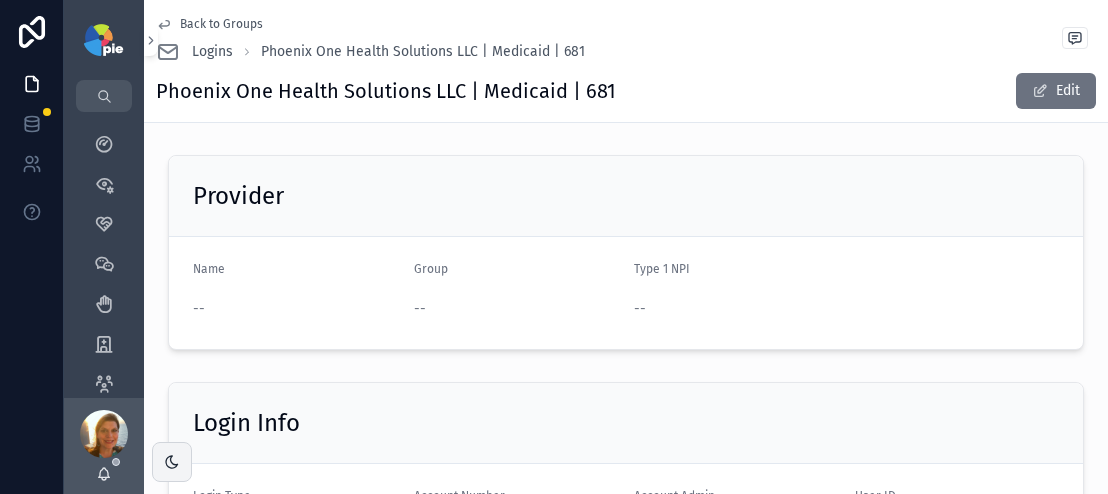 scroll, scrollTop: 0, scrollLeft: 0, axis: both 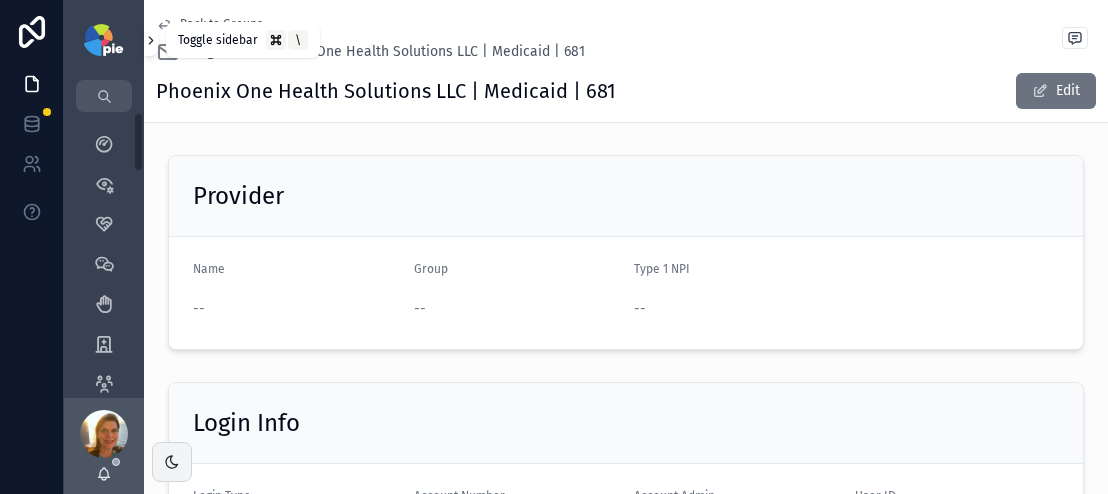 click 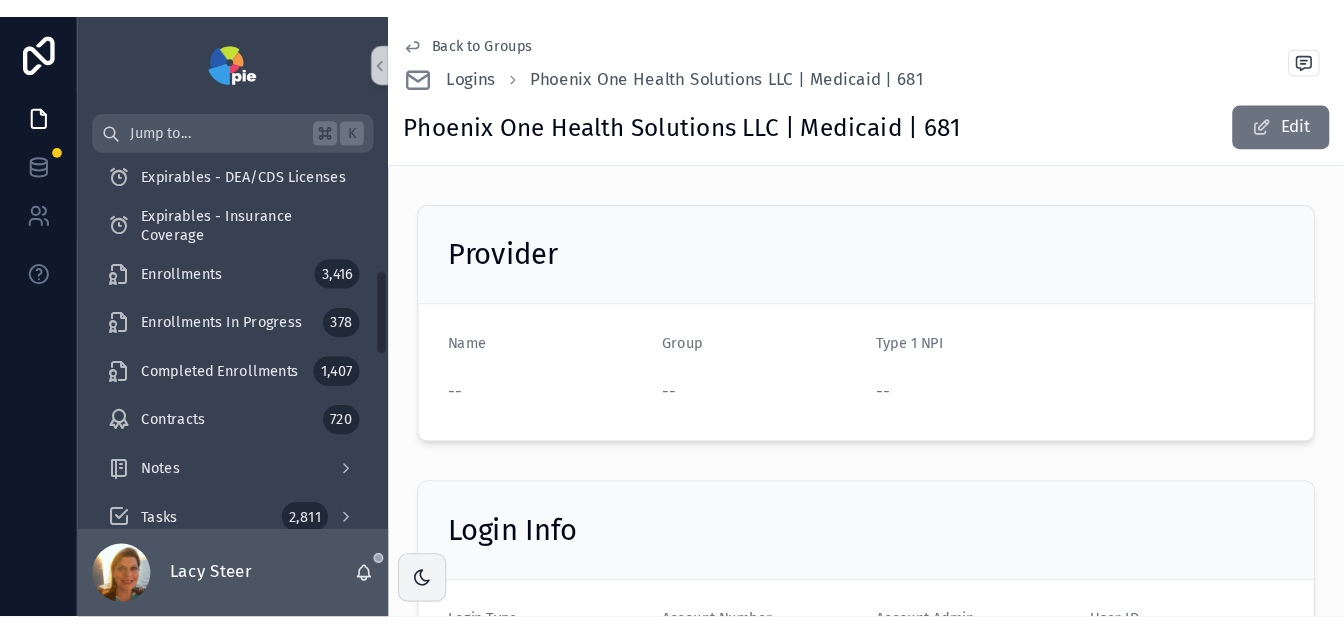 scroll, scrollTop: 420, scrollLeft: 0, axis: vertical 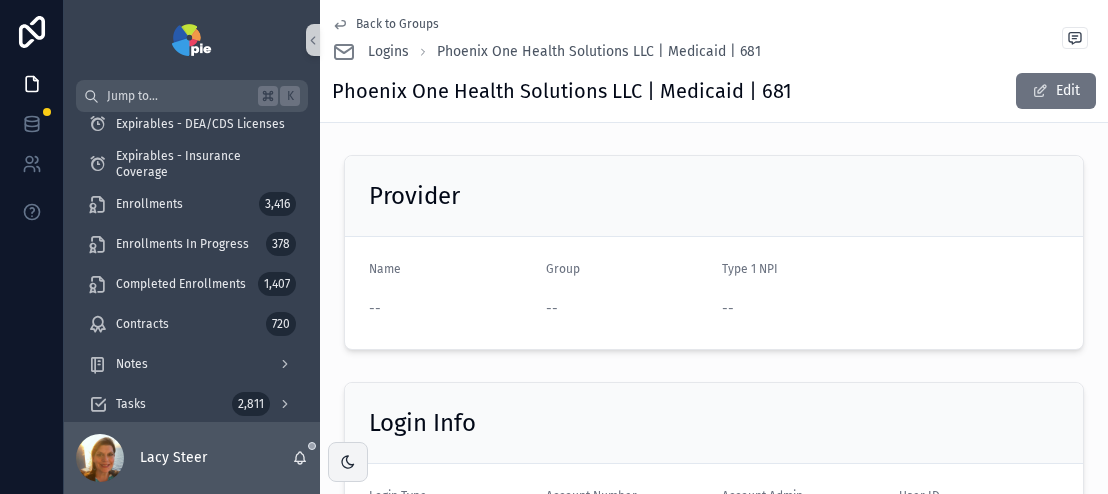 click on "Tasks 2,811" at bounding box center (192, 404) 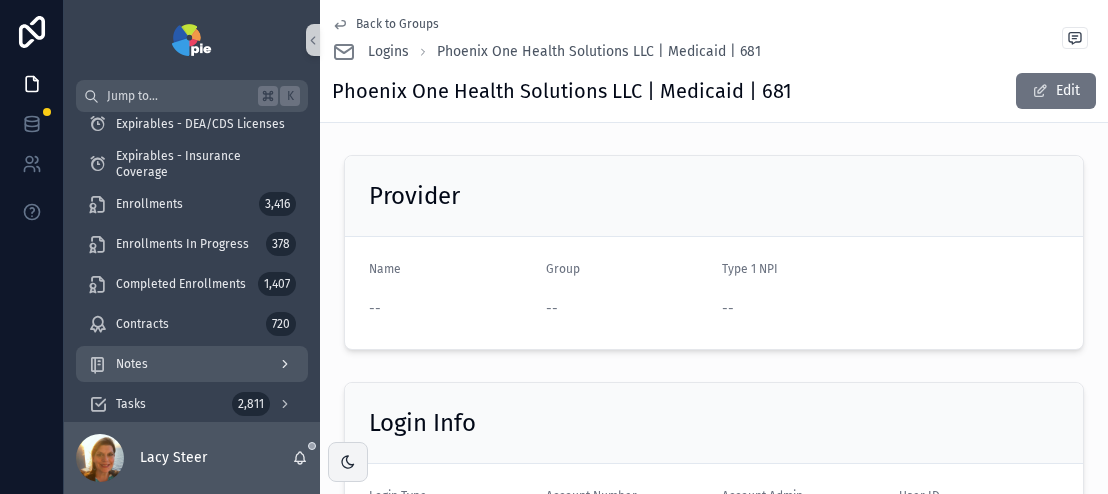 click on "Notes" at bounding box center (192, 364) 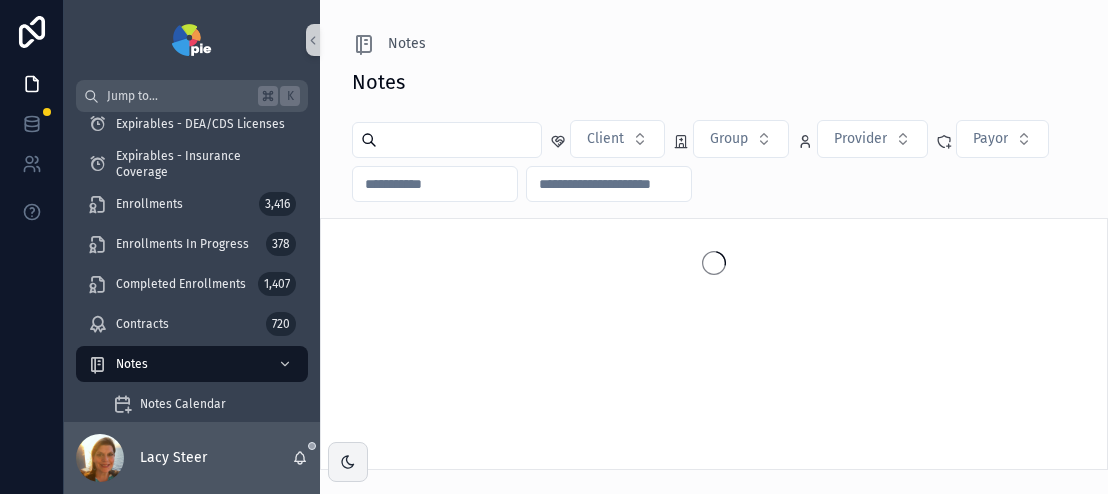 click at bounding box center (459, 140) 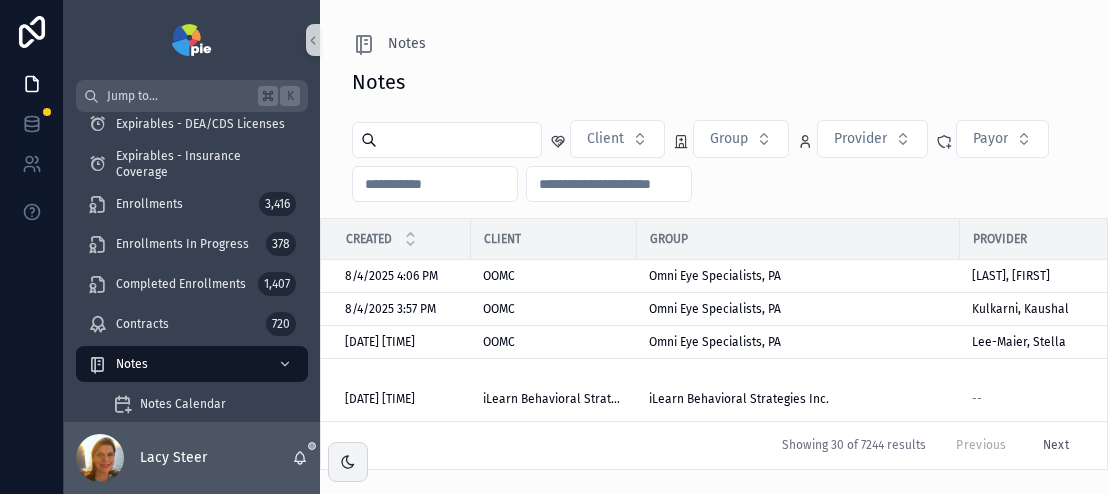 paste on "********" 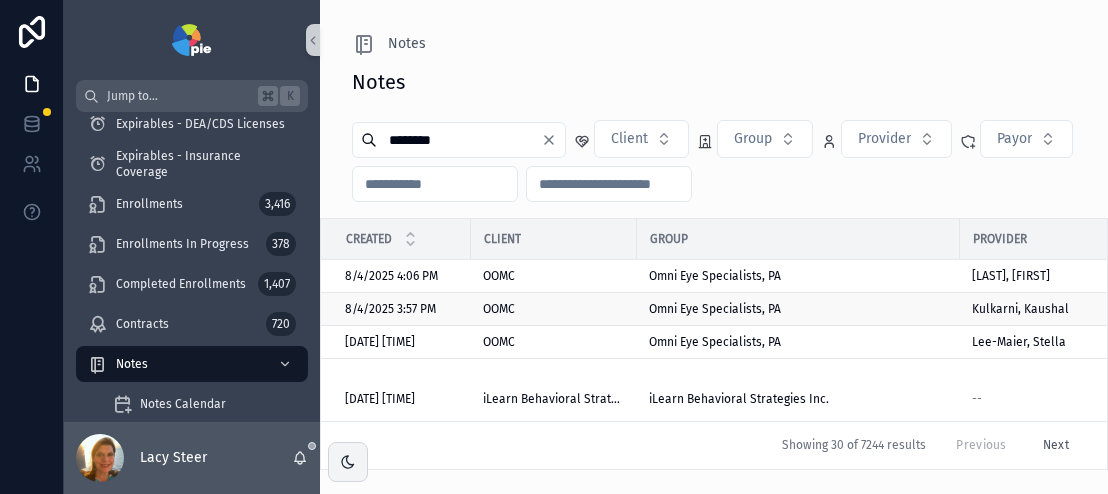 type on "********" 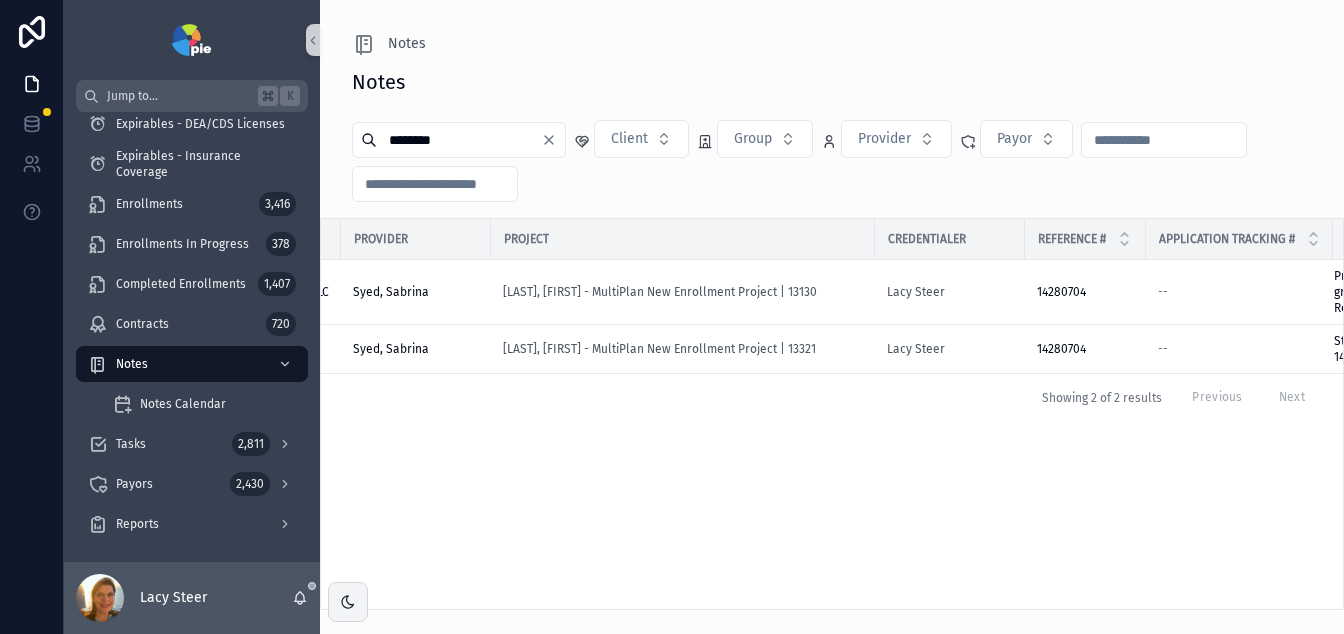 scroll, scrollTop: 0, scrollLeft: 750, axis: horizontal 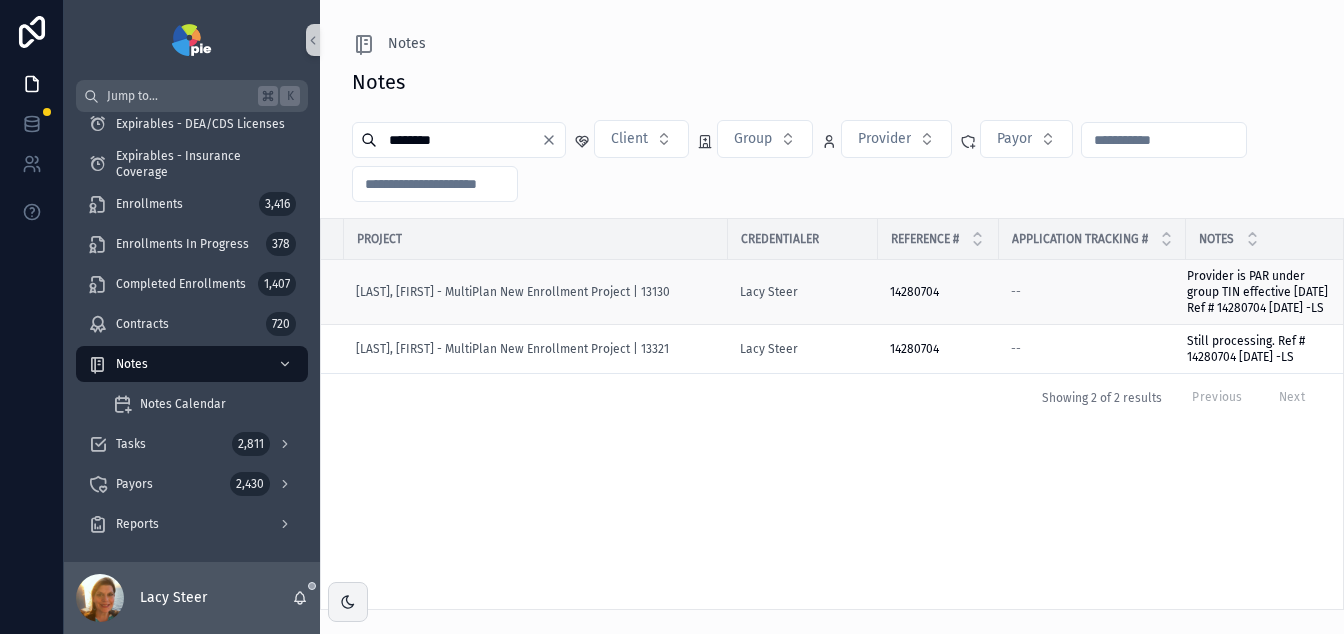 click on "Provider is PAR under group TIN effective 7/9/25 Ref # 14280704 7/29/25 -LS" at bounding box center (1257, 292) 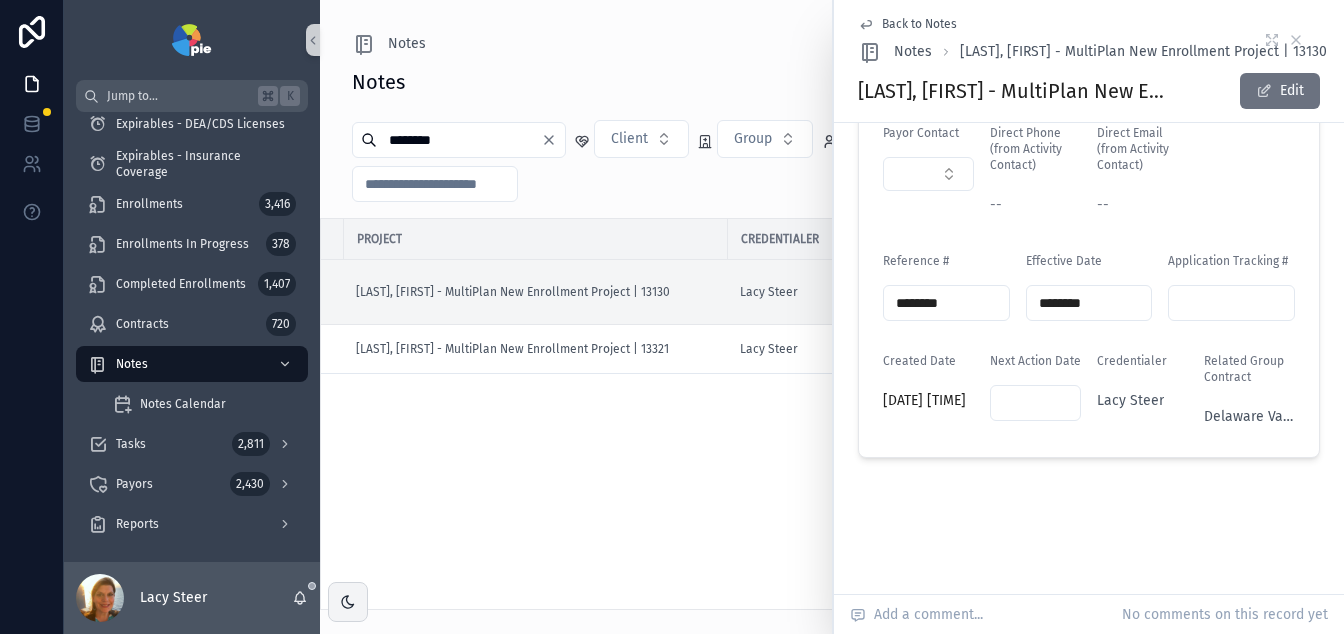 scroll, scrollTop: 290, scrollLeft: 0, axis: vertical 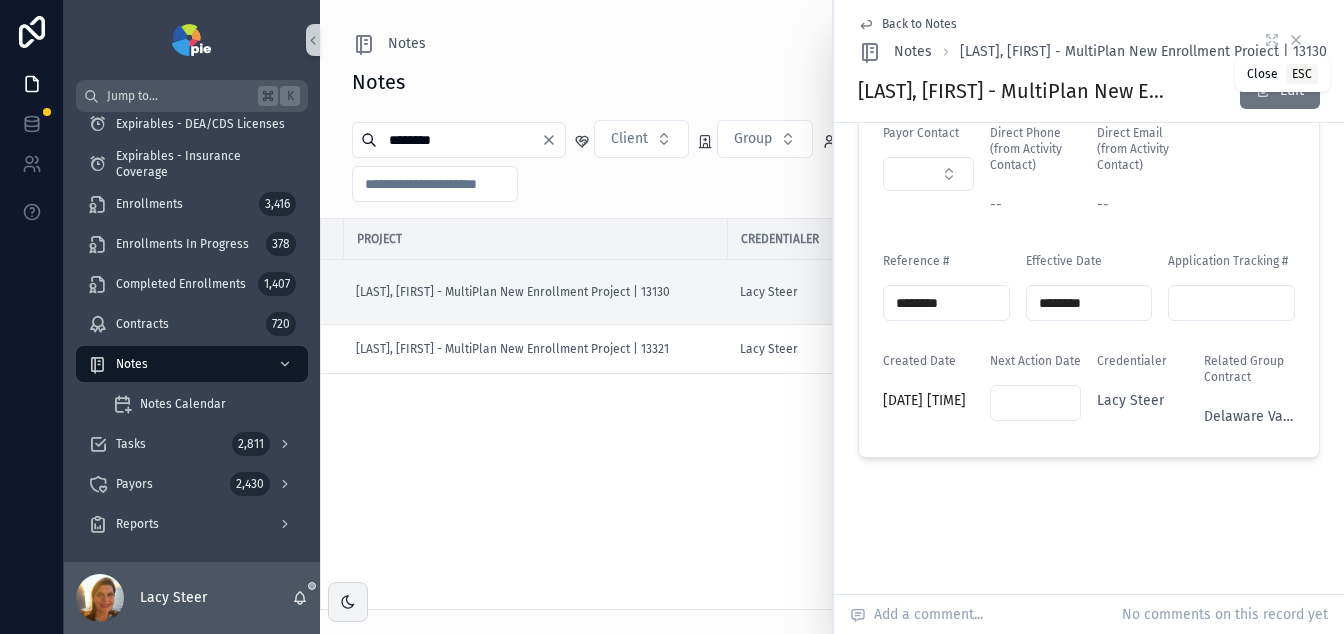 click 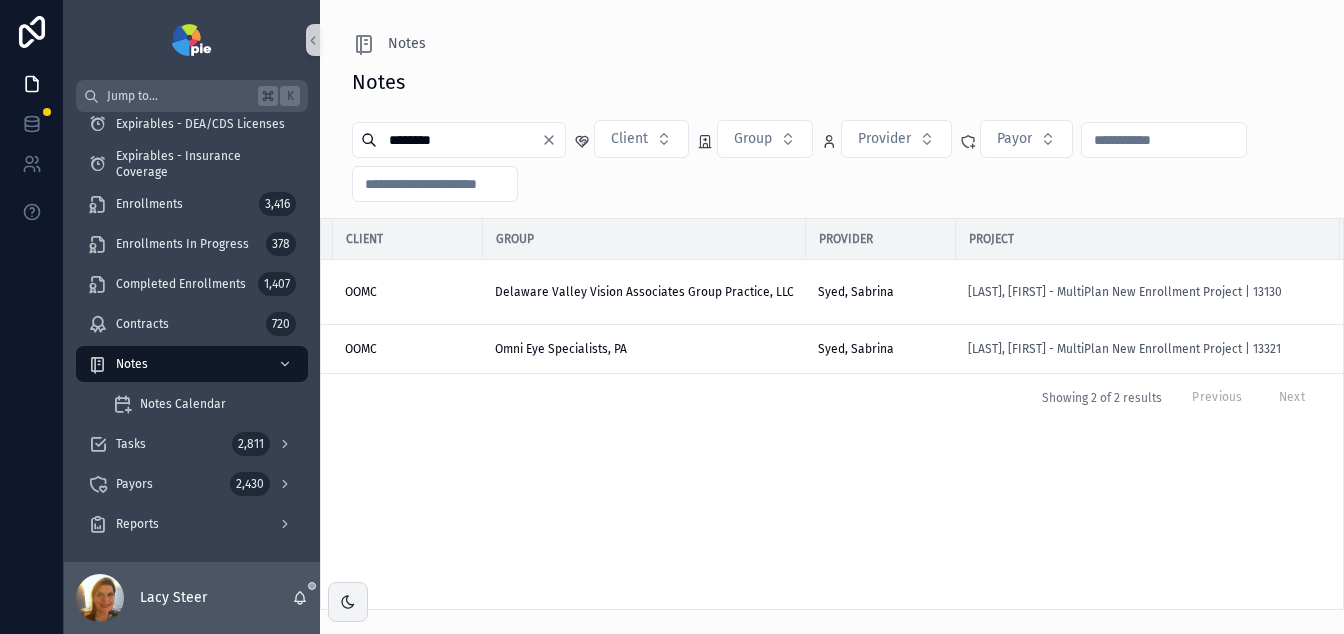 scroll, scrollTop: 0, scrollLeft: 0, axis: both 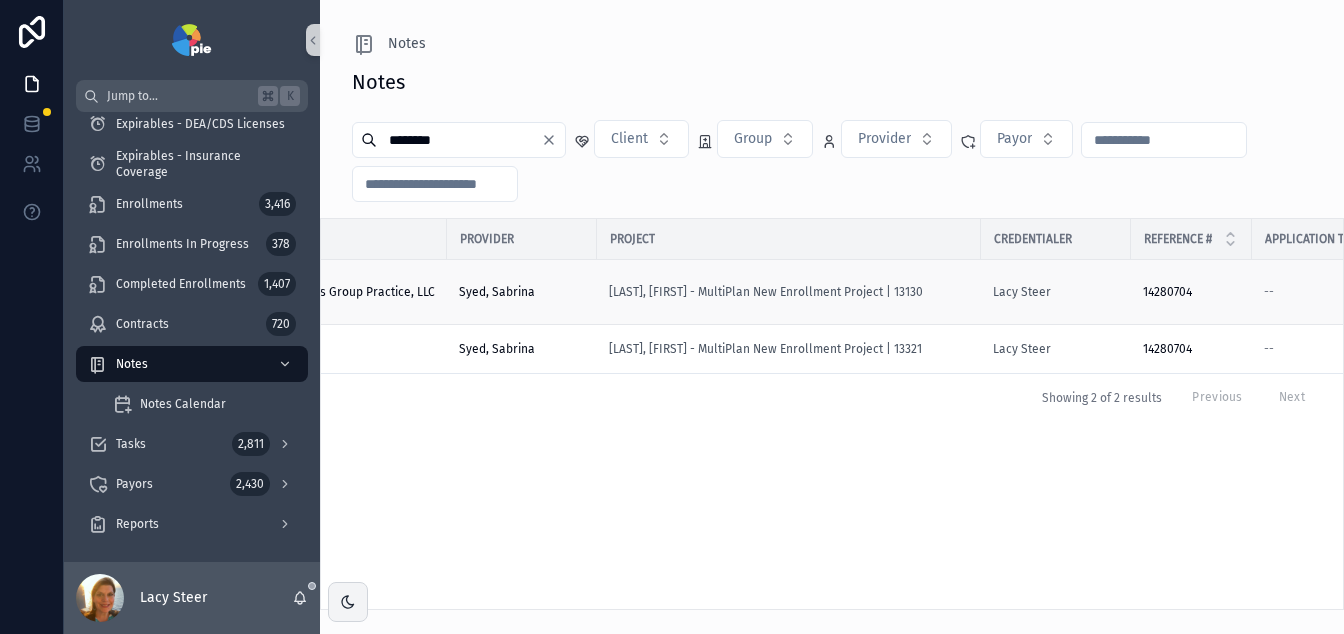 click on "Syed, Sabrina" at bounding box center (497, 292) 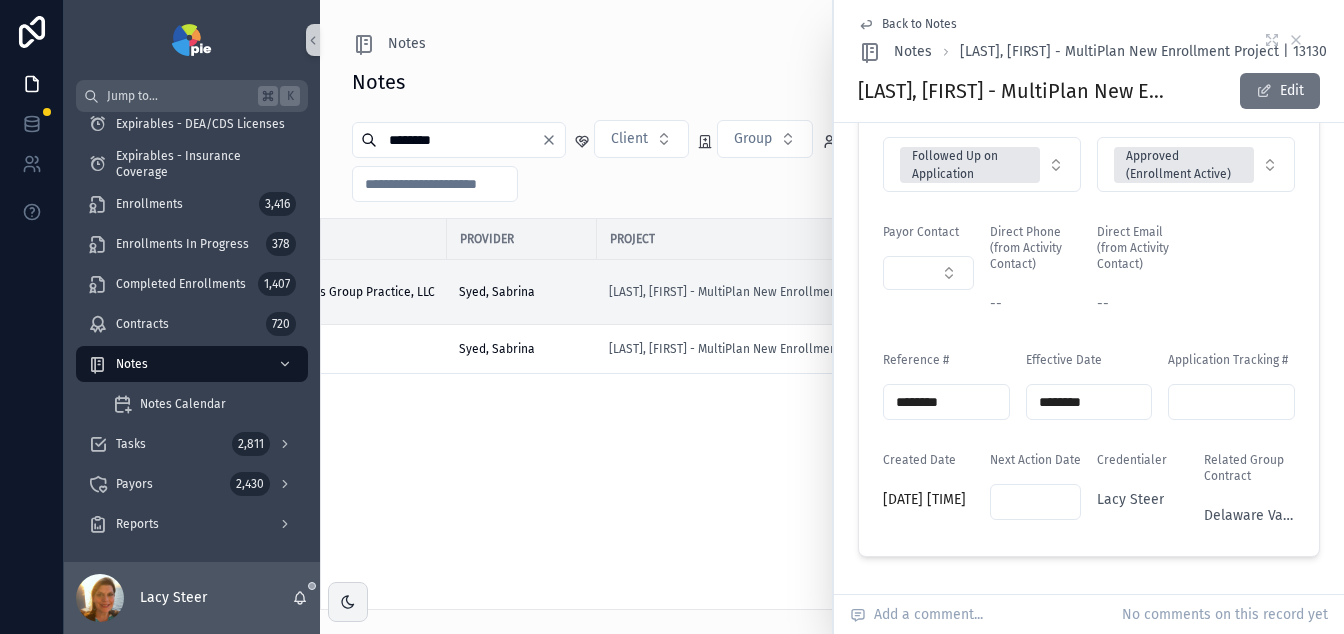 scroll, scrollTop: 0, scrollLeft: 0, axis: both 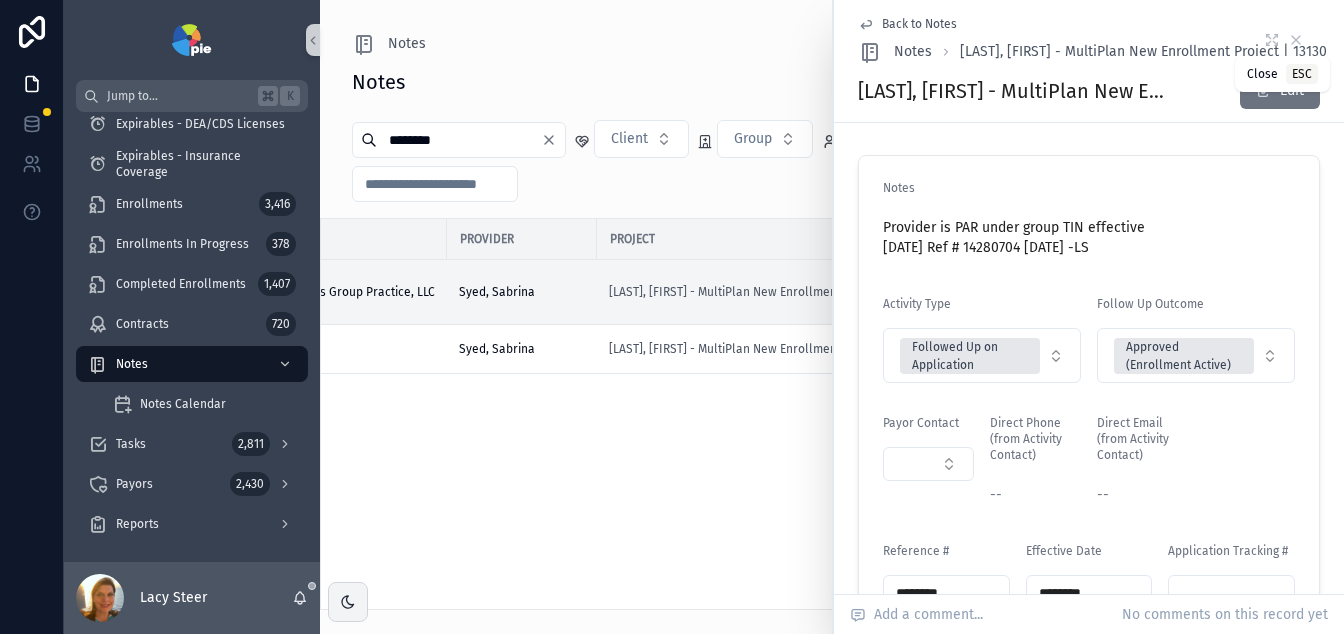 click 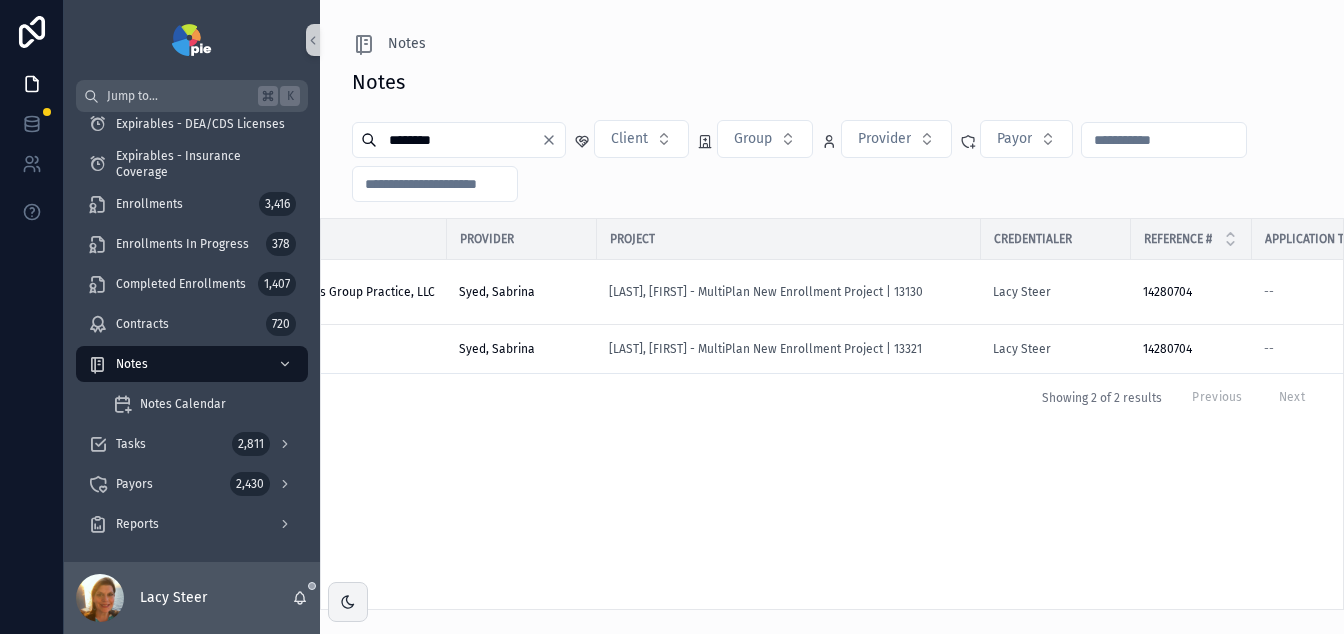 scroll, scrollTop: 0, scrollLeft: 0, axis: both 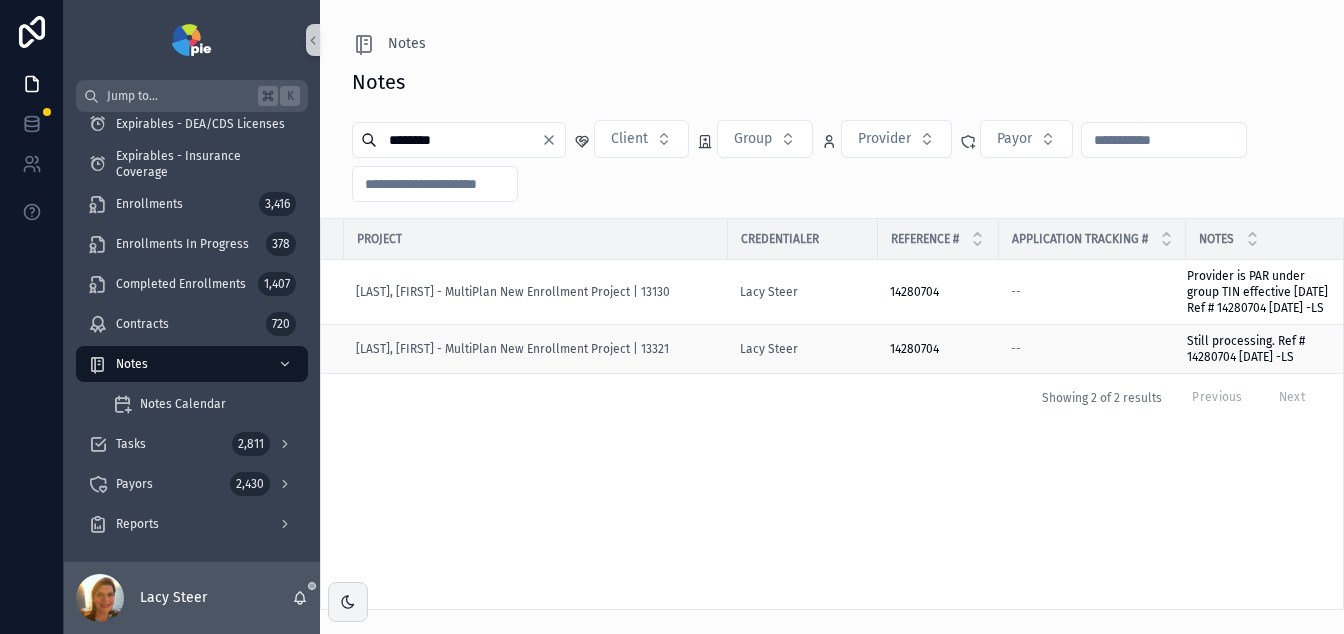 click on "Still processing. Ref # 14280704 [DATE] -LS" at bounding box center (1257, 349) 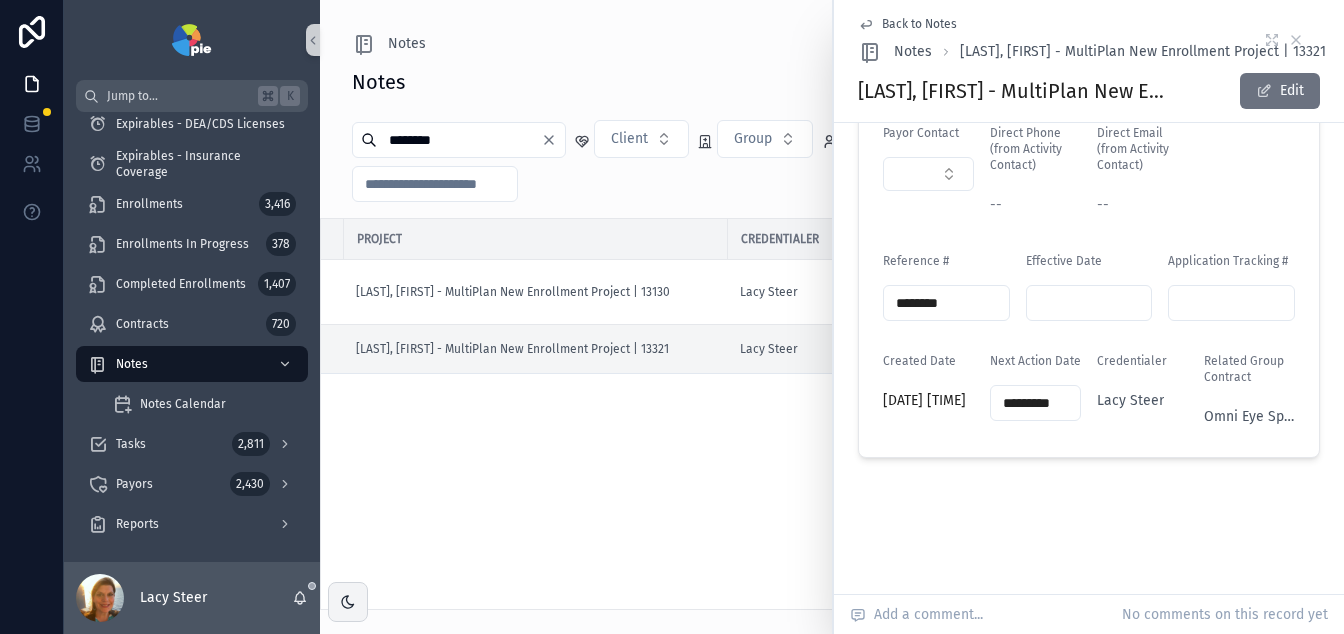 scroll, scrollTop: 0, scrollLeft: 0, axis: both 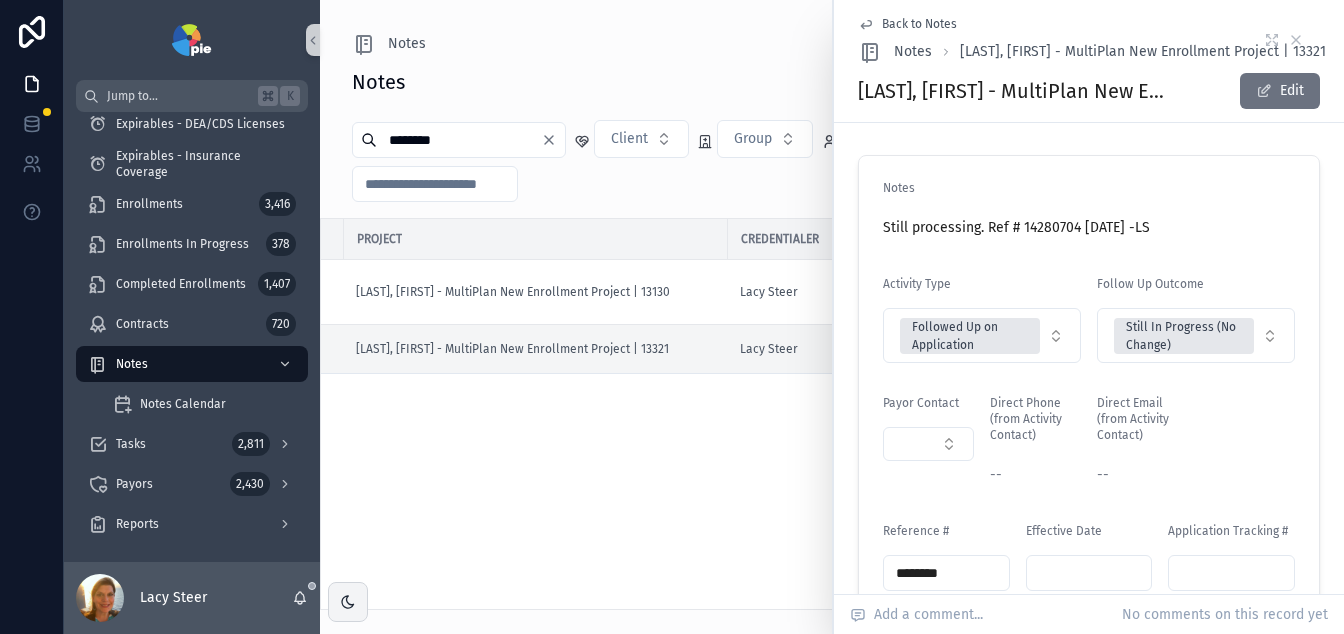 click on "Back to Notes" at bounding box center (919, 24) 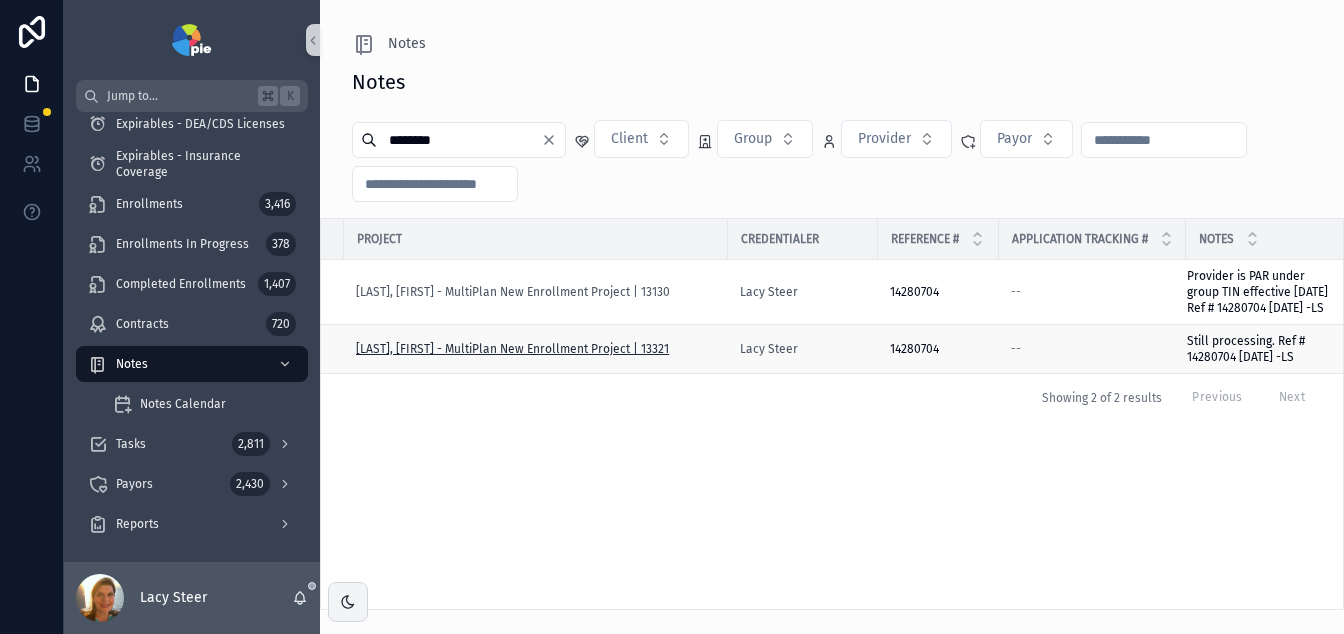 click on "Syed, Sabrina - MultiPlan New Enrollment Project | 13321" at bounding box center [512, 349] 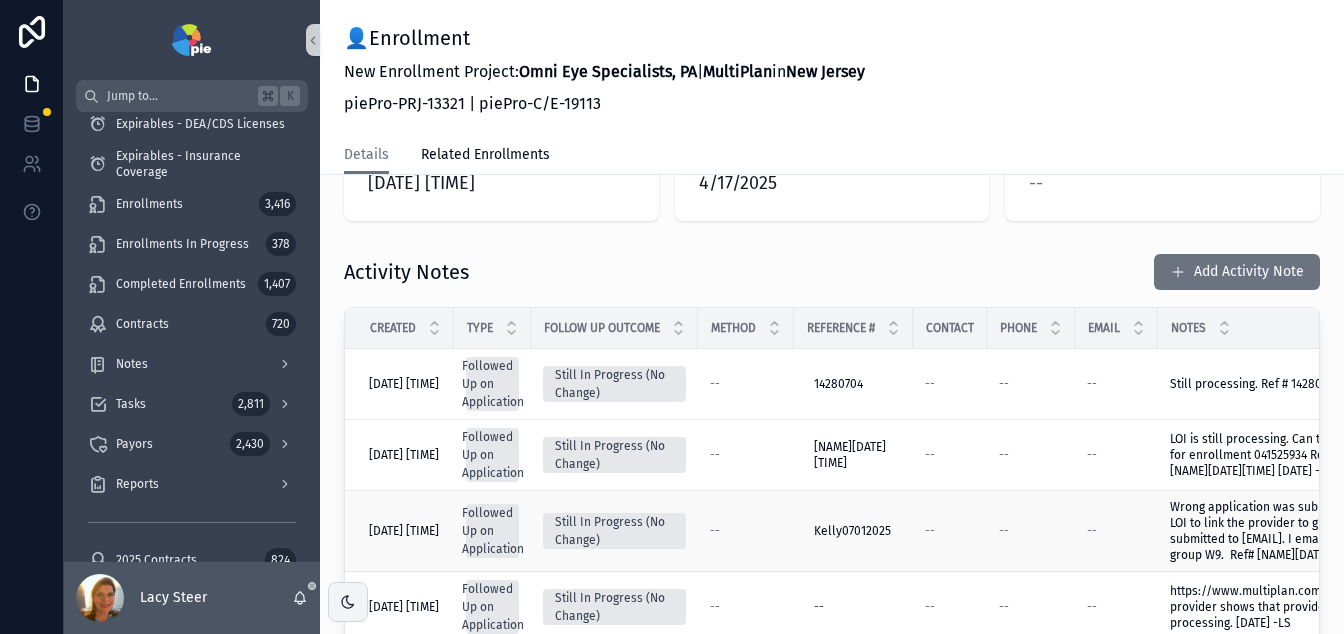 scroll, scrollTop: 713, scrollLeft: 0, axis: vertical 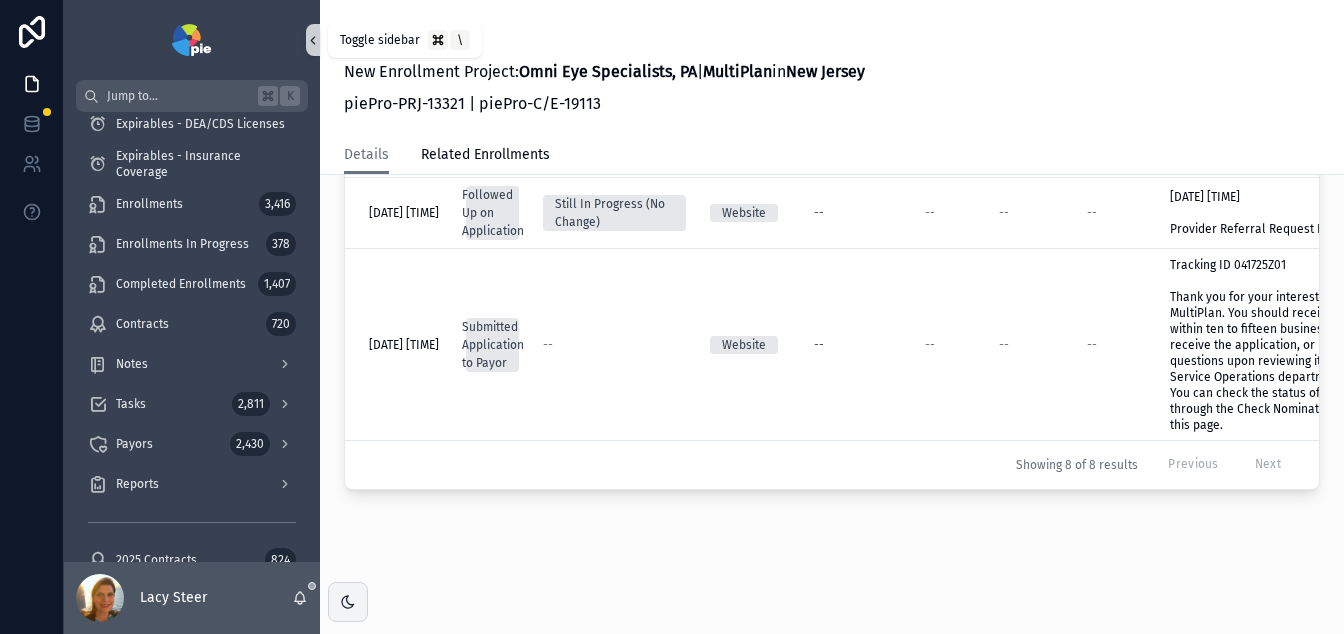 click 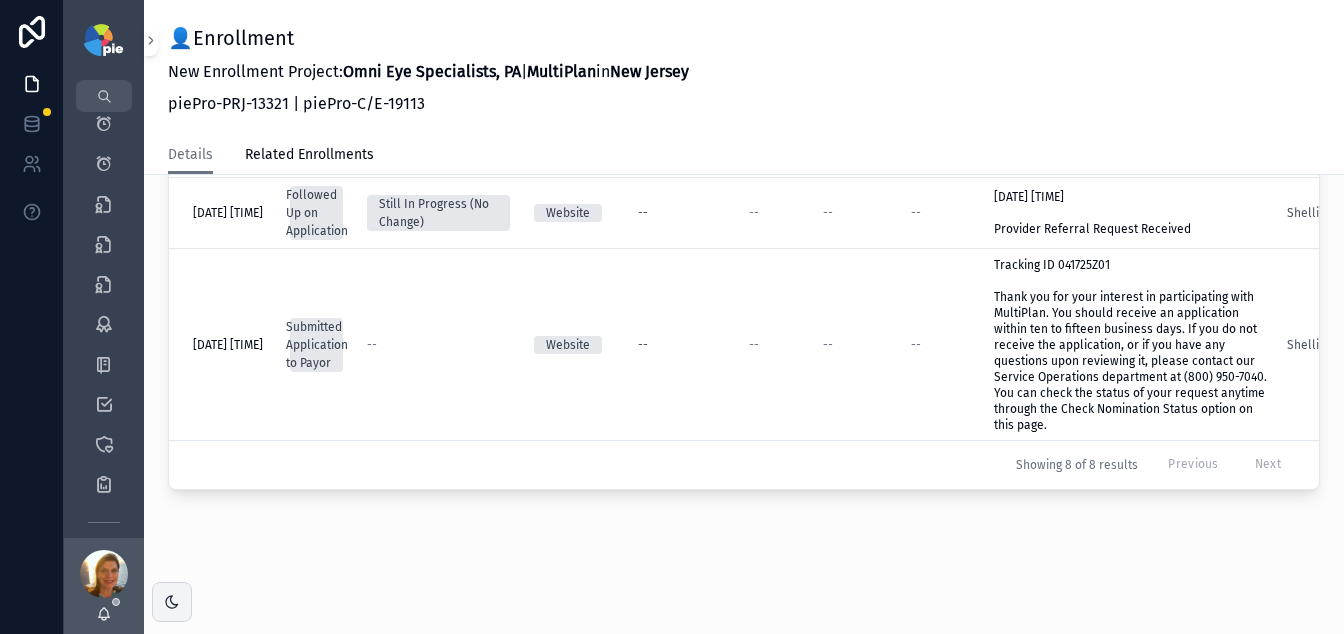 scroll, scrollTop: 369, scrollLeft: 157, axis: both 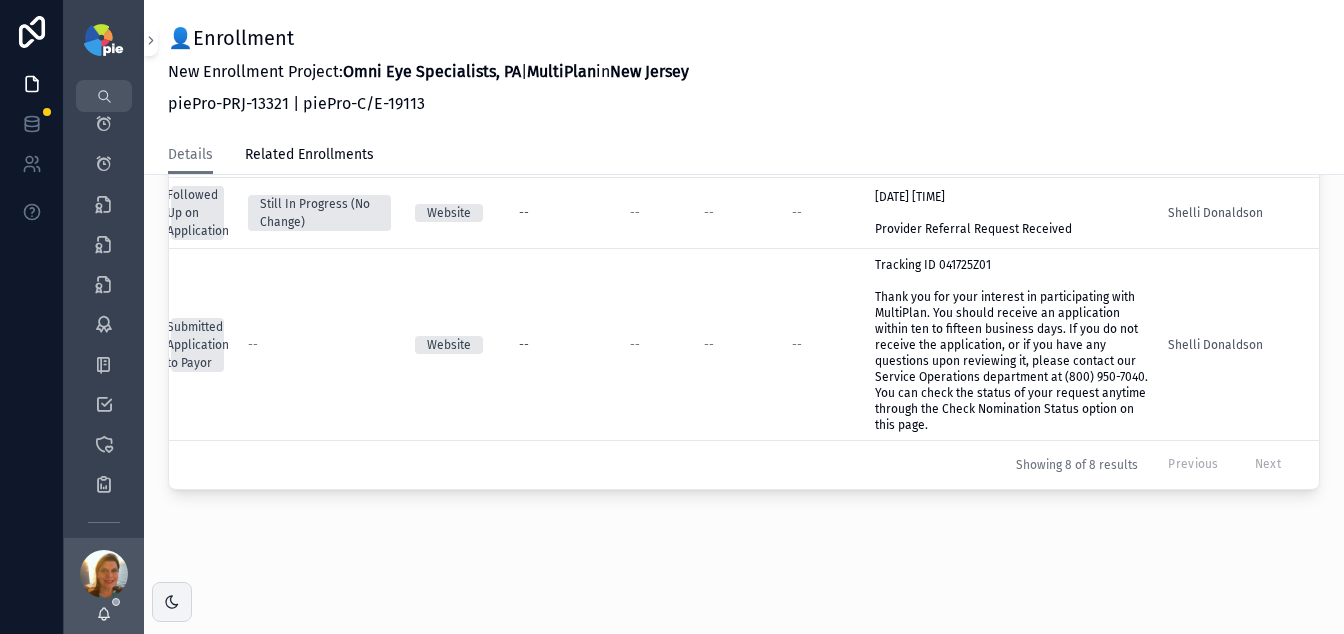 click on "Showing 8 of 8 results Previous Next" at bounding box center [744, 465] 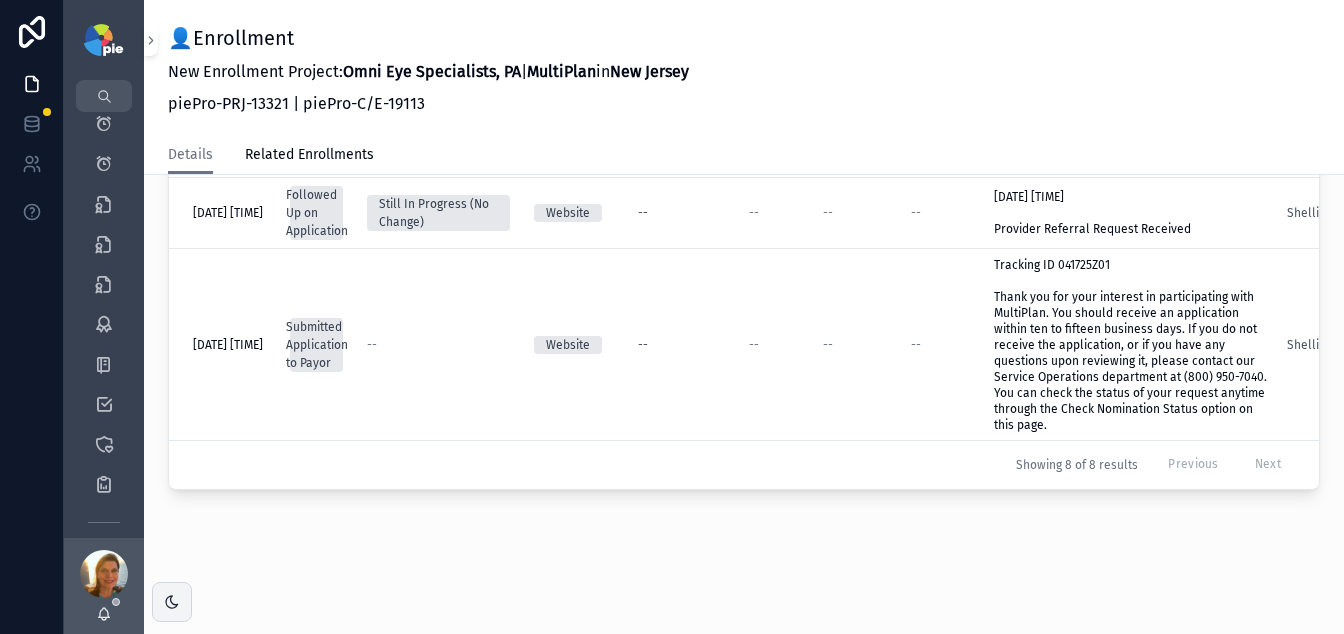 scroll, scrollTop: 369, scrollLeft: 157, axis: both 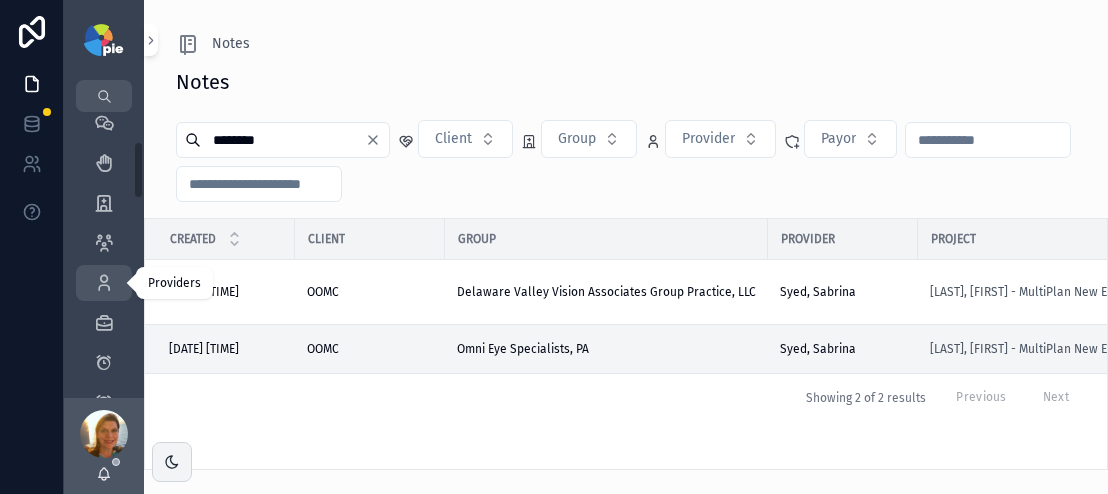 click at bounding box center (104, 283) 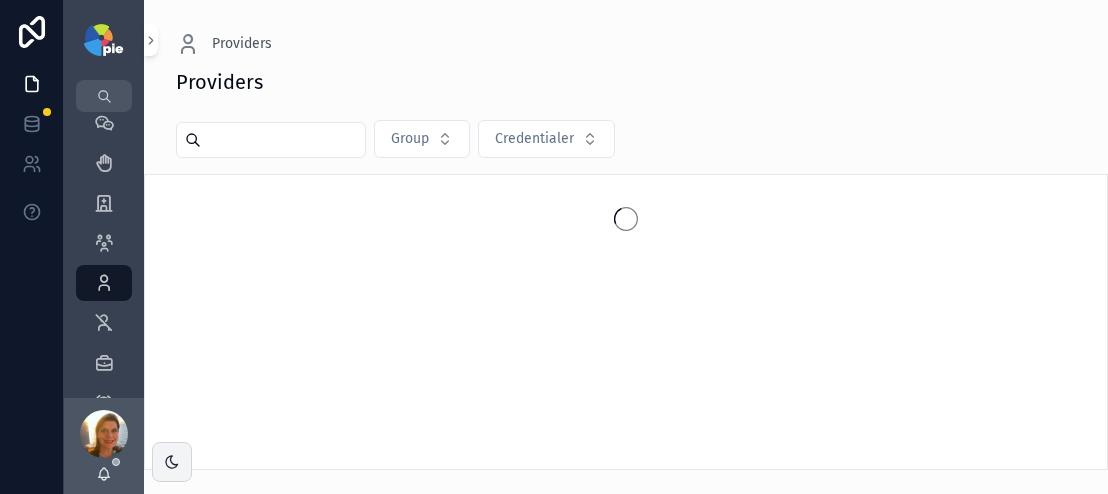 click at bounding box center (283, 140) 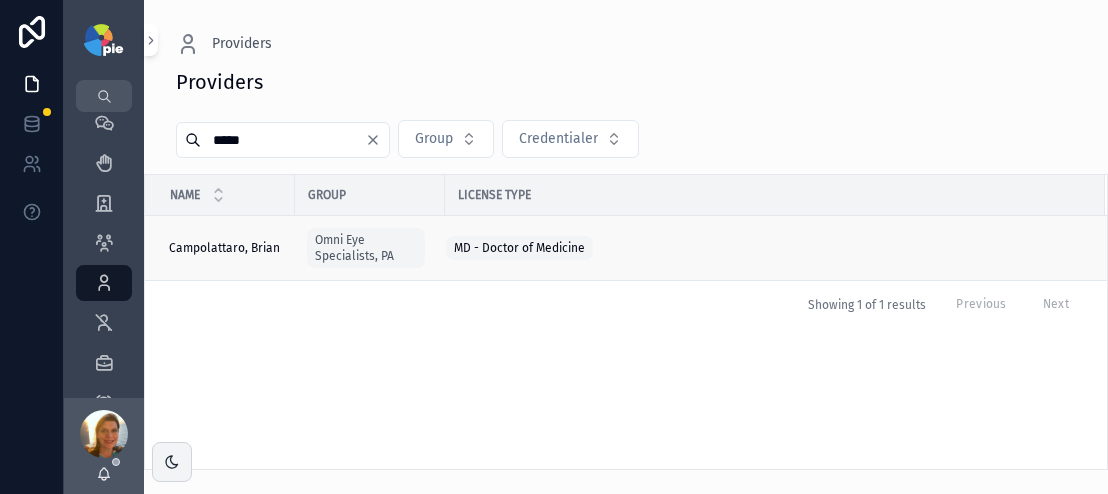 type on "*****" 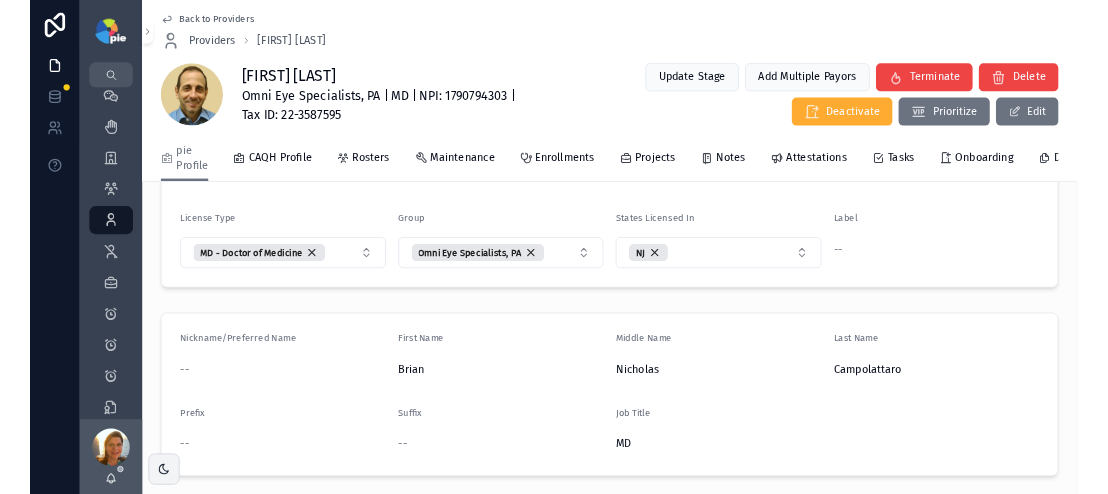 scroll, scrollTop: 0, scrollLeft: 0, axis: both 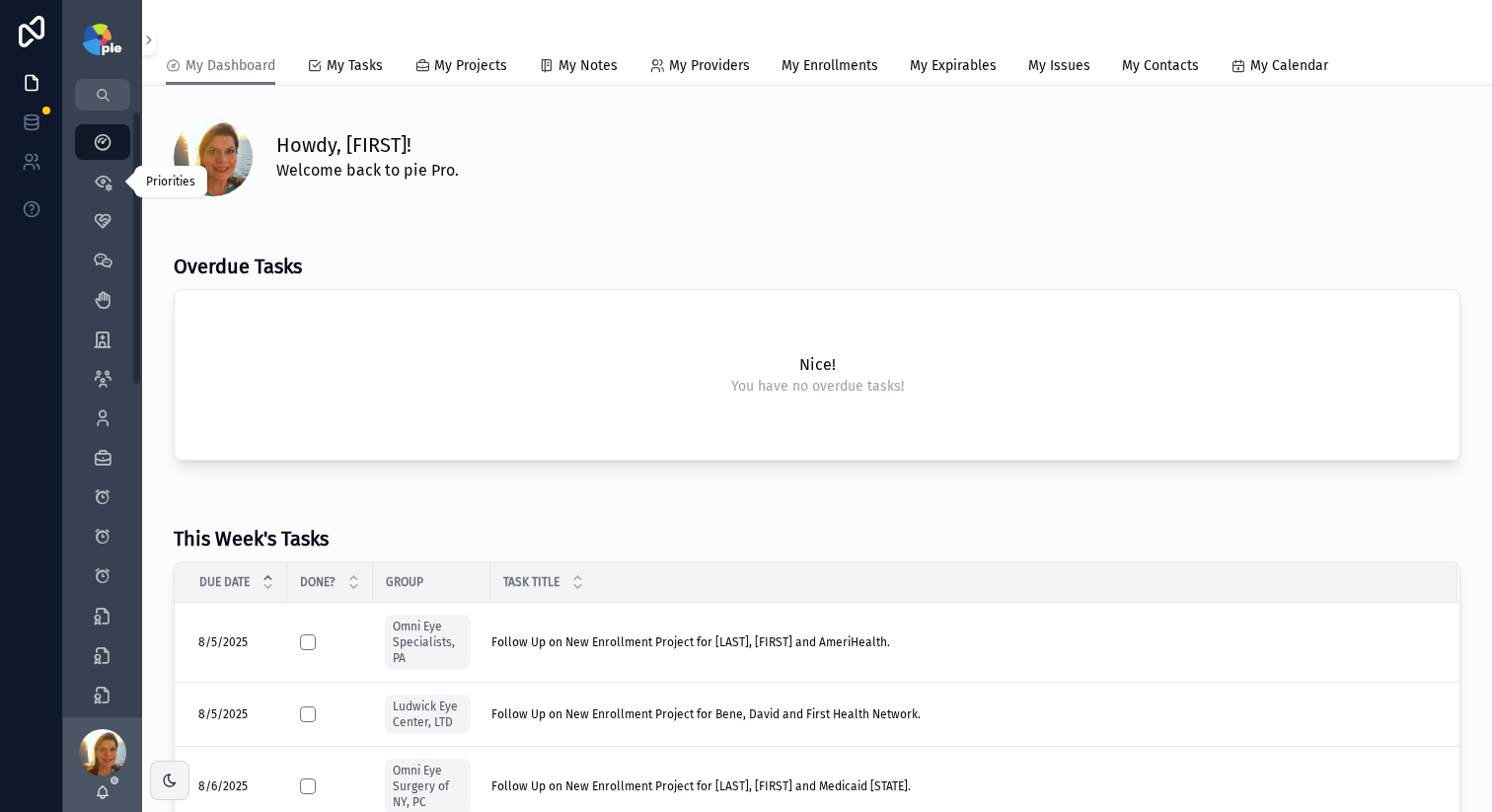click on "My Dashboard" at bounding box center (103, 142) 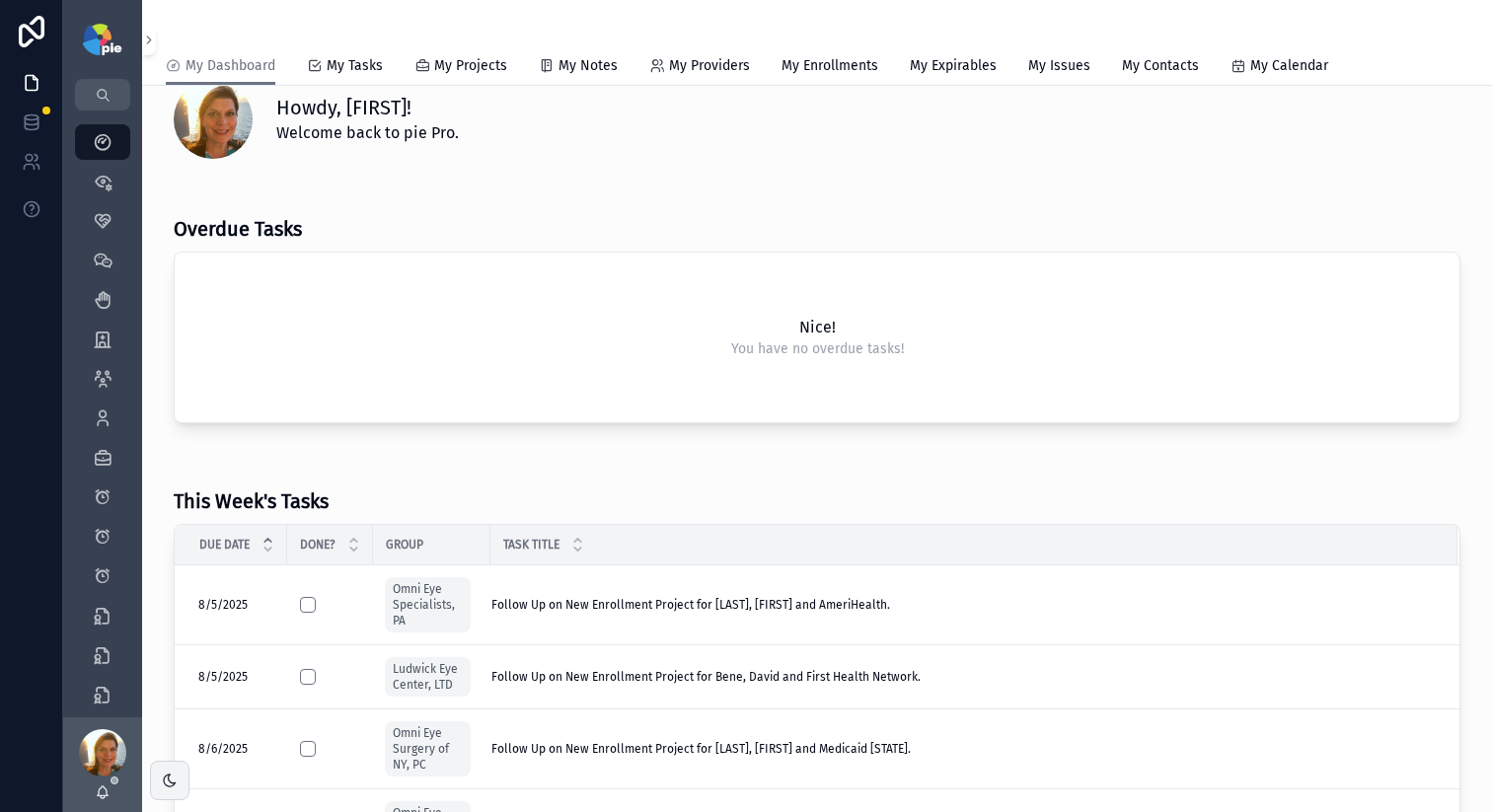 scroll, scrollTop: 41, scrollLeft: 0, axis: vertical 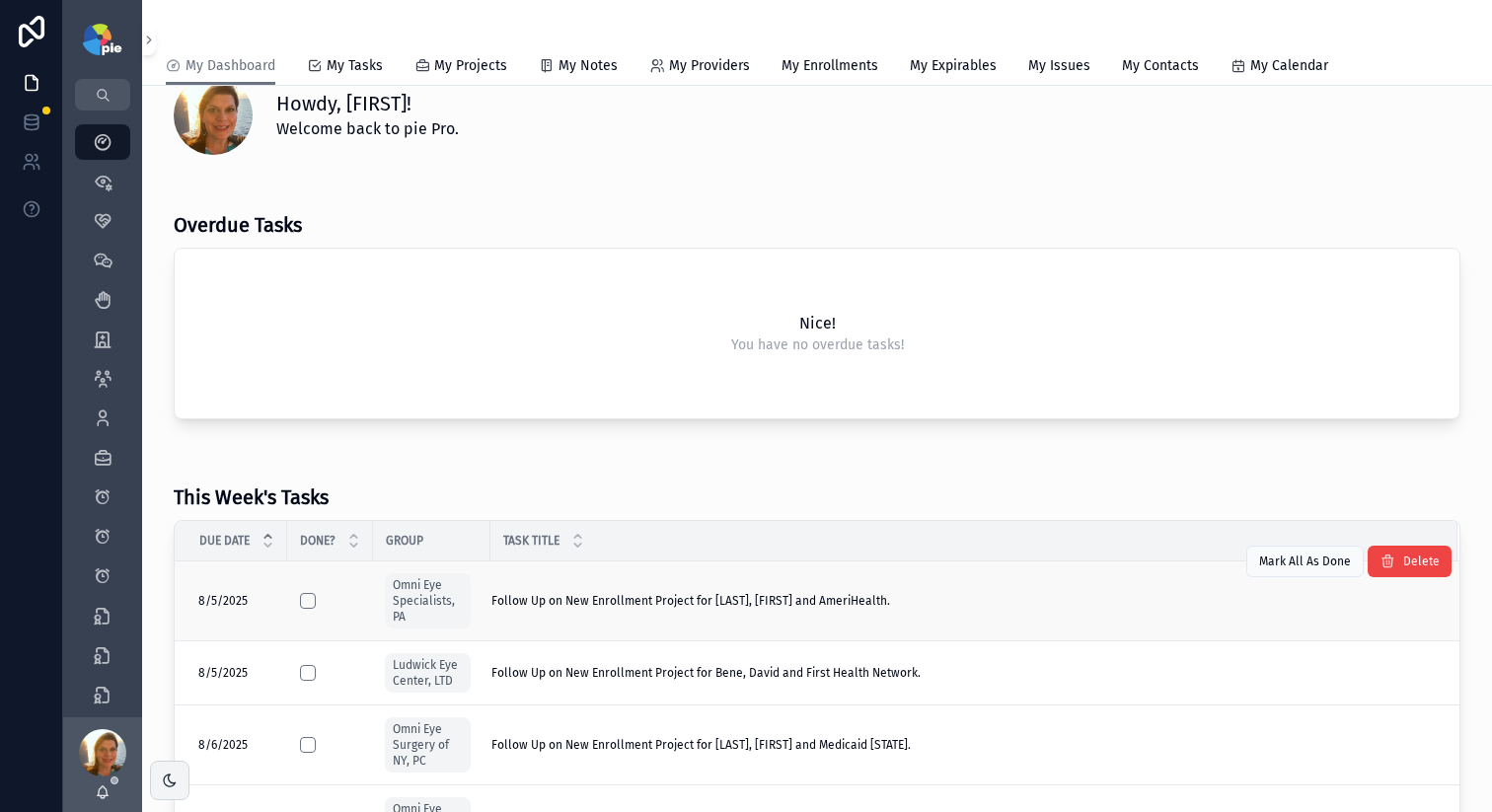 click on "Follow Up on New Enrollment Project for [LAST], [FIRST] and AmeriHealth." at bounding box center (691, 601) 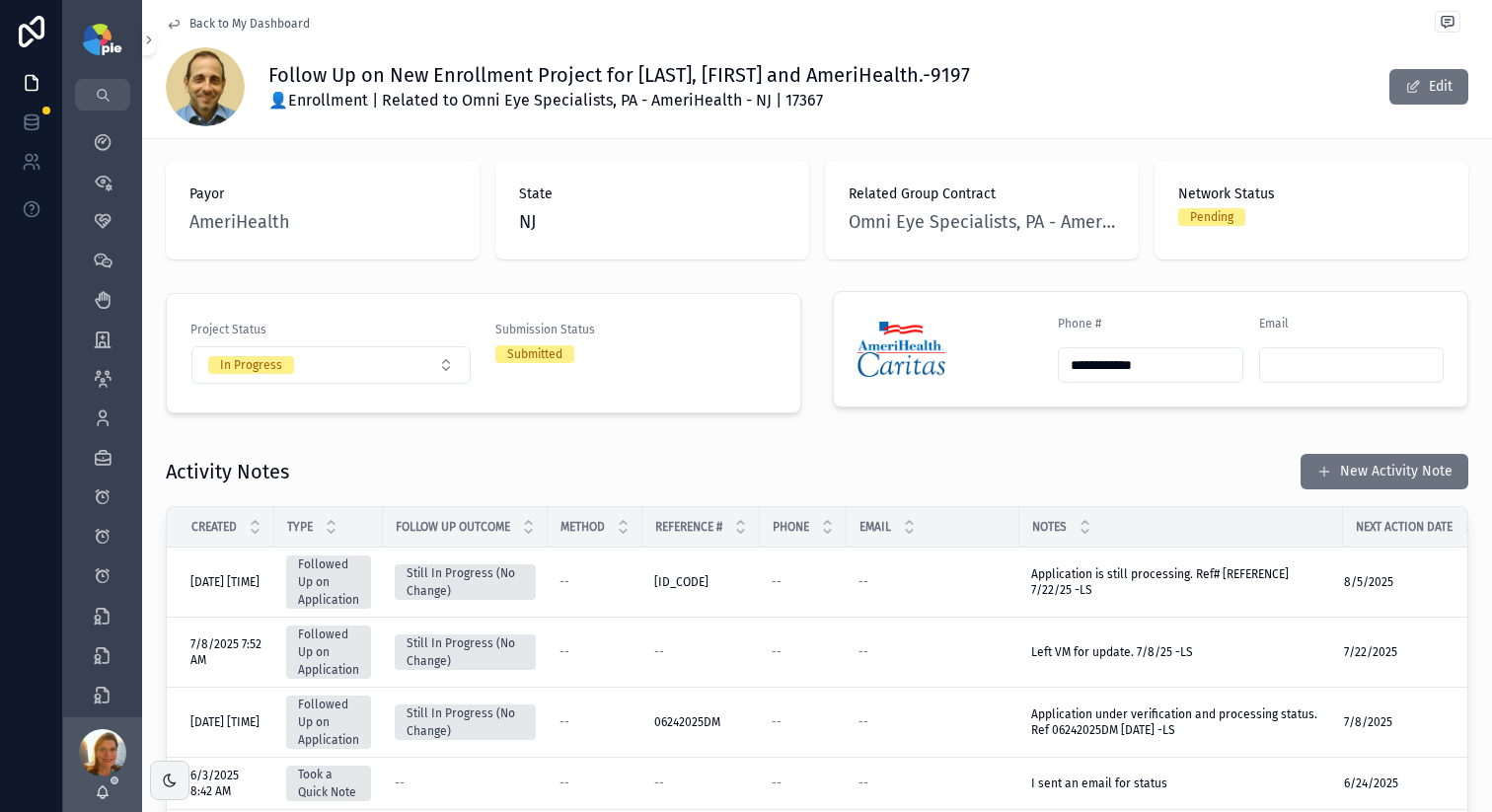 scroll, scrollTop: 270, scrollLeft: 0, axis: vertical 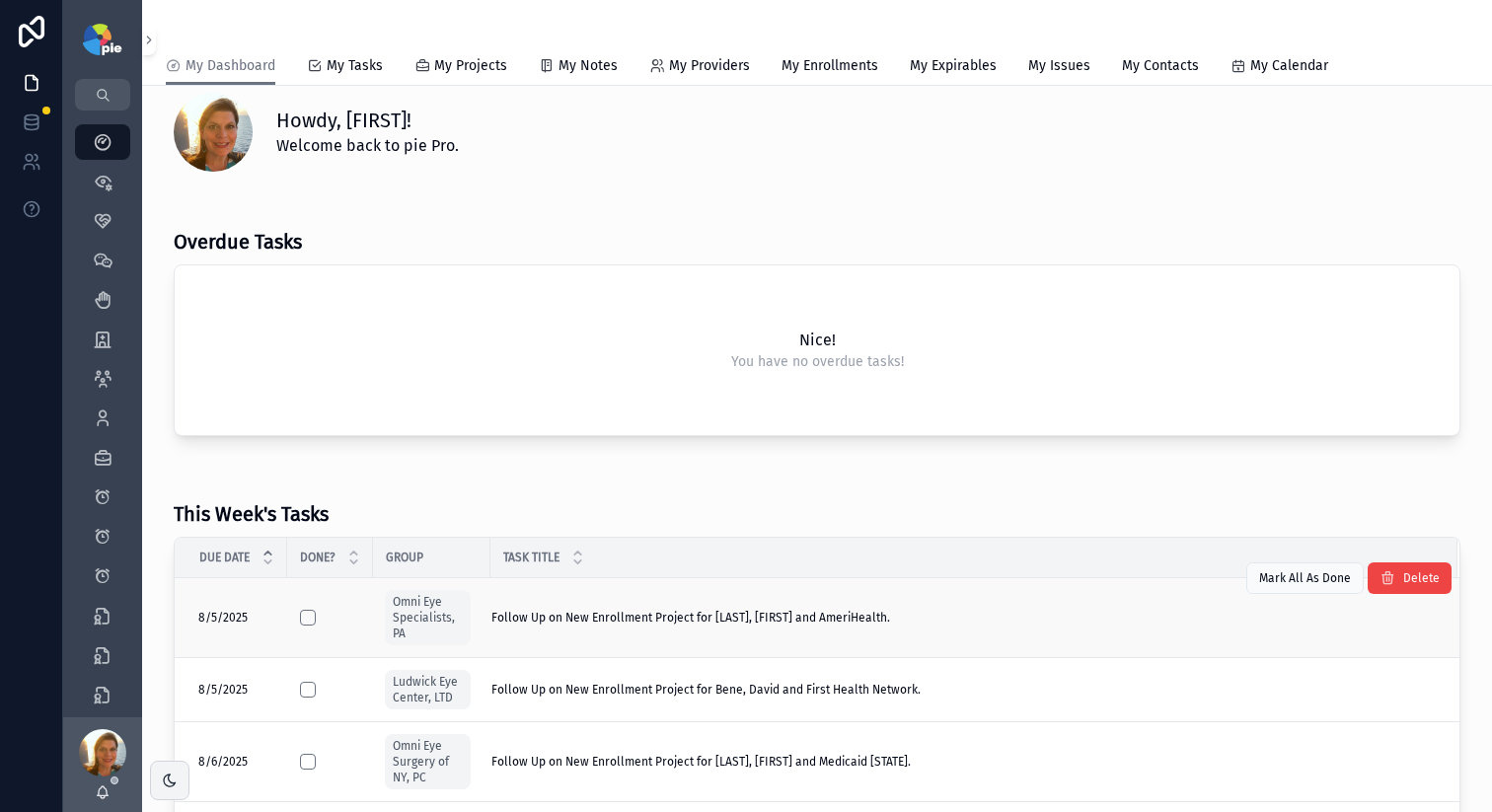 click on "Follow Up on New Enrollment Project for [LAST], [FIRST] and AmeriHealth." at bounding box center [691, 618] 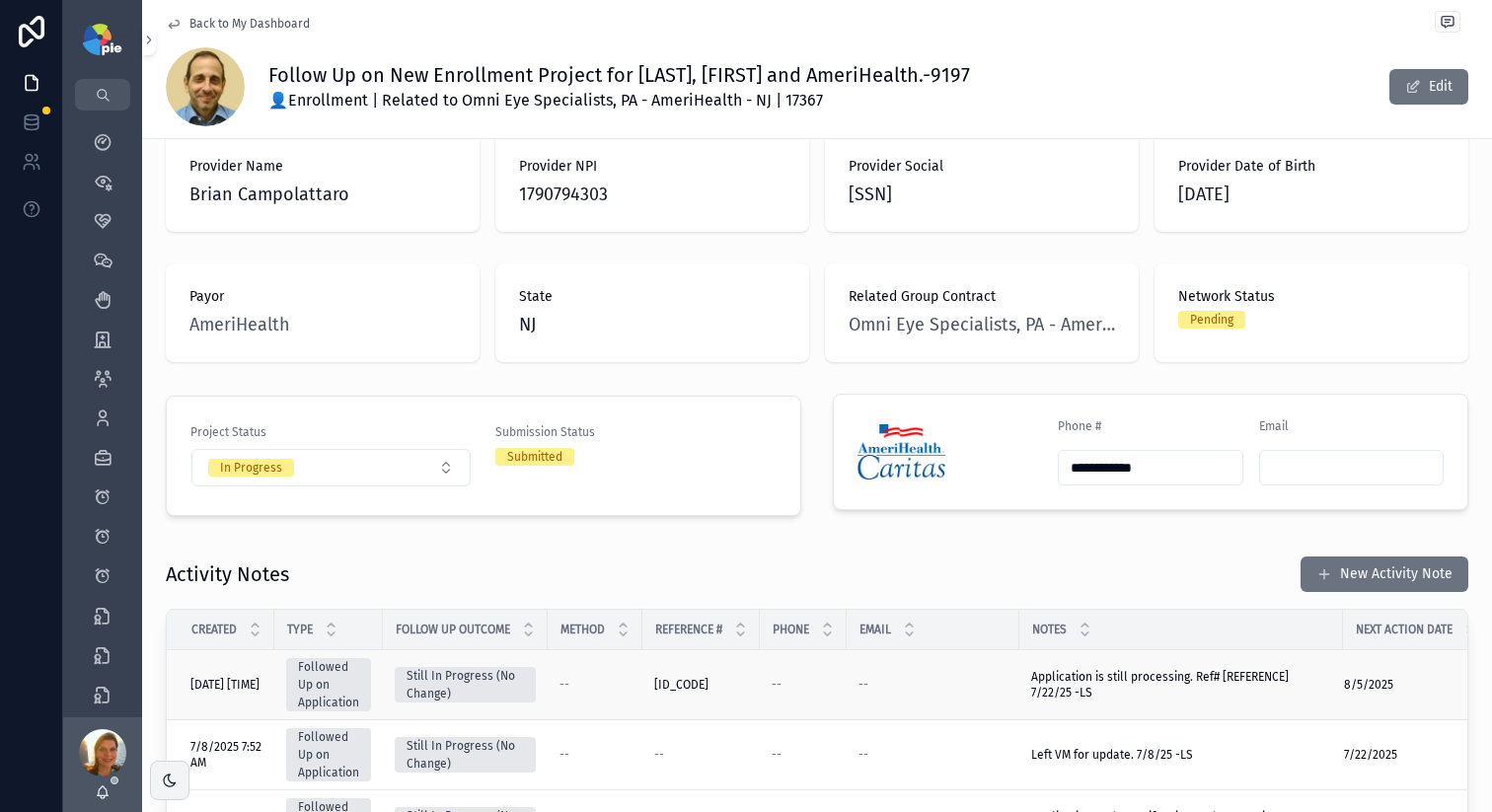 scroll, scrollTop: 247, scrollLeft: 0, axis: vertical 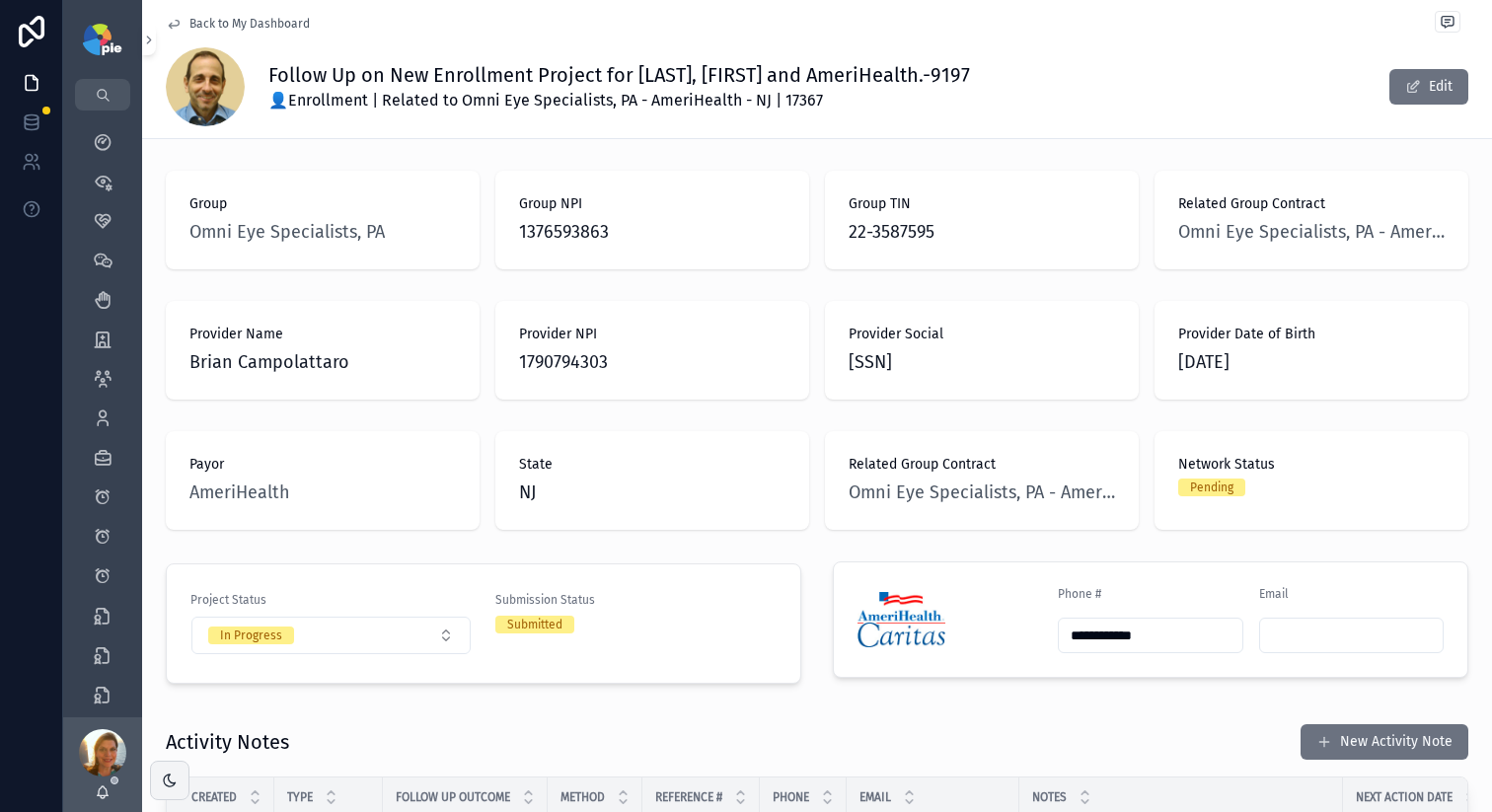 click on "Brian Campolattaro" at bounding box center [323, 362] 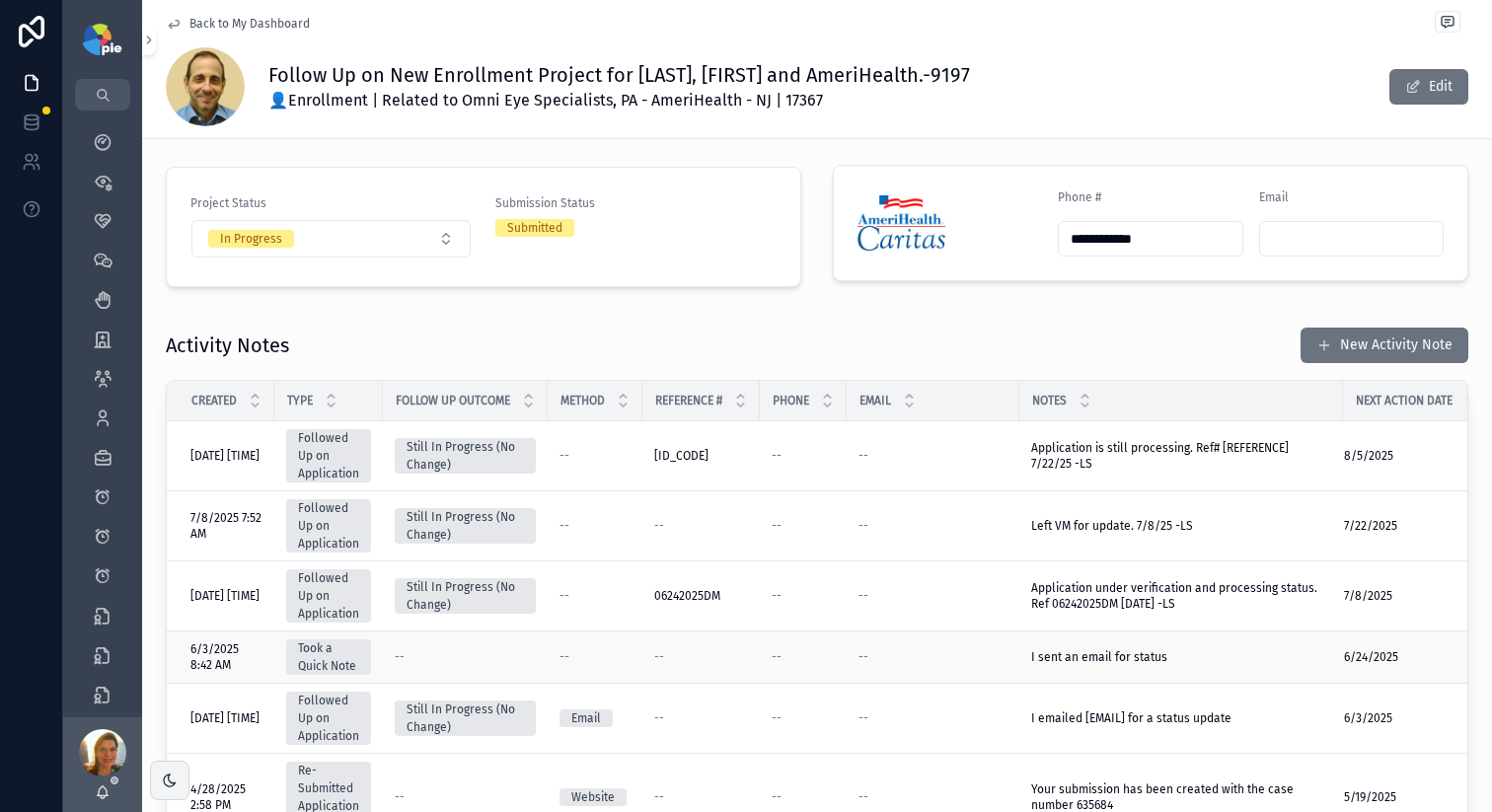 scroll, scrollTop: 432, scrollLeft: 0, axis: vertical 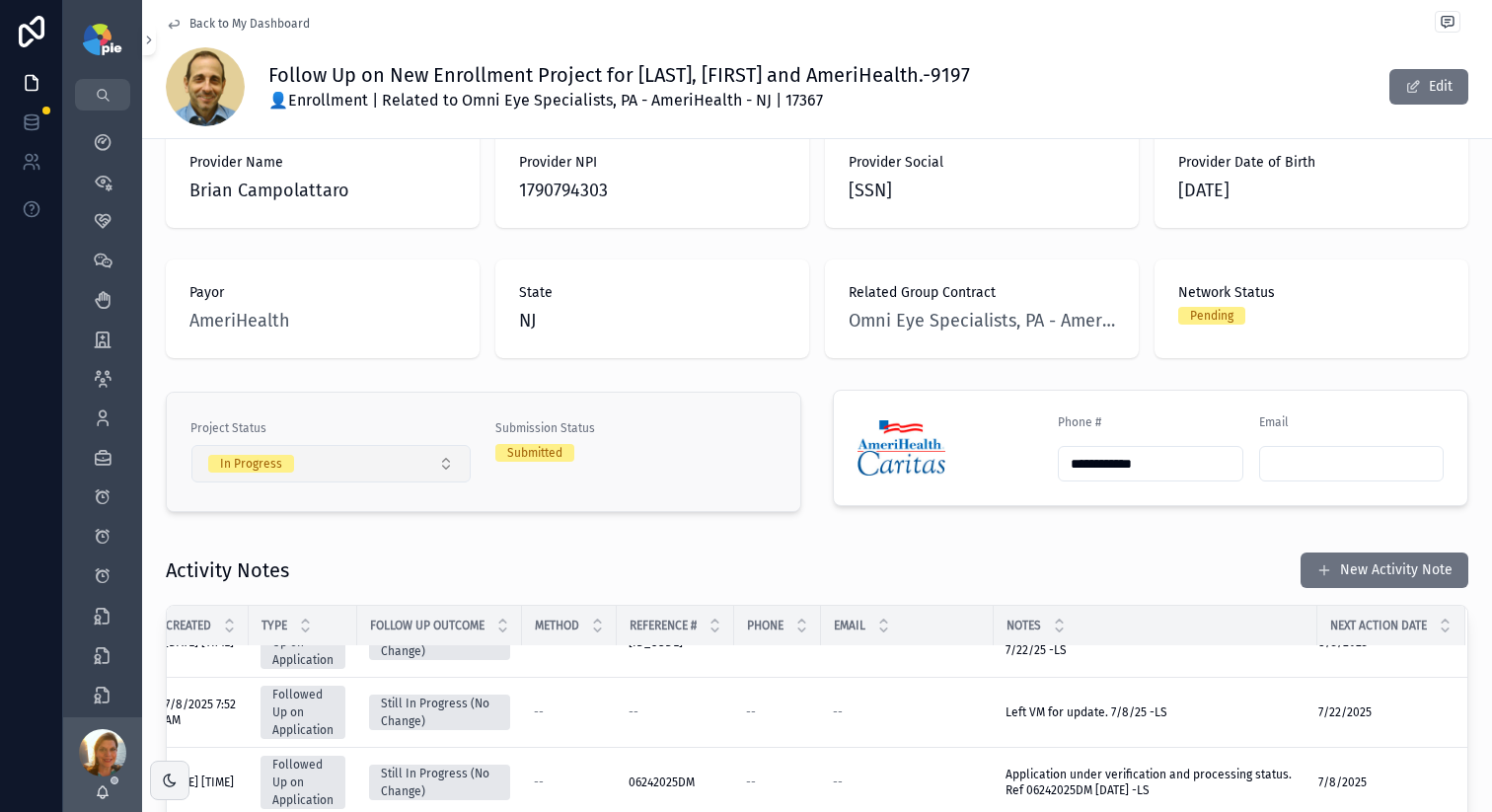 click on "In Progress" at bounding box center (331, 464) 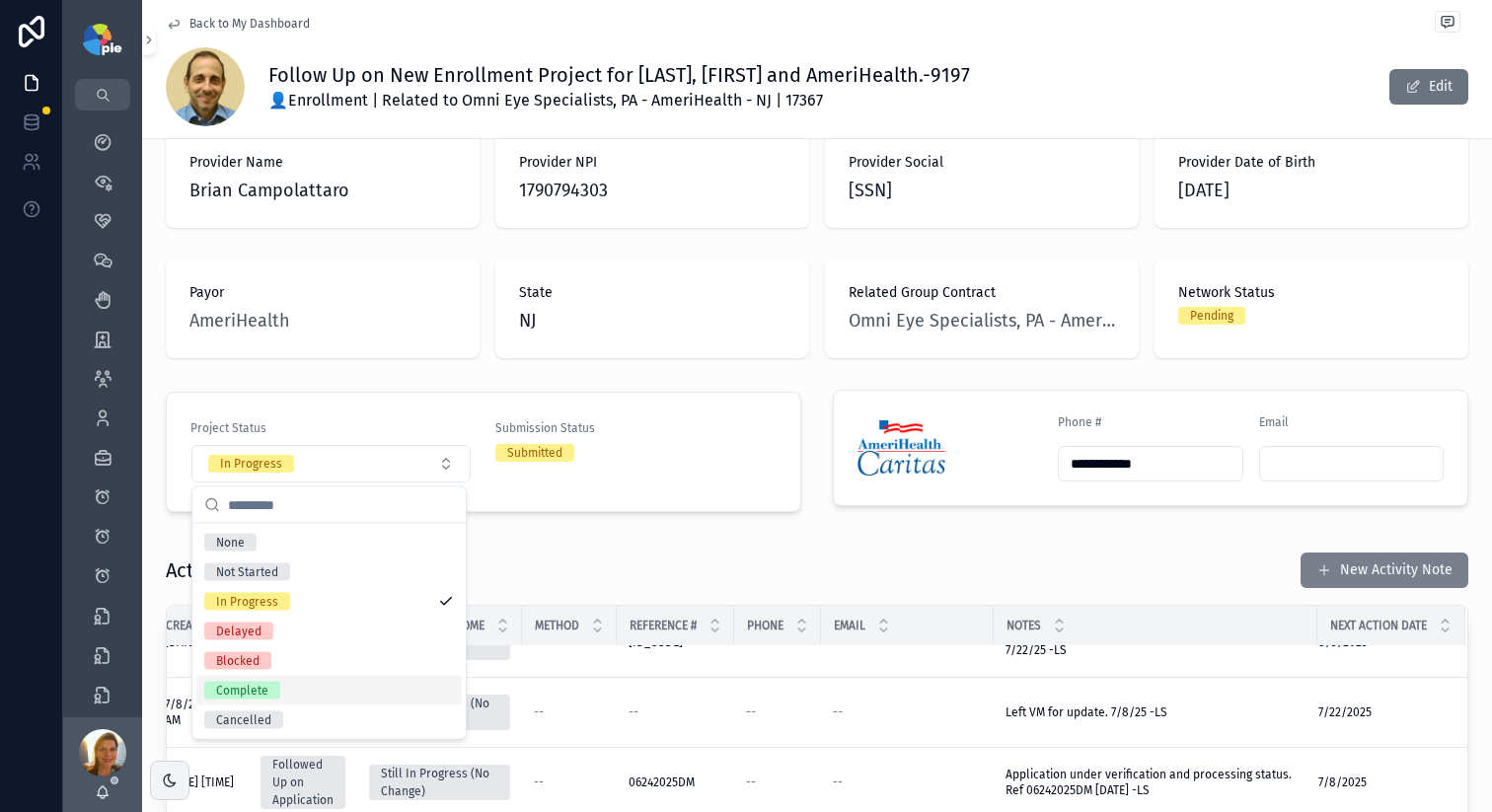 click at bounding box center [1324, 570] 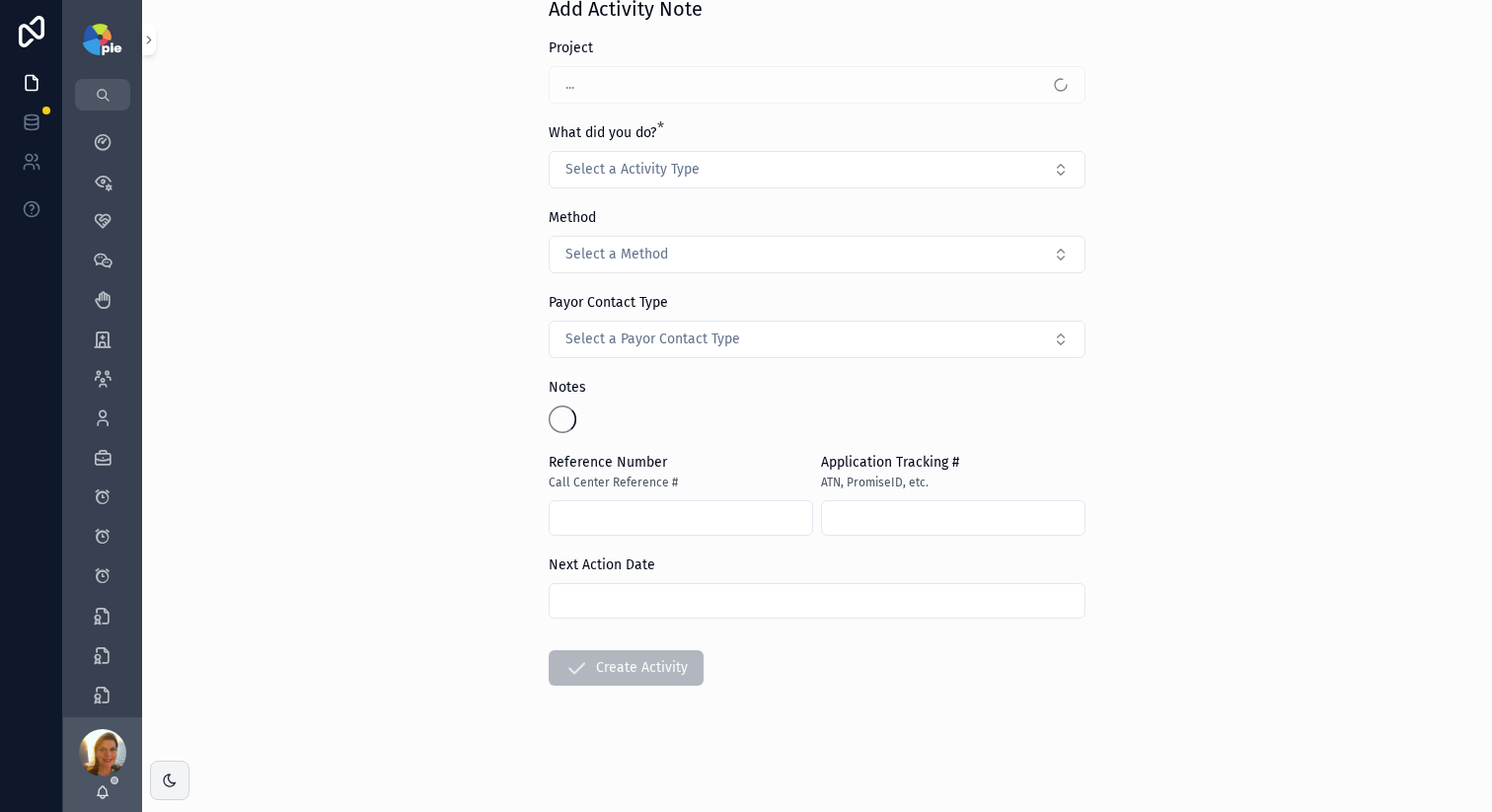 scroll, scrollTop: 0, scrollLeft: 0, axis: both 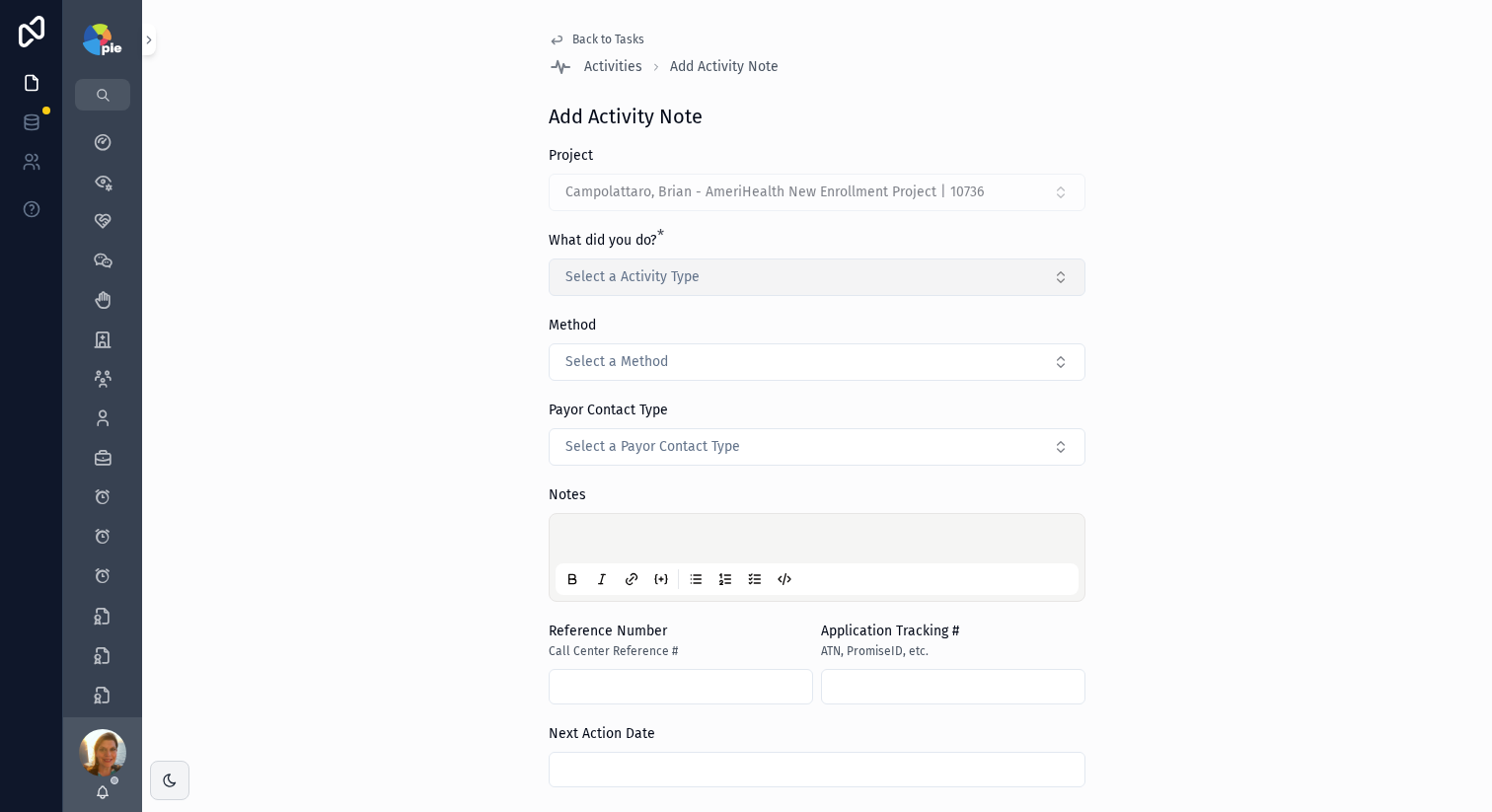 click on "Select a Activity Type" at bounding box center [817, 277] 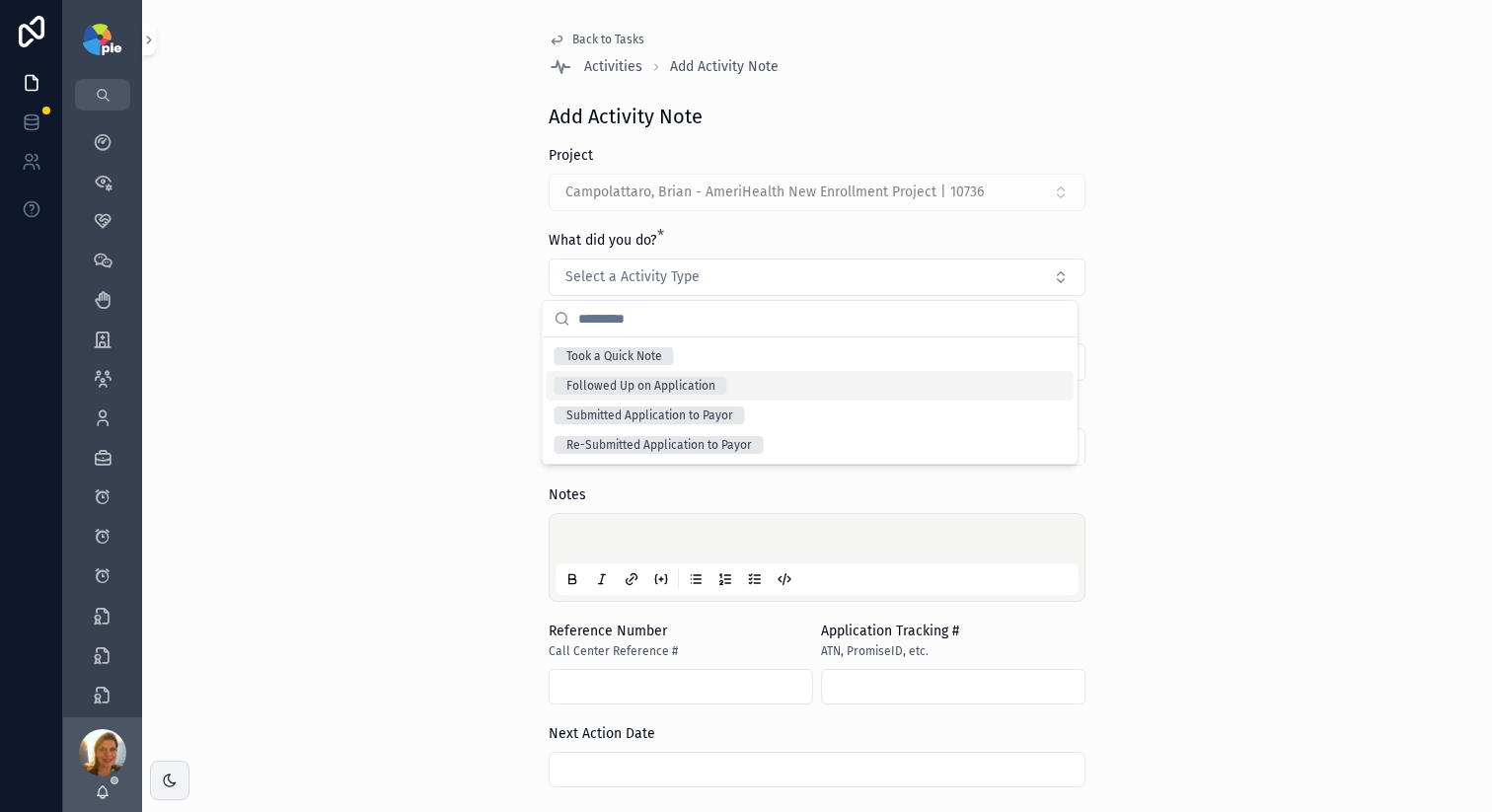 click on "Followed Up on Application" at bounding box center (810, 386) 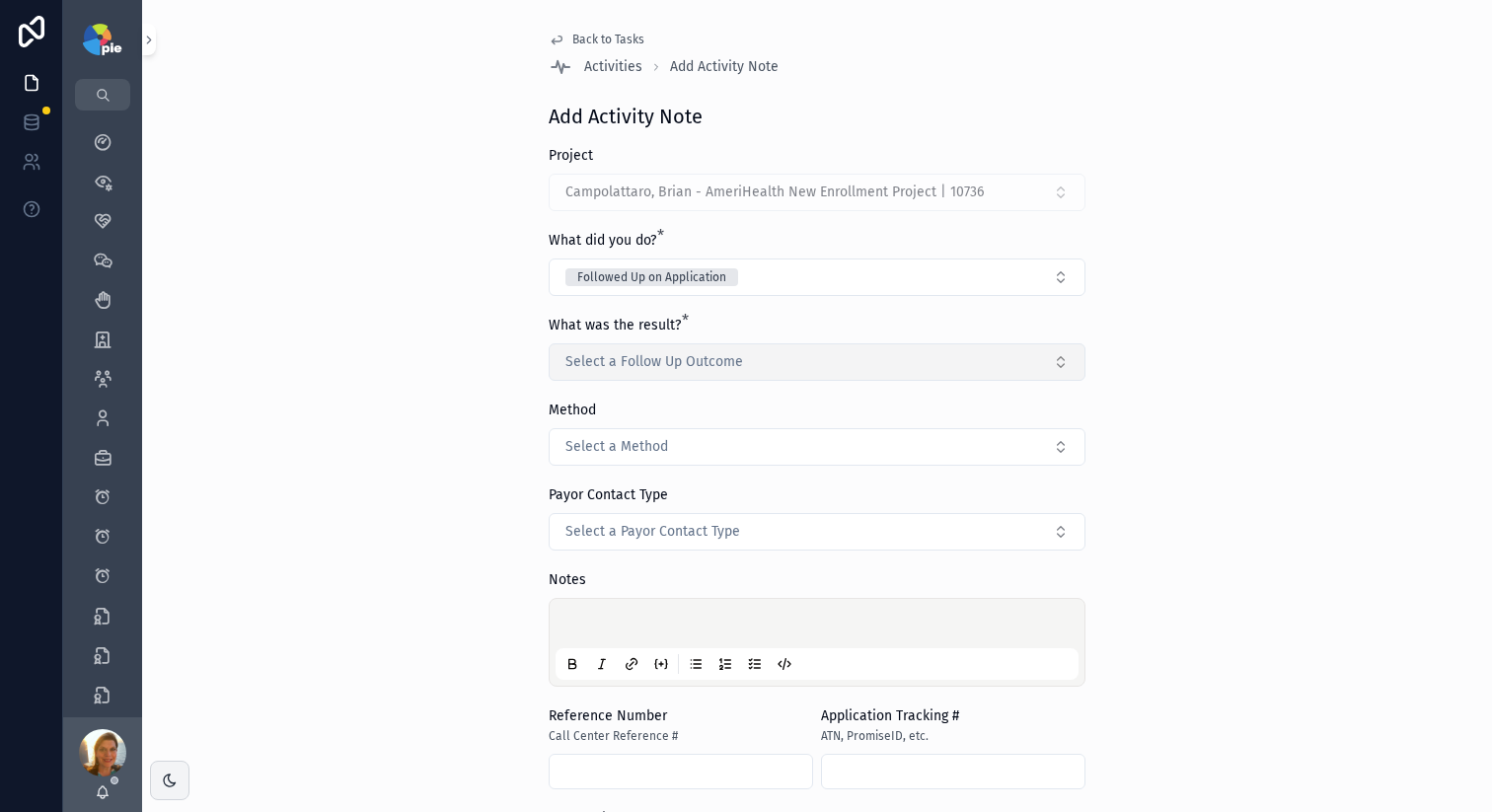 click on "Select a Follow Up Outcome" at bounding box center [654, 362] 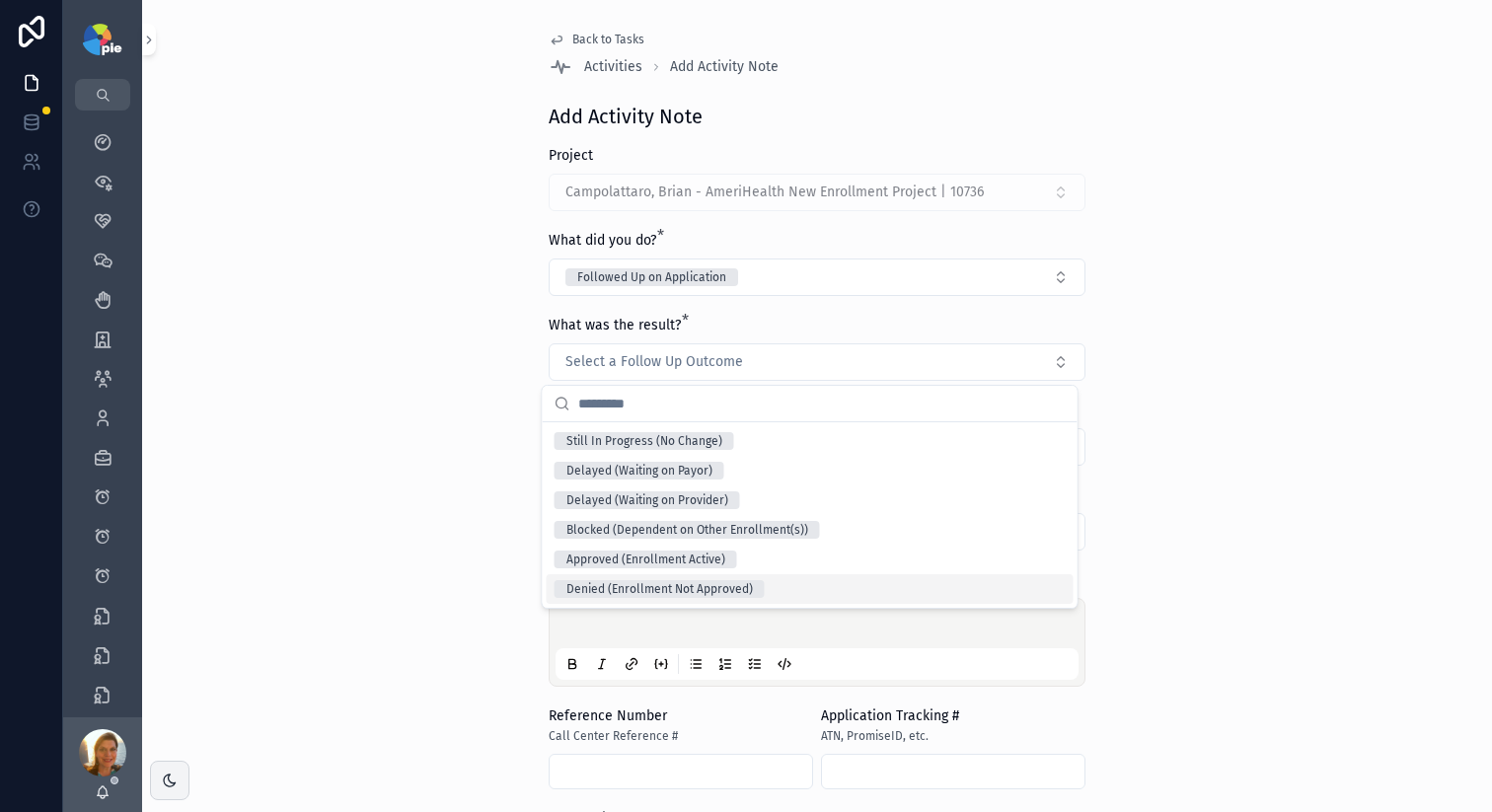click on "Denied (Enrollment Not Approved)" at bounding box center [810, 589] 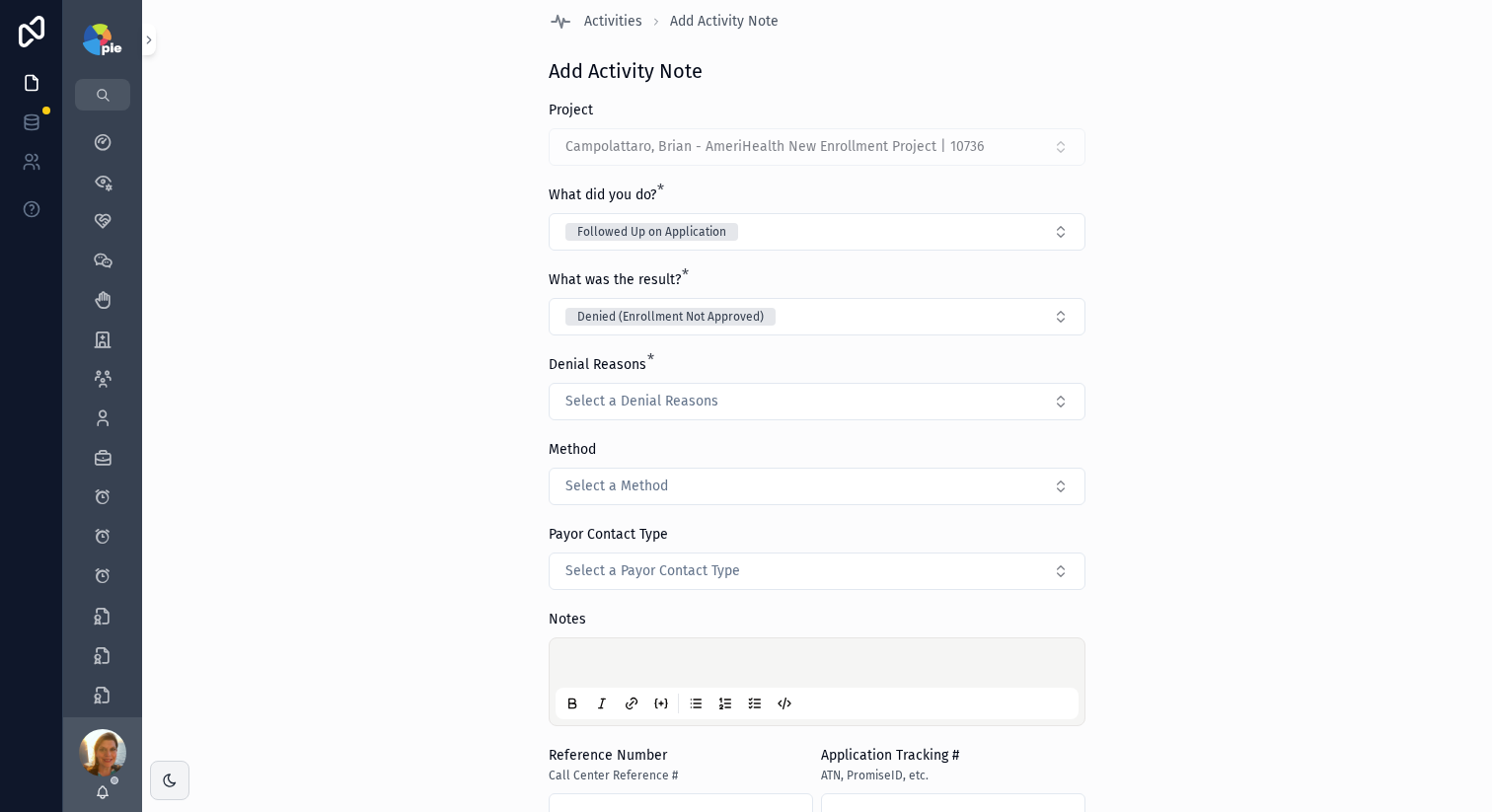 scroll, scrollTop: 46, scrollLeft: 0, axis: vertical 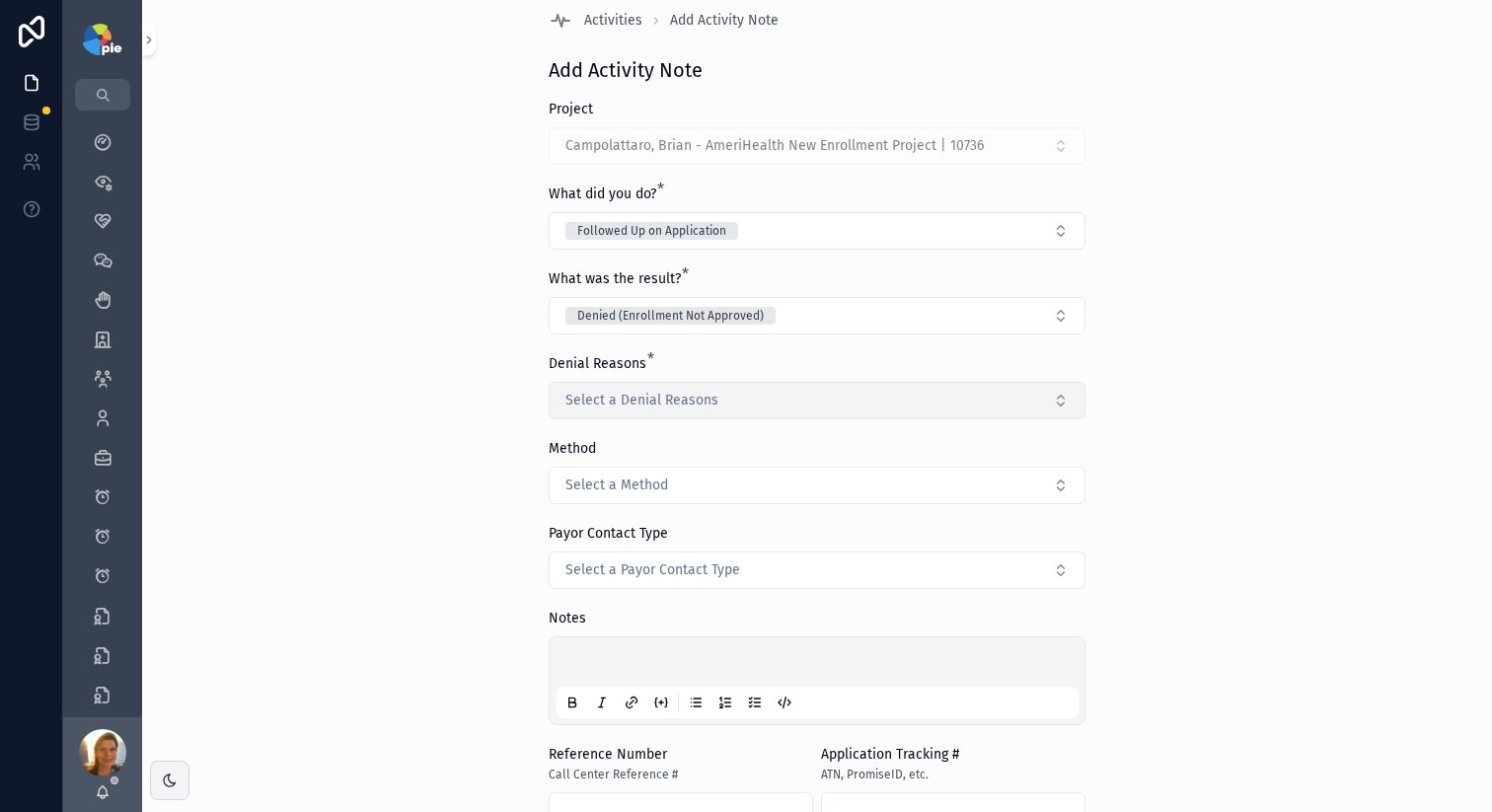 click on "Select a Denial Reasons" at bounding box center [641, 401] 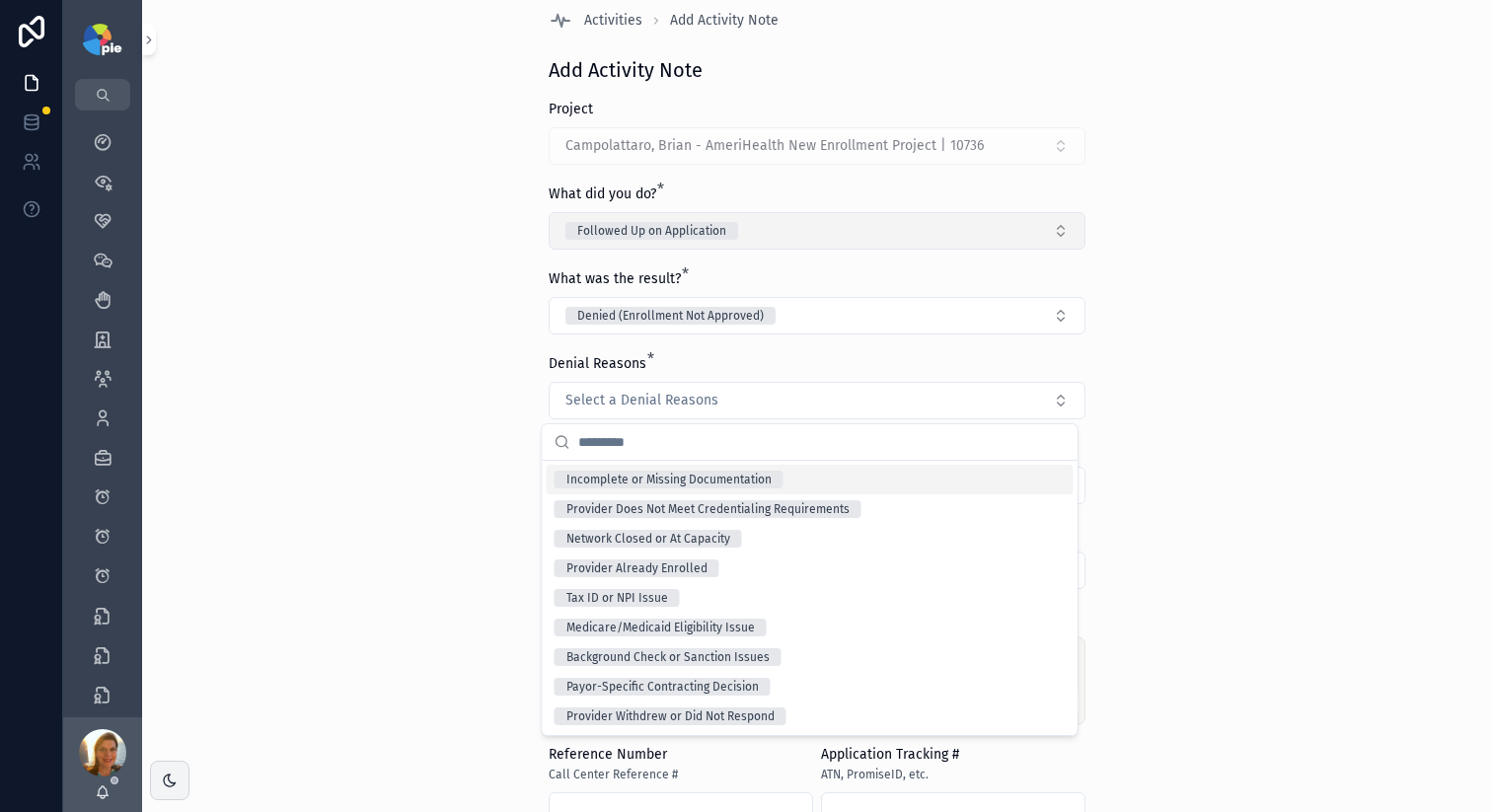 click on "Followed Up on Application" at bounding box center [817, 231] 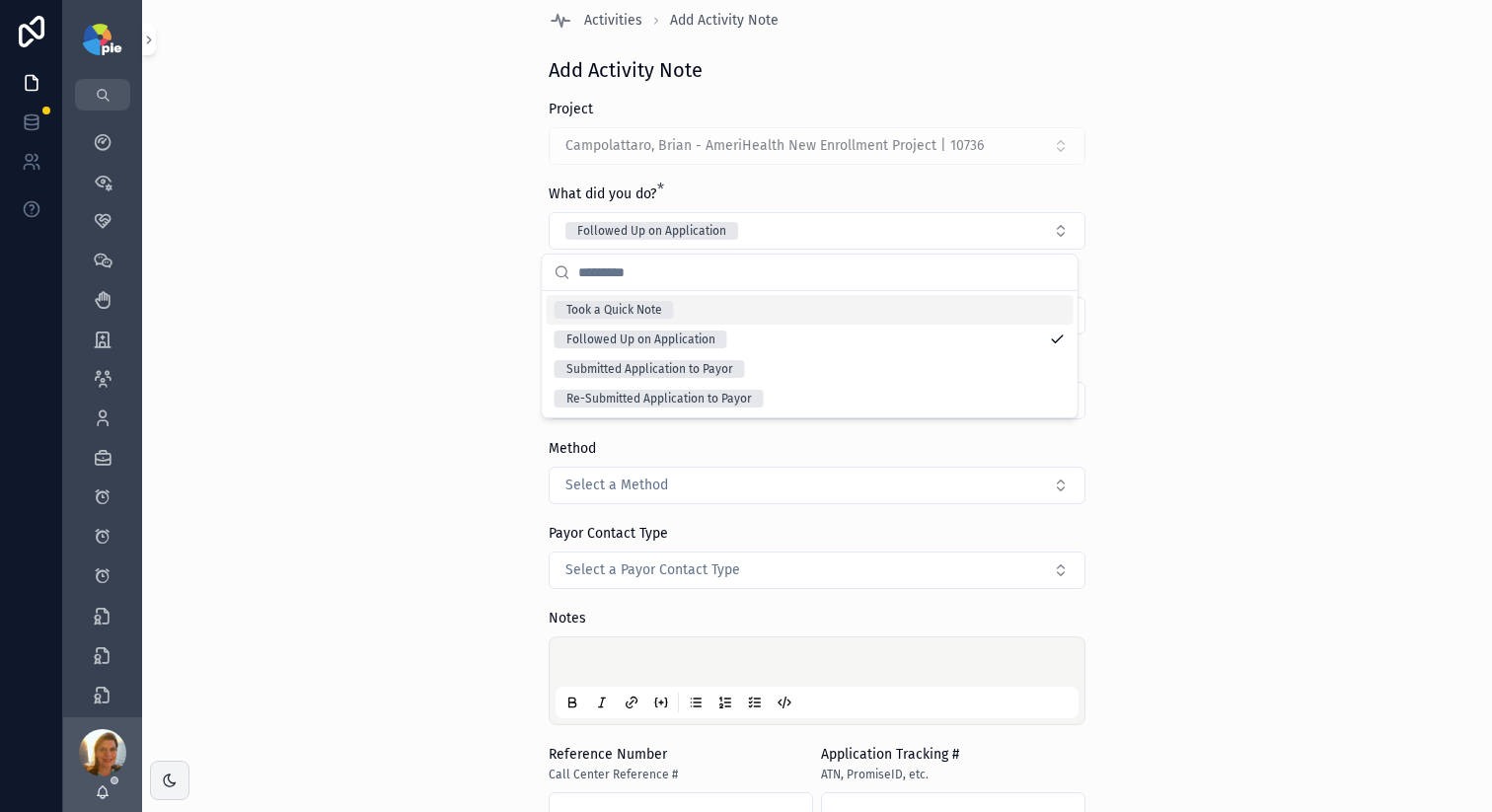 click on "Took a Quick Note" at bounding box center [810, 310] 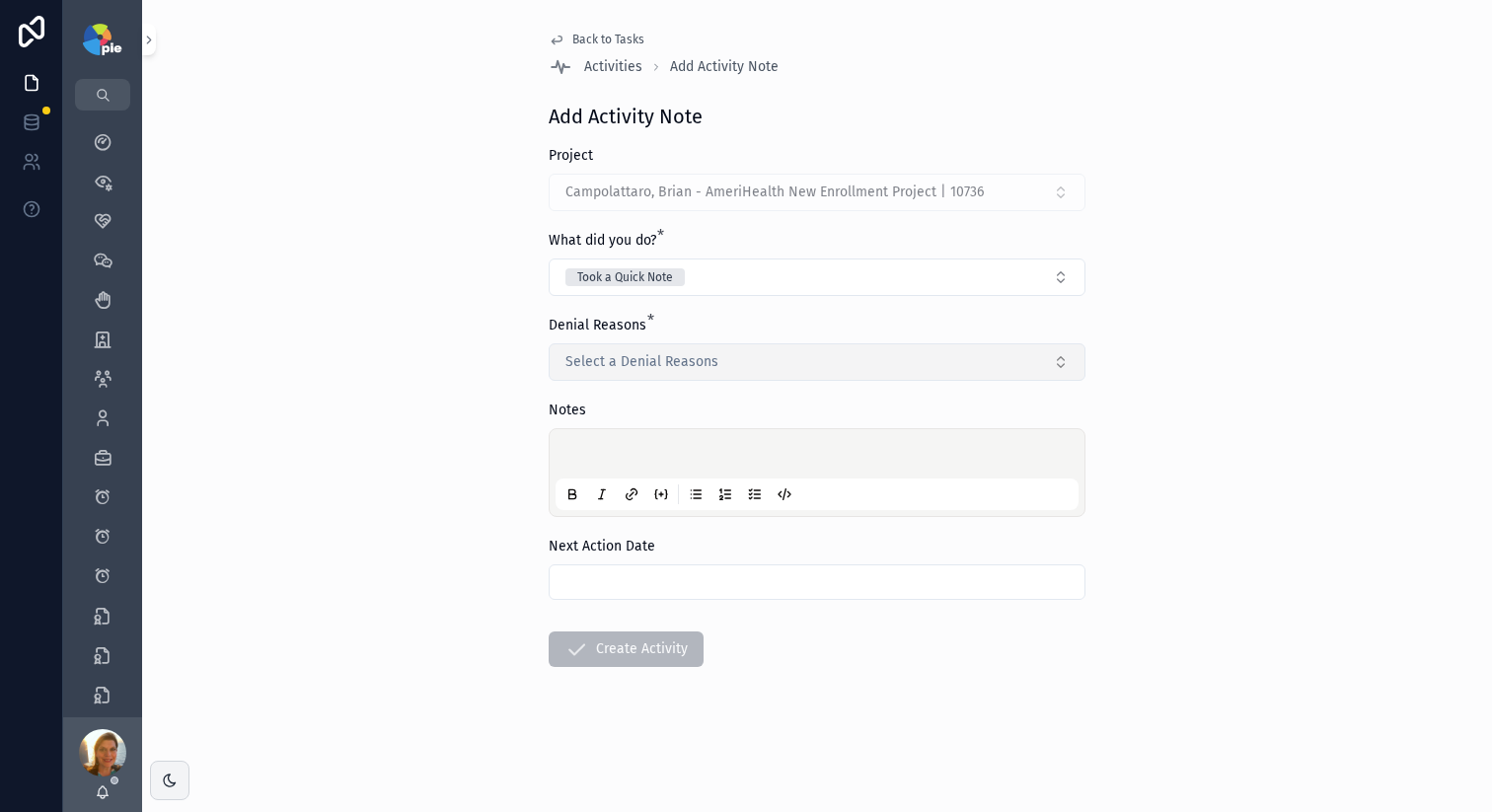 click on "Select a Denial Reasons" at bounding box center [641, 362] 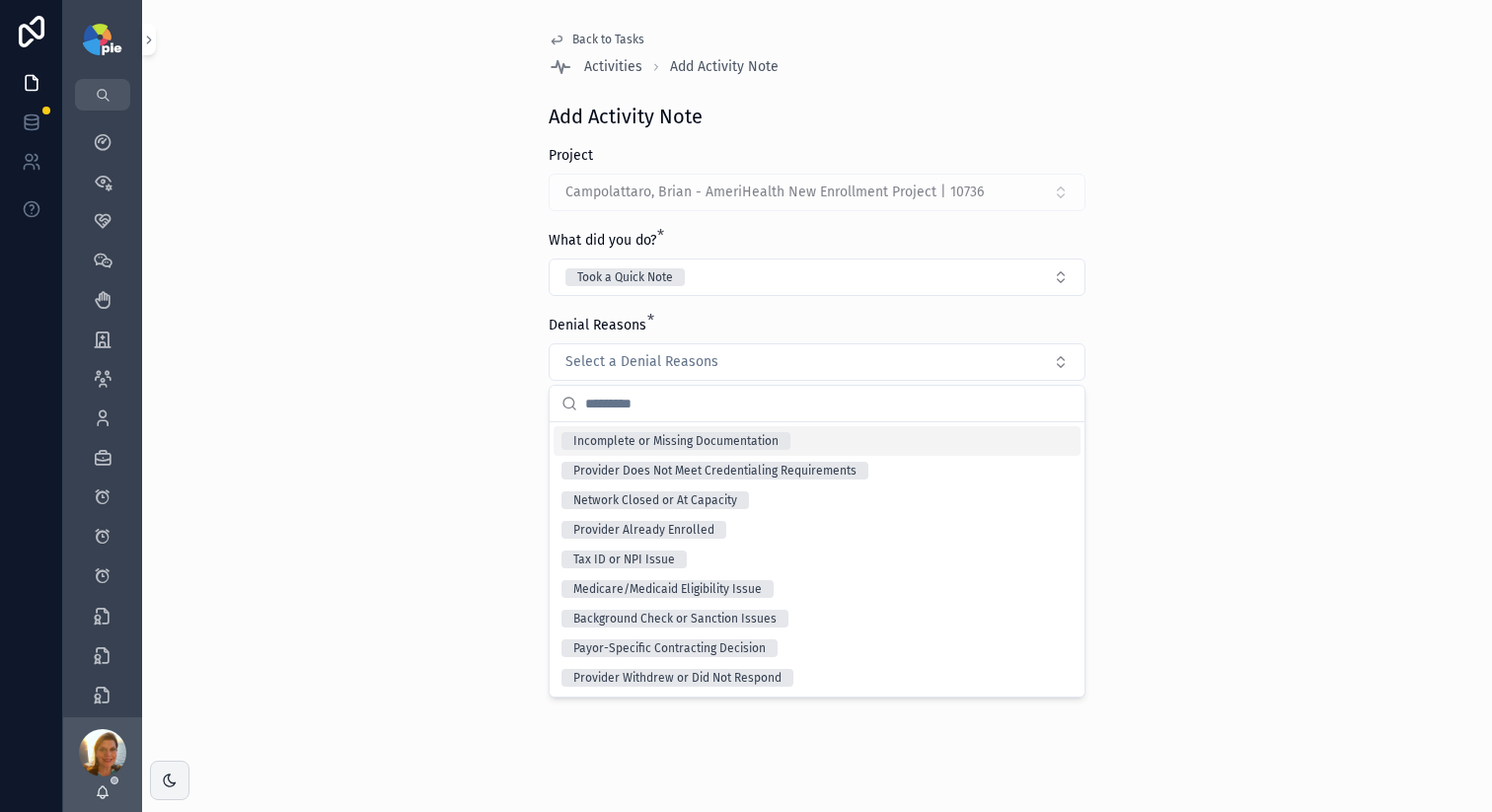 click on "Denial Reasons *" at bounding box center [817, 326] 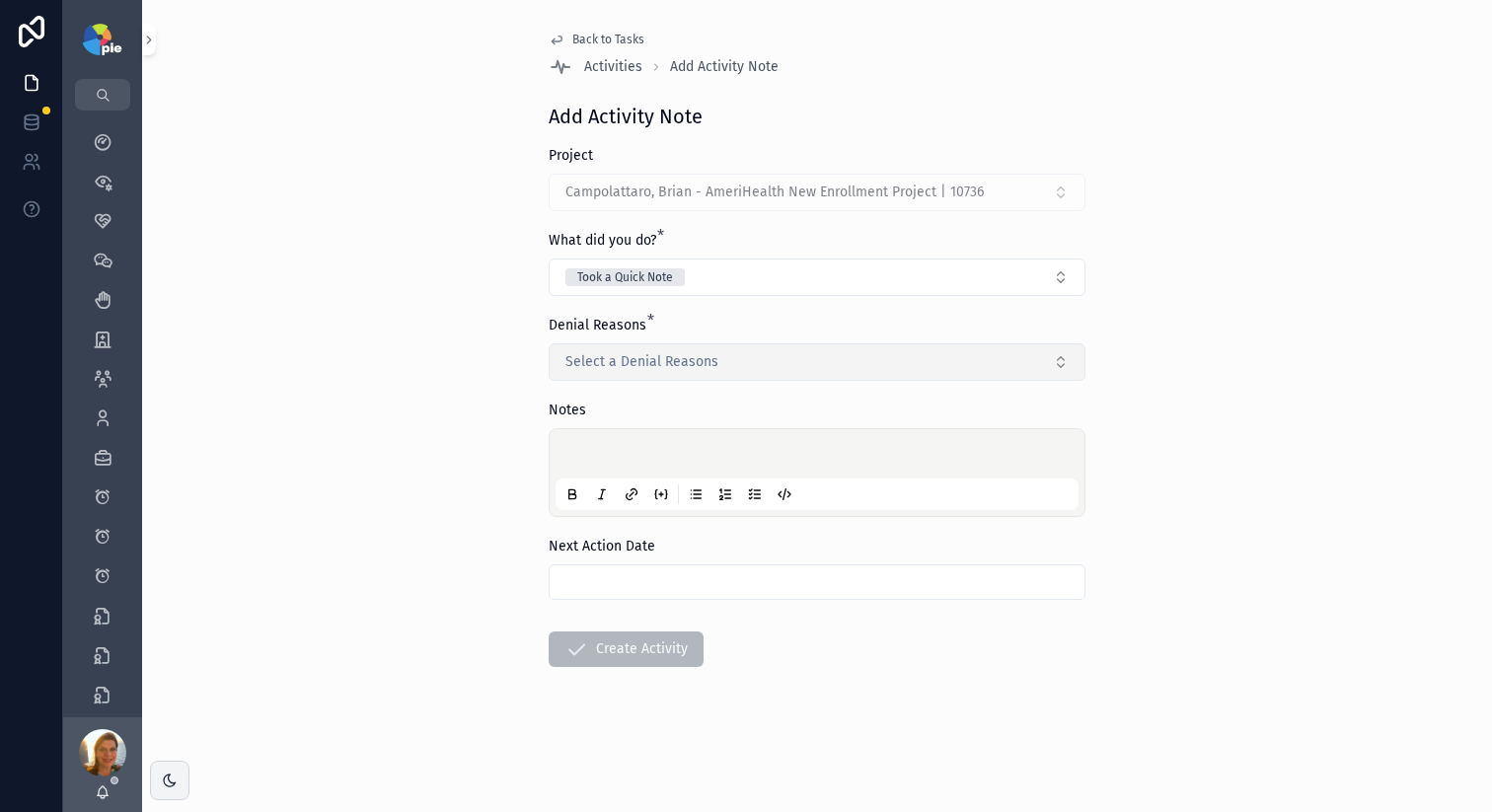 click on "Select a Denial Reasons" at bounding box center (817, 362) 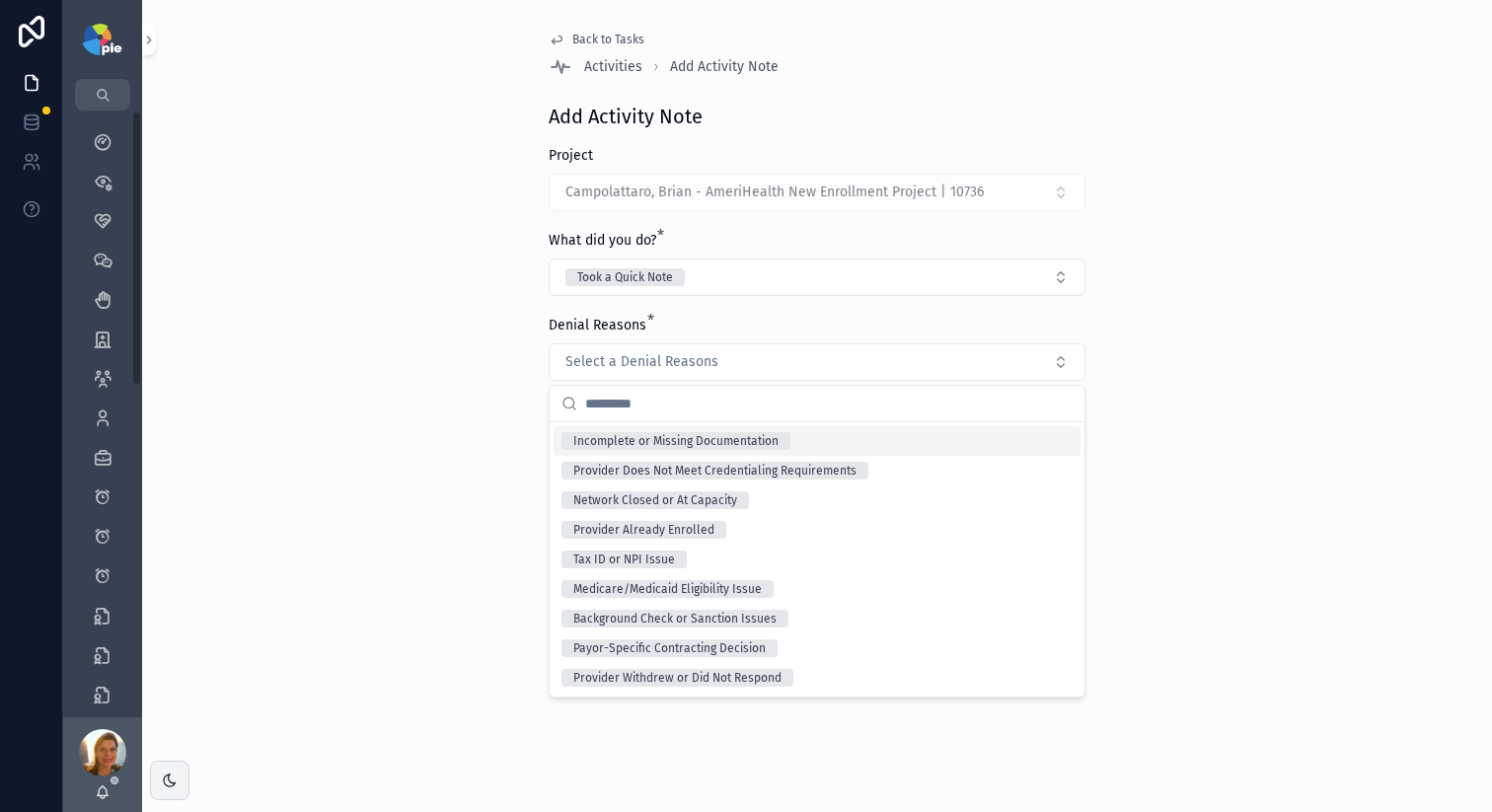 click on "Back to Tasks Activities Add Activity Note Add Activity Note Project Campolattaro, Brian - AmeriHealth New Enrollment Project | 10736 What did you do? * Took a Quick Note Denial Reasons * Select a Denial Reasons Notes Next Action Date Create Activity" at bounding box center [817, 406] 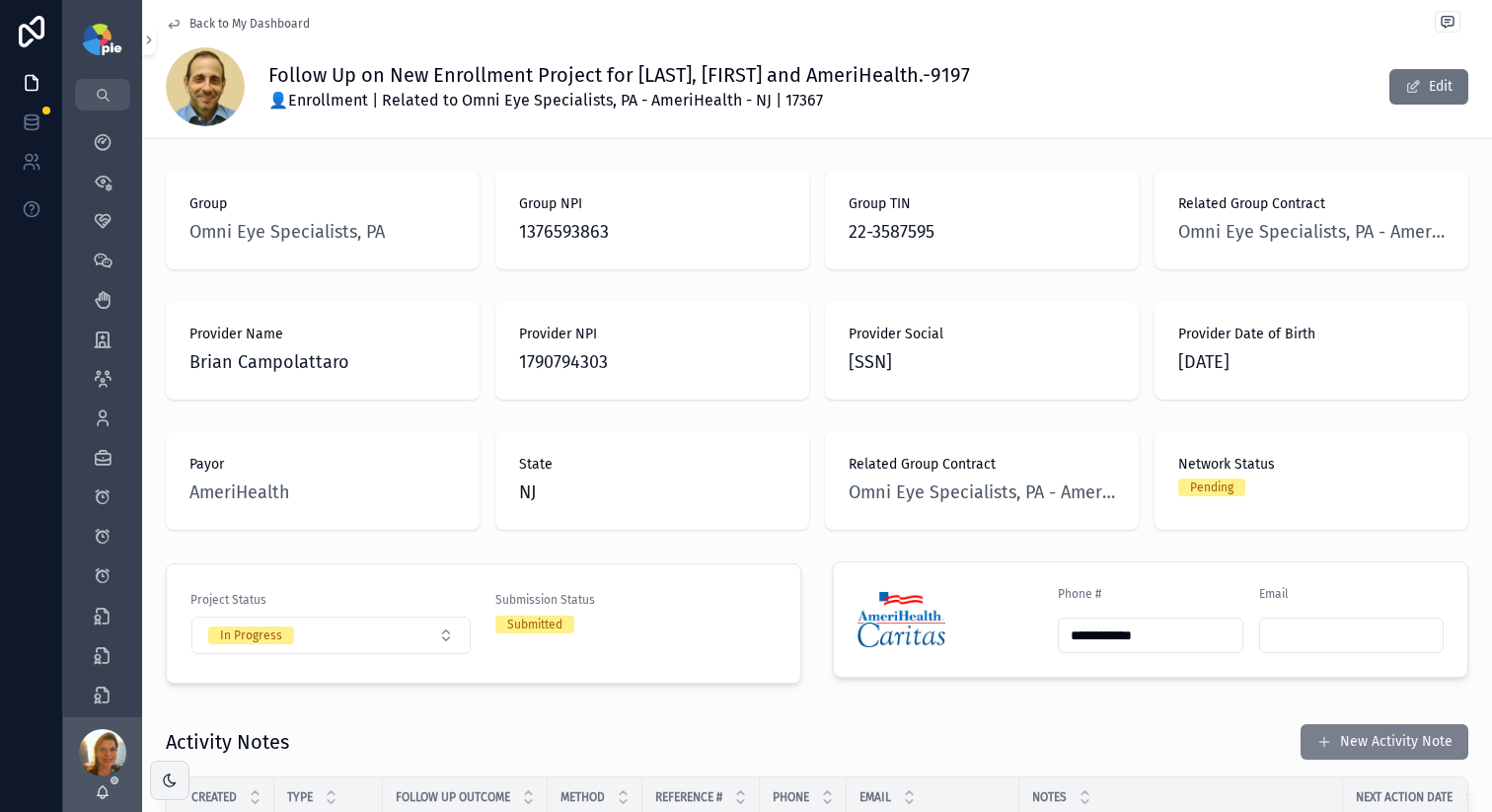 click on "New Activity Note" at bounding box center (1384, 742) 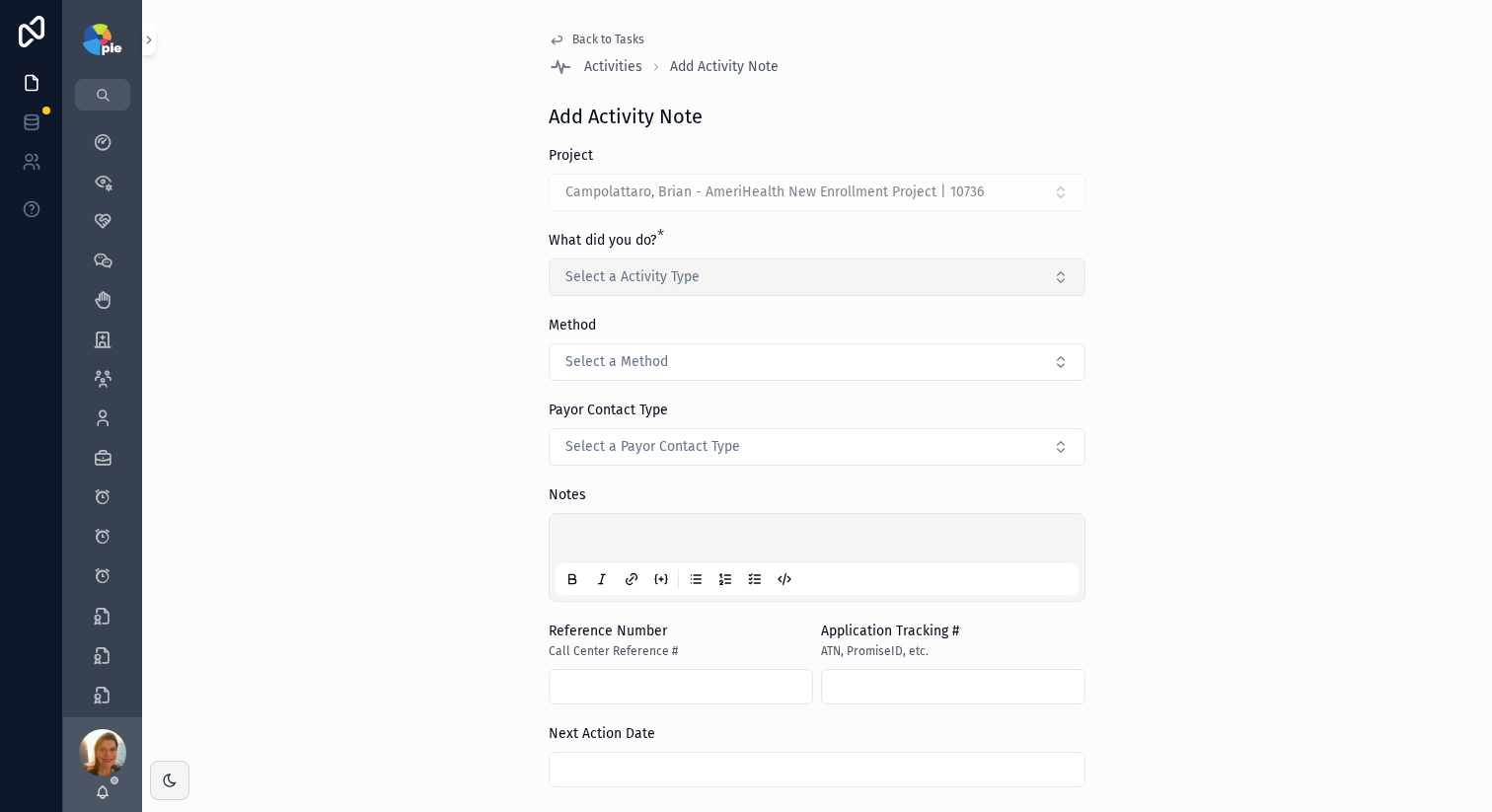 click on "Select a Activity Type" at bounding box center (817, 277) 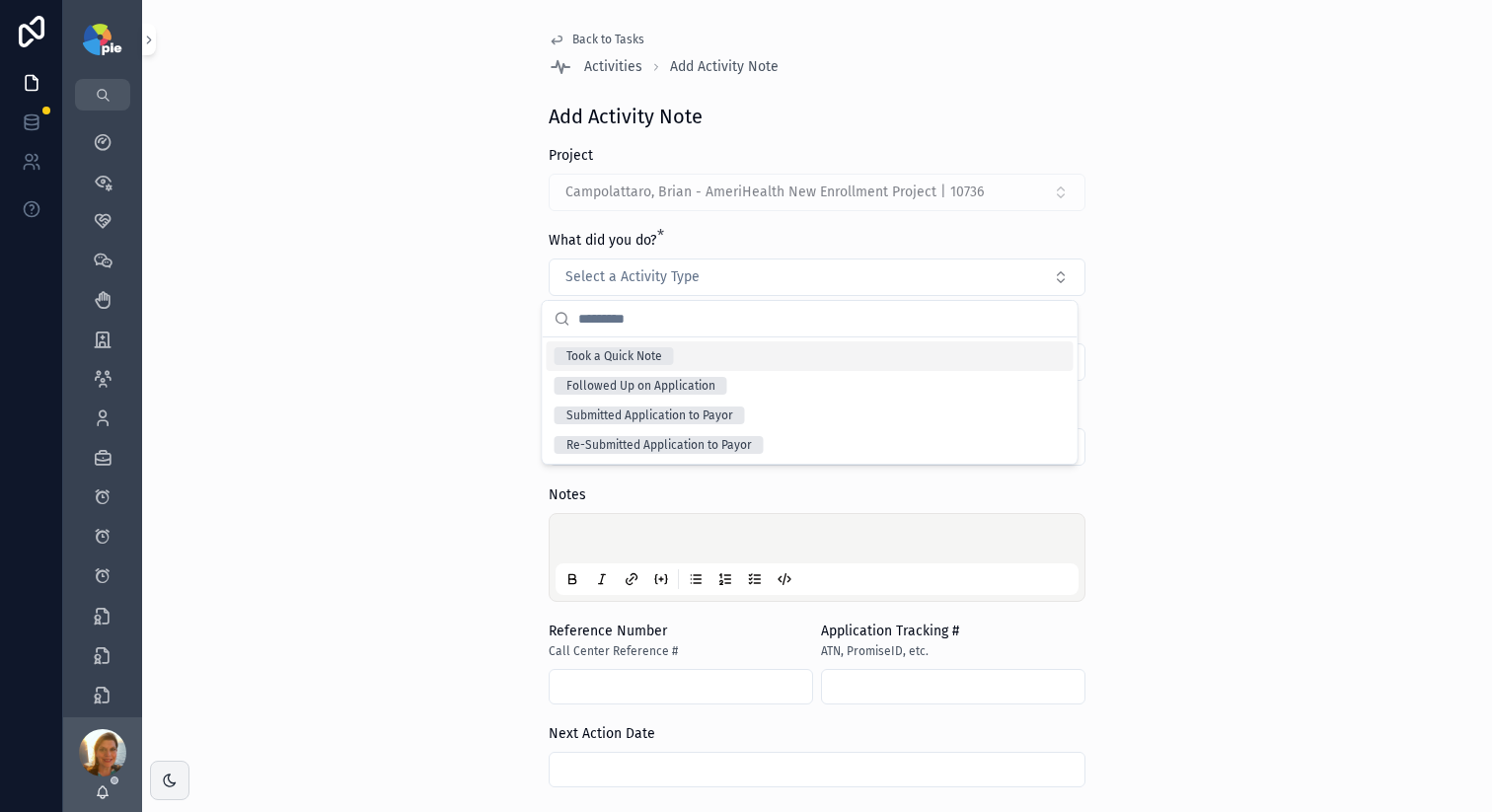 click on "Took a Quick Note" at bounding box center (810, 356) 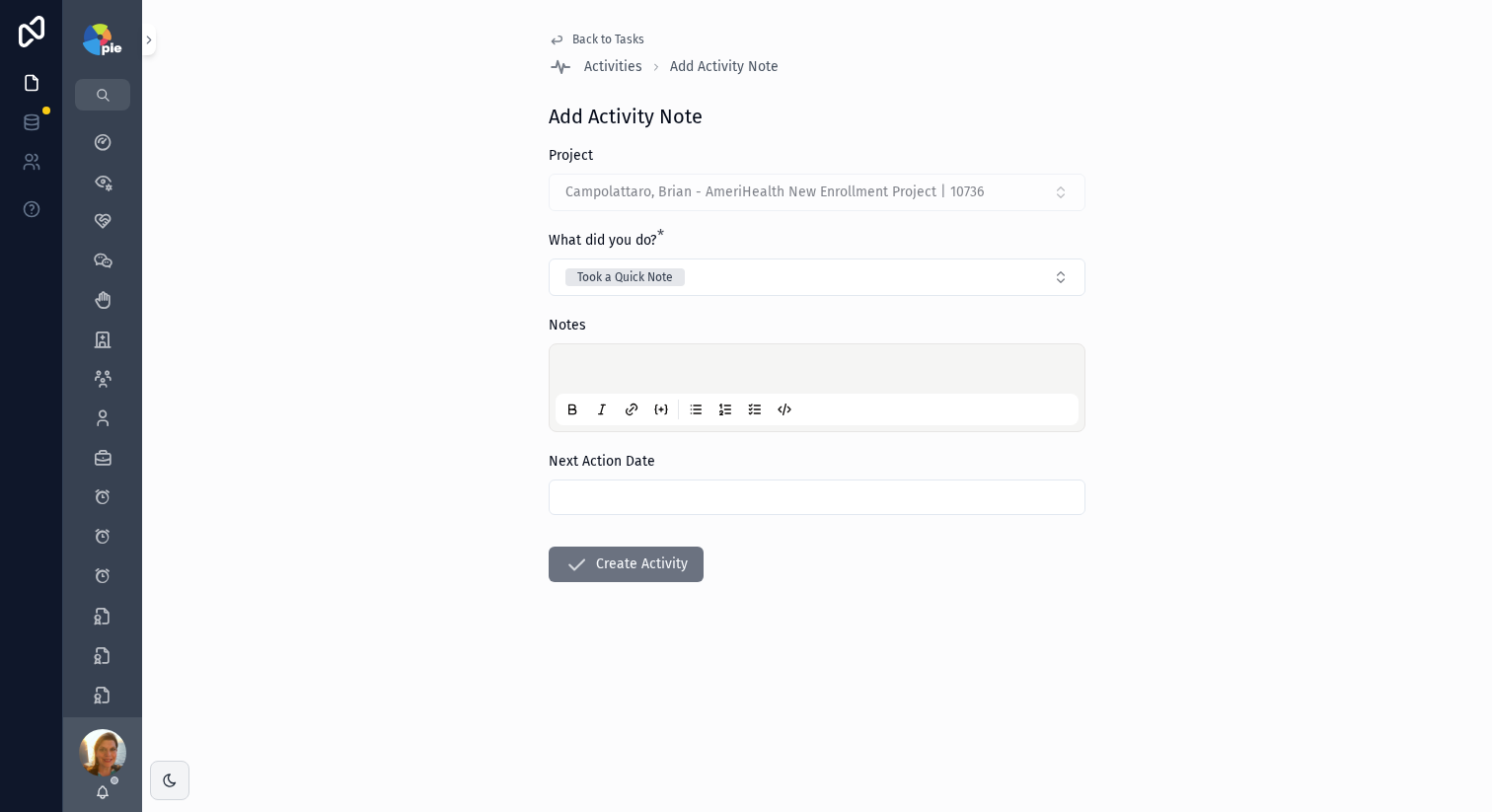 click at bounding box center (821, 372) 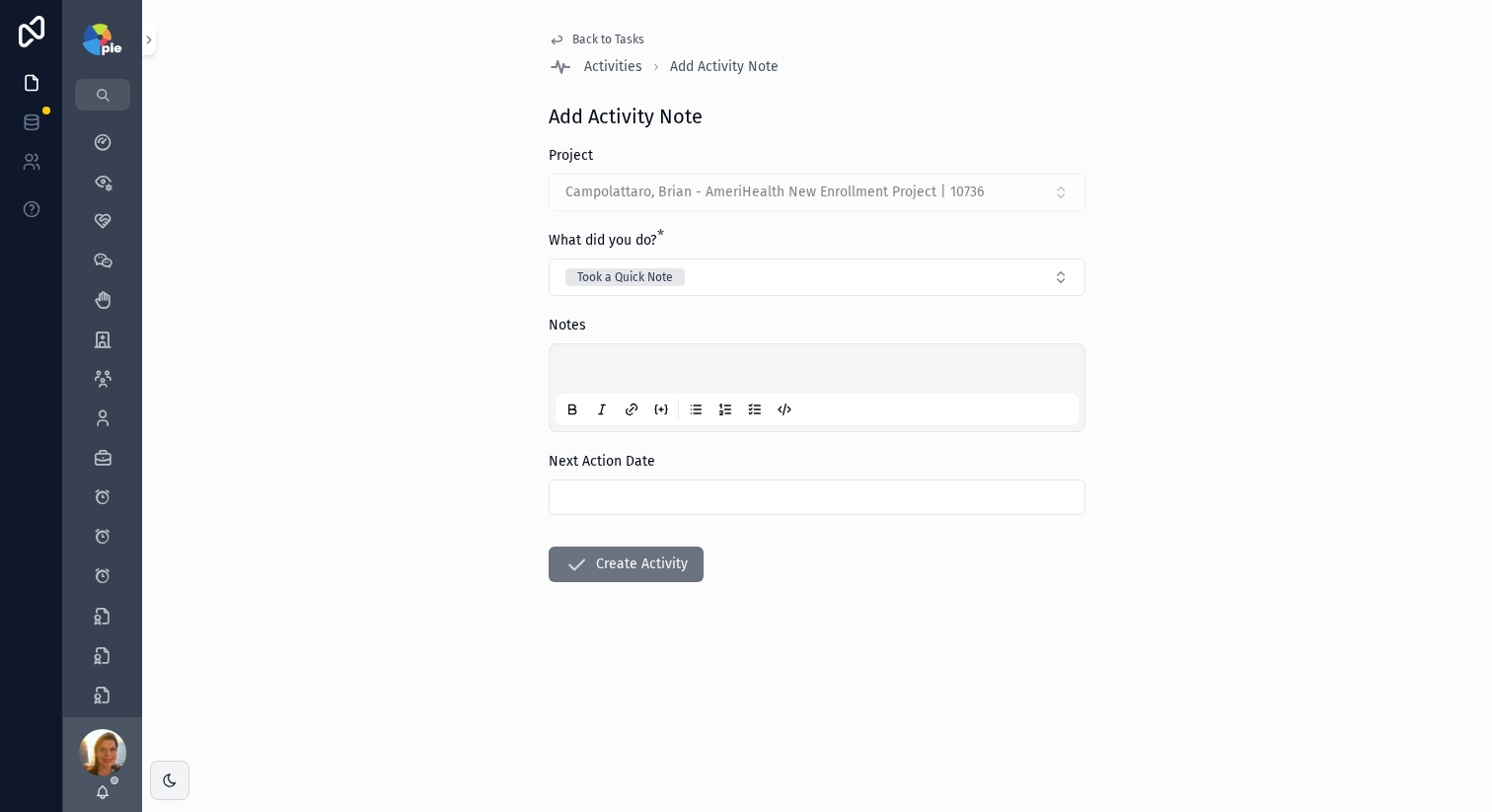 type 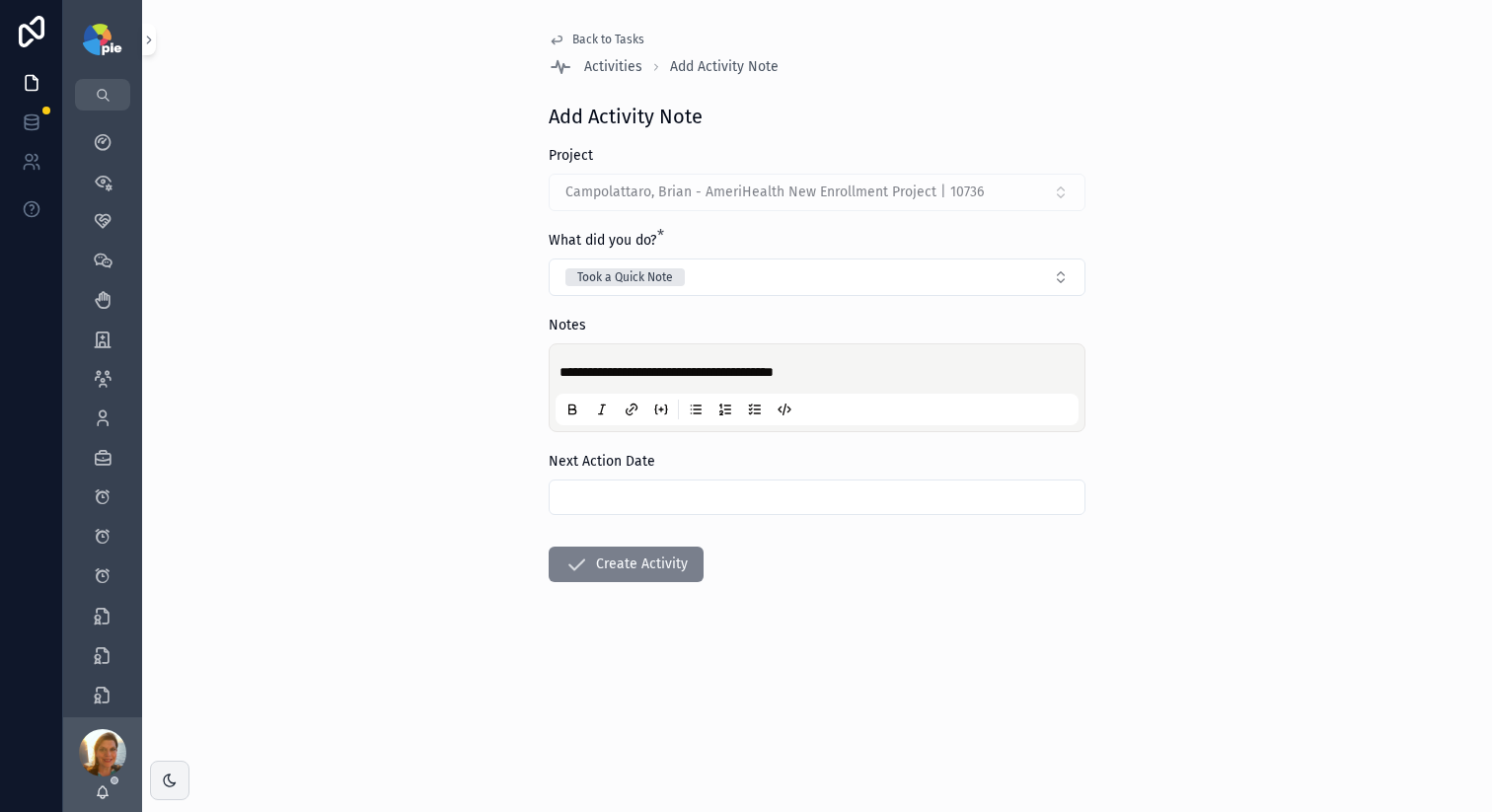 click on "Create Activity" at bounding box center (626, 564) 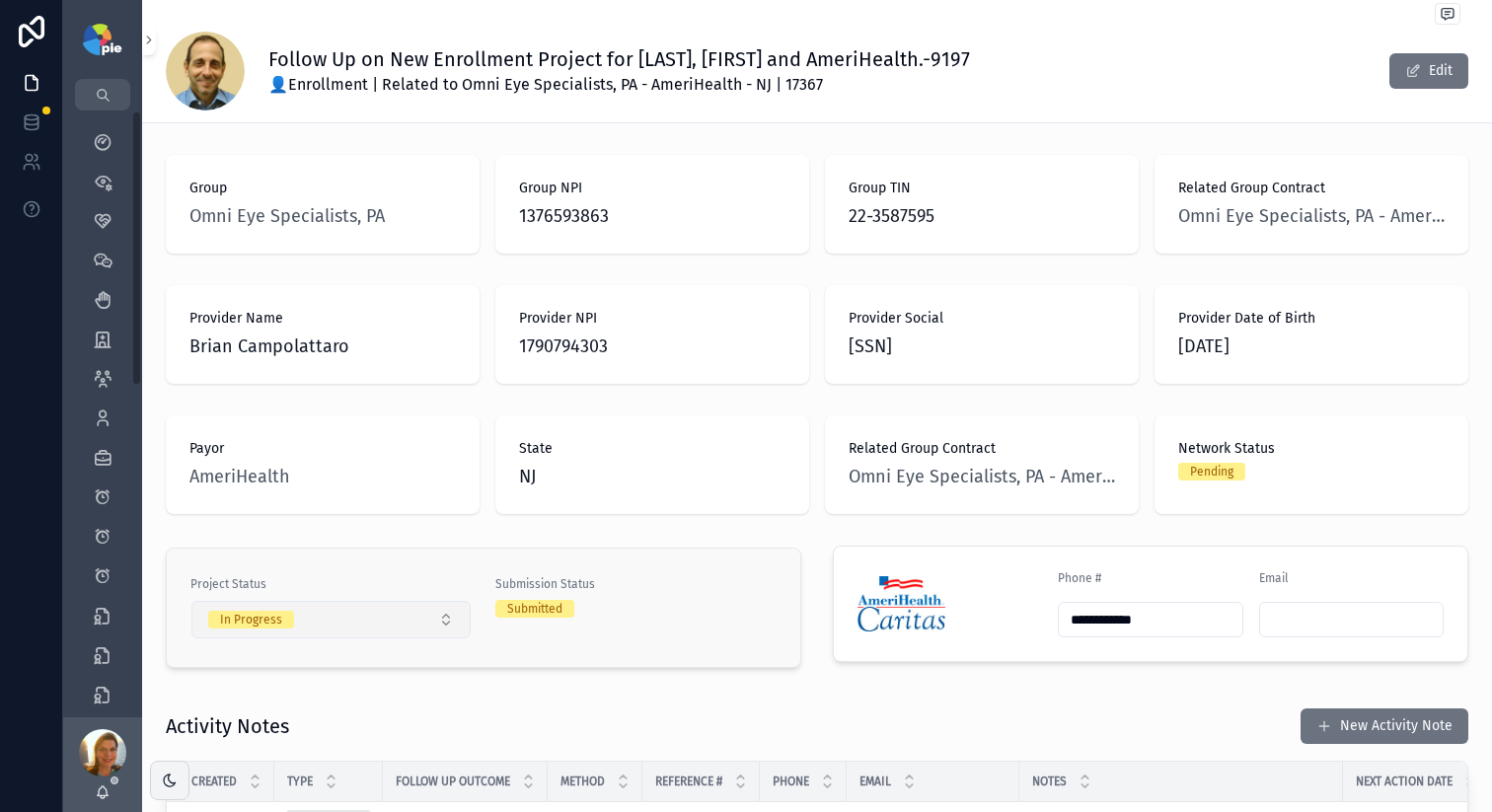 click on "In Progress" at bounding box center [331, 620] 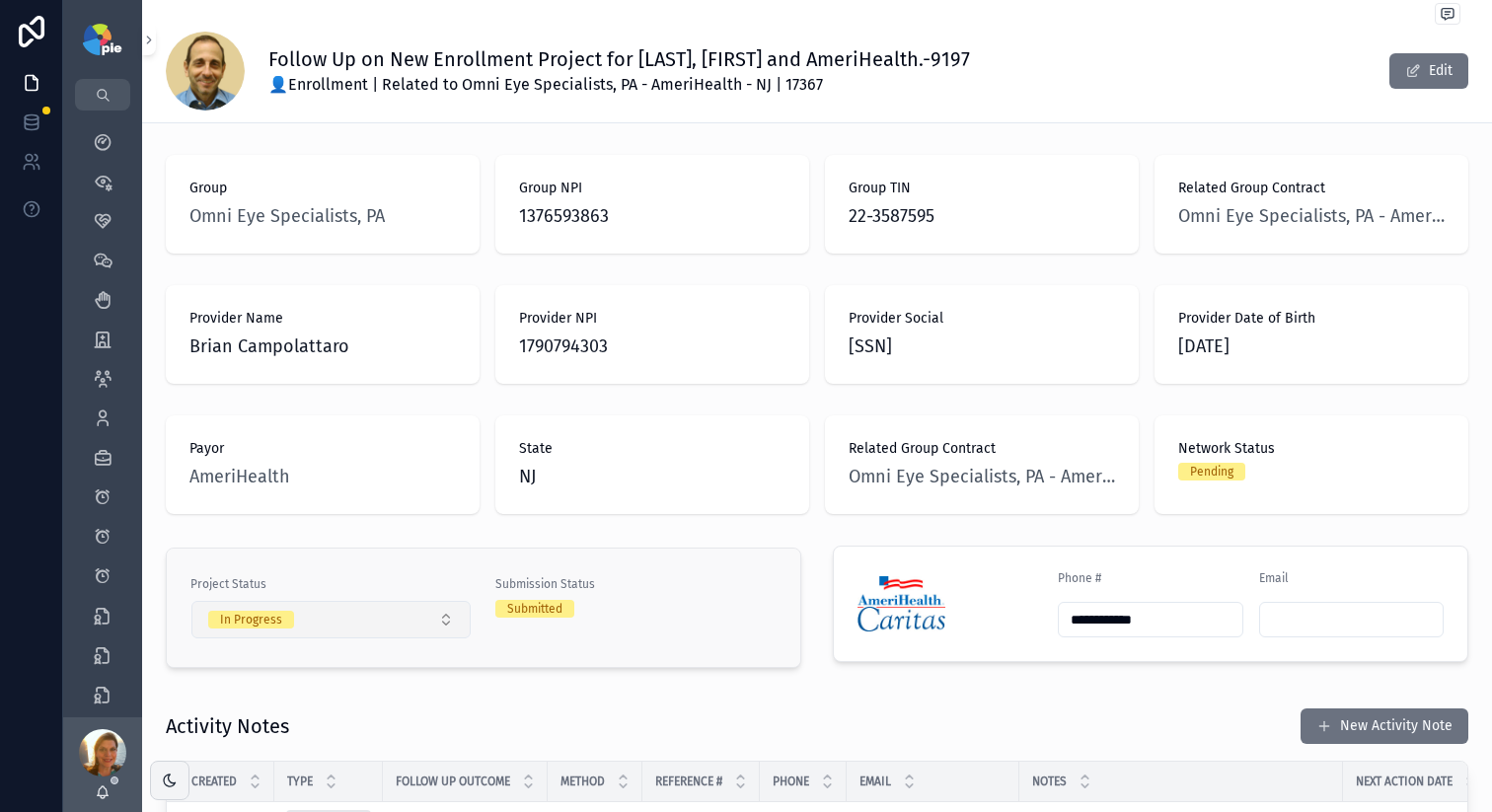 click on "In Progress" at bounding box center [331, 620] 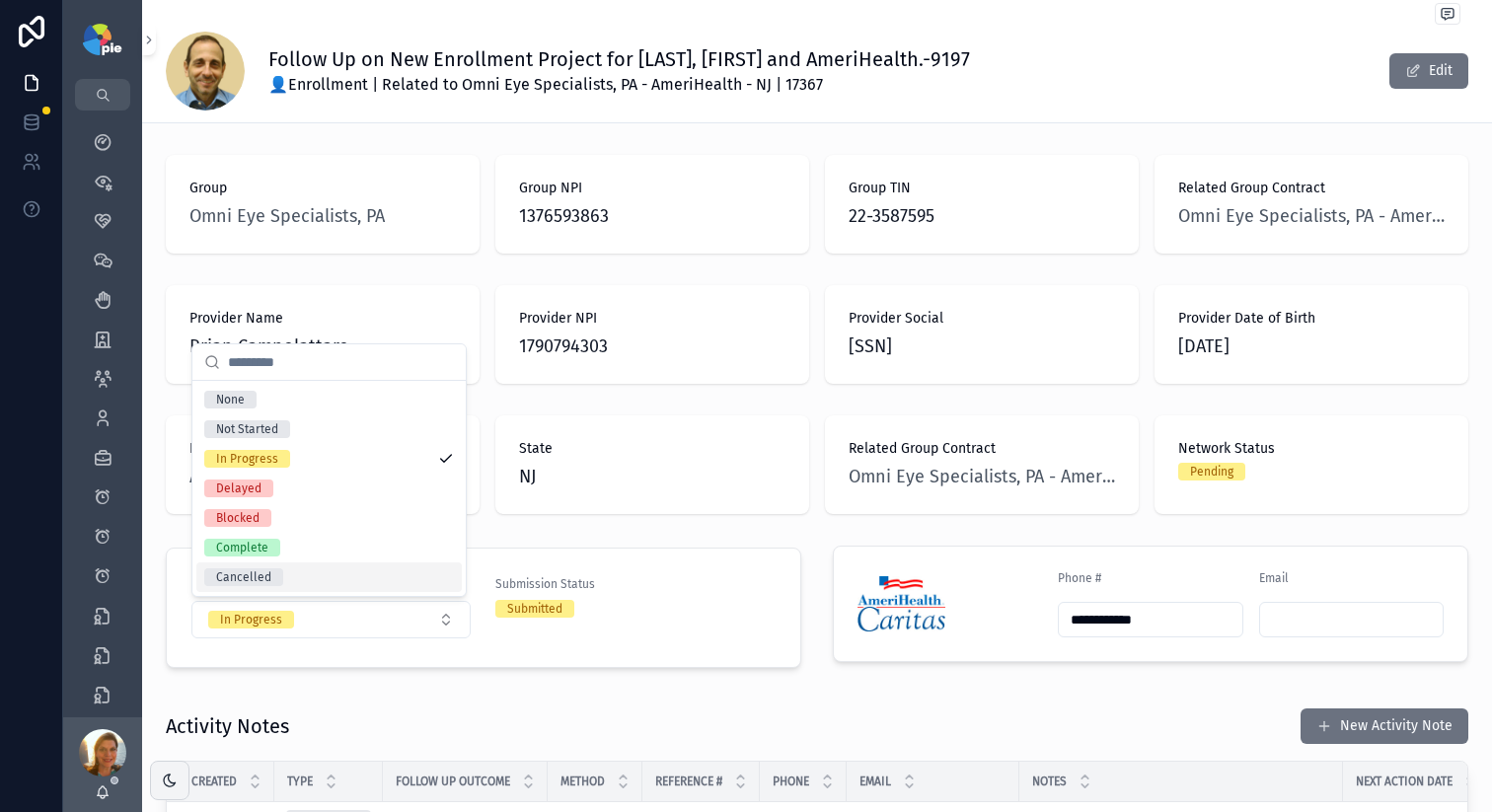 click on "Cancelled" at bounding box center [329, 577] 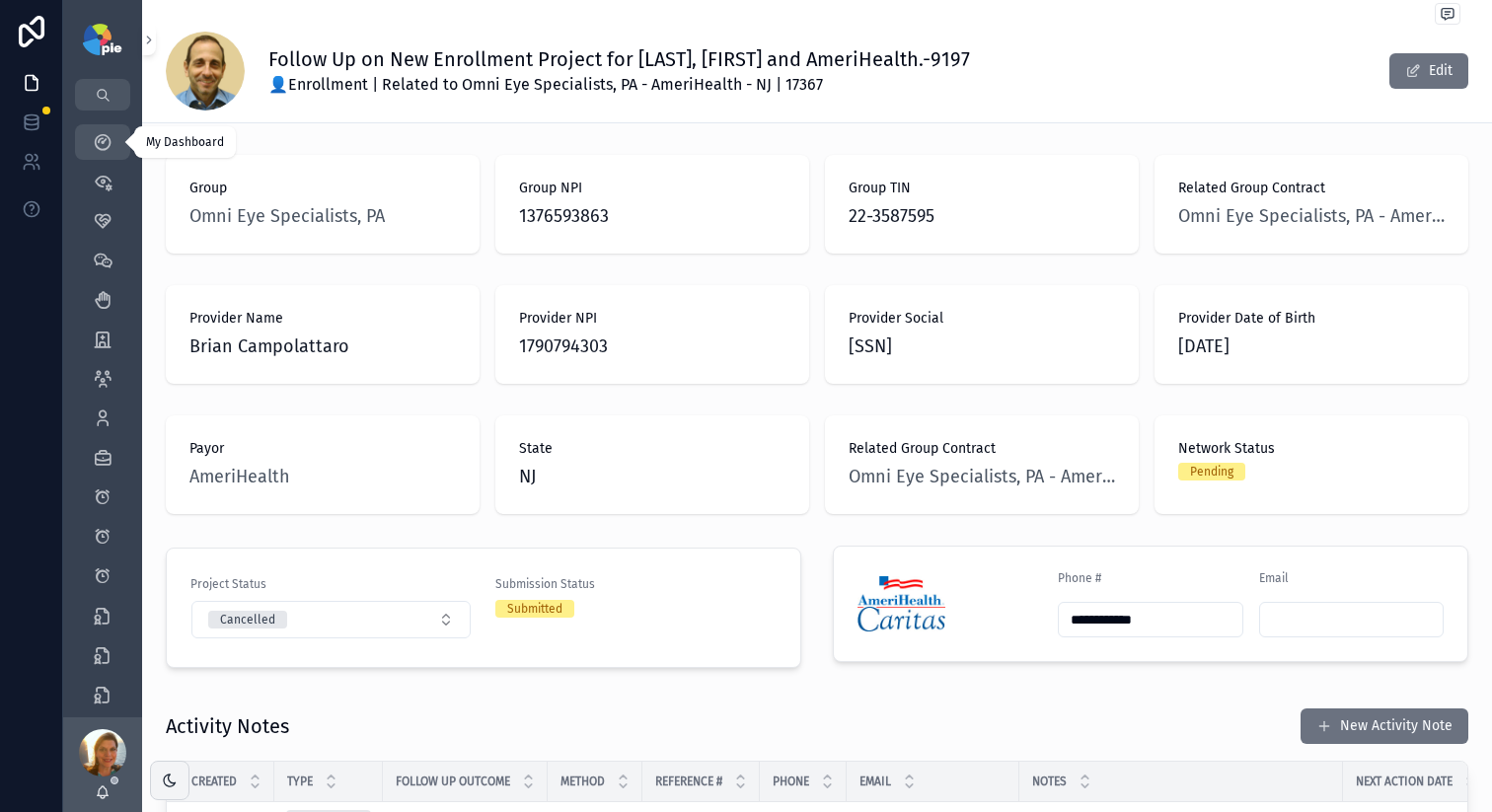 click at bounding box center (103, 142) 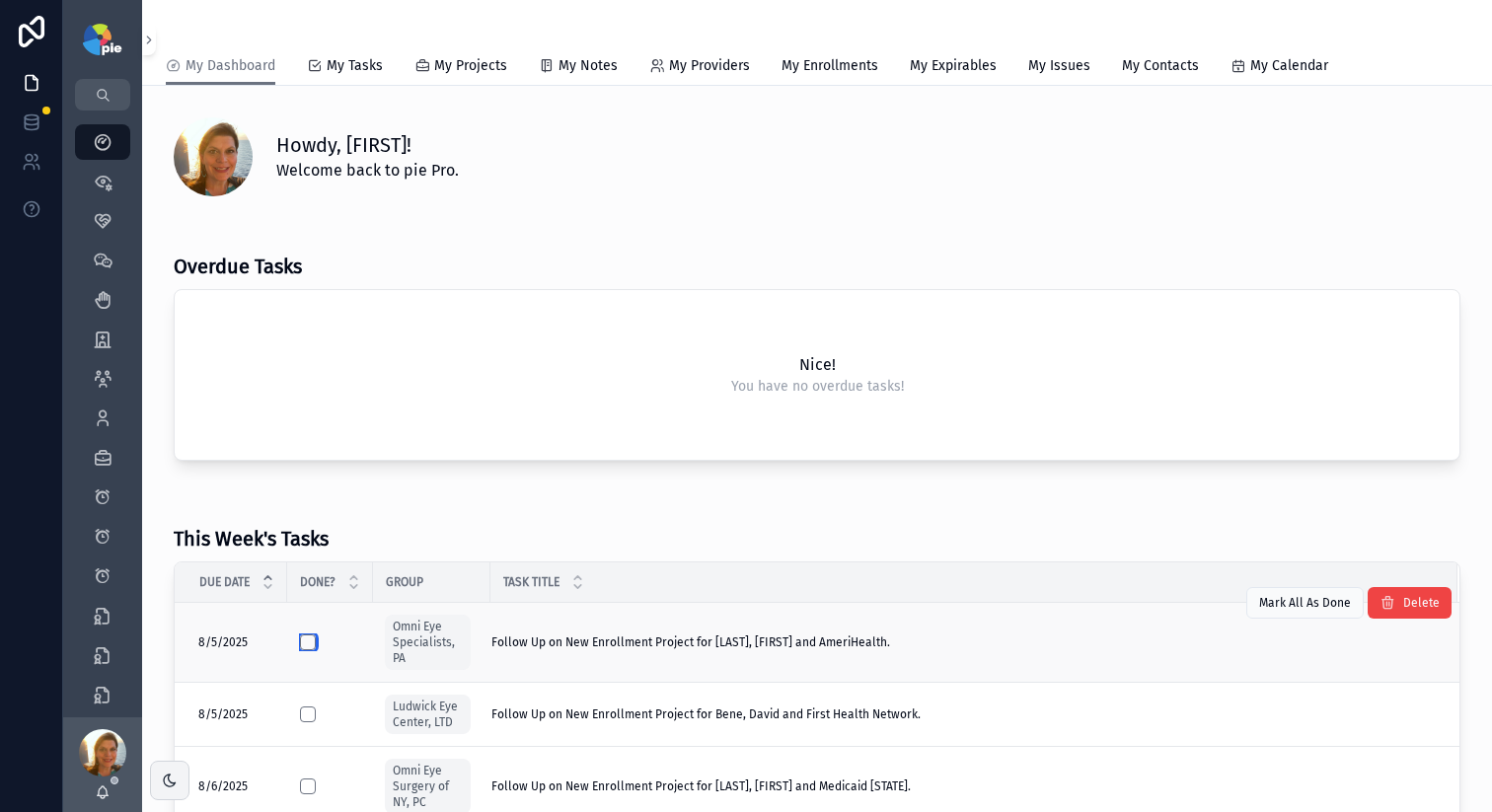 click at bounding box center (308, 642) 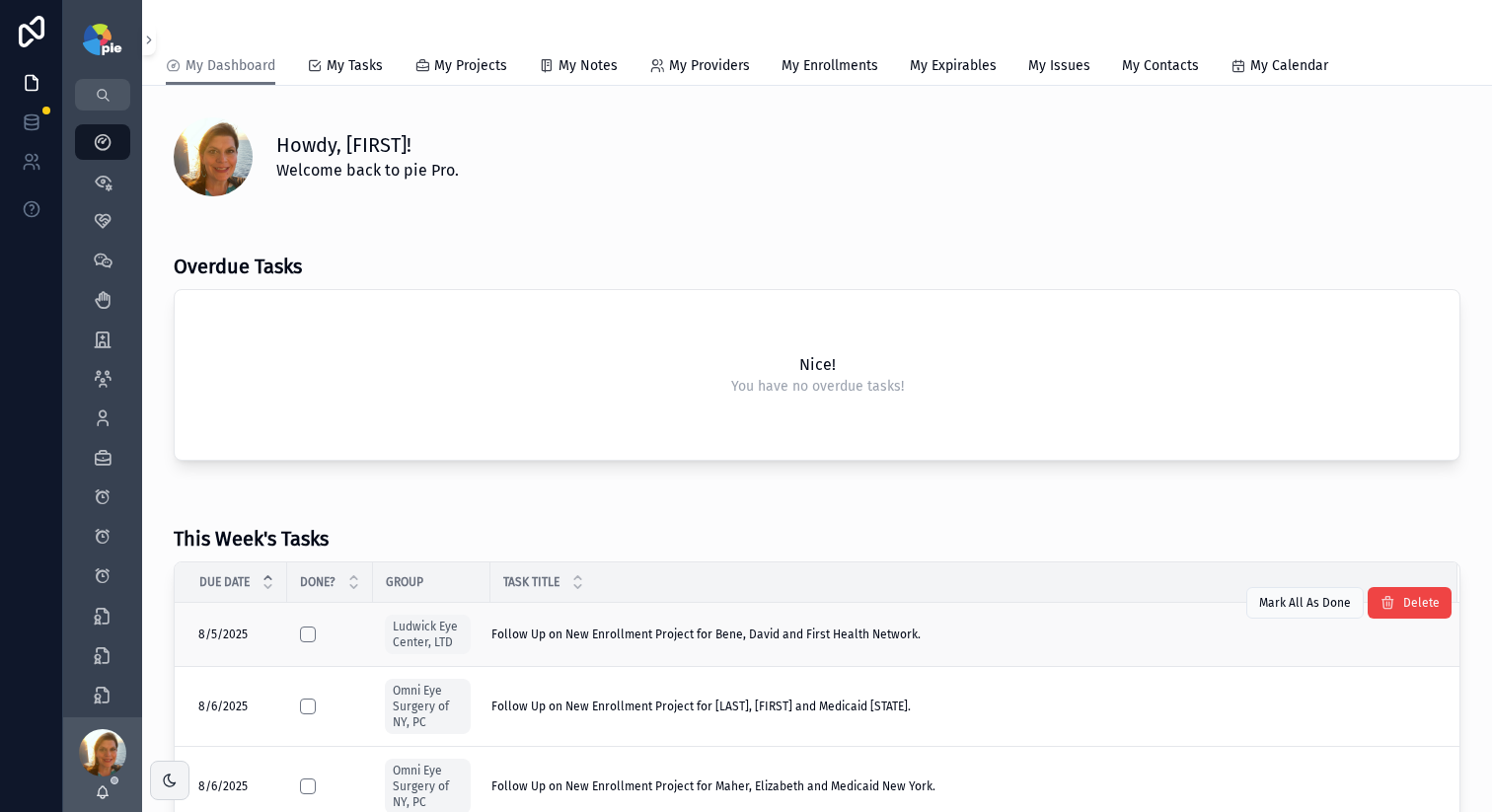 click on "Follow Up on New Enrollment Project for Bene, David and First Health Network." at bounding box center [706, 634] 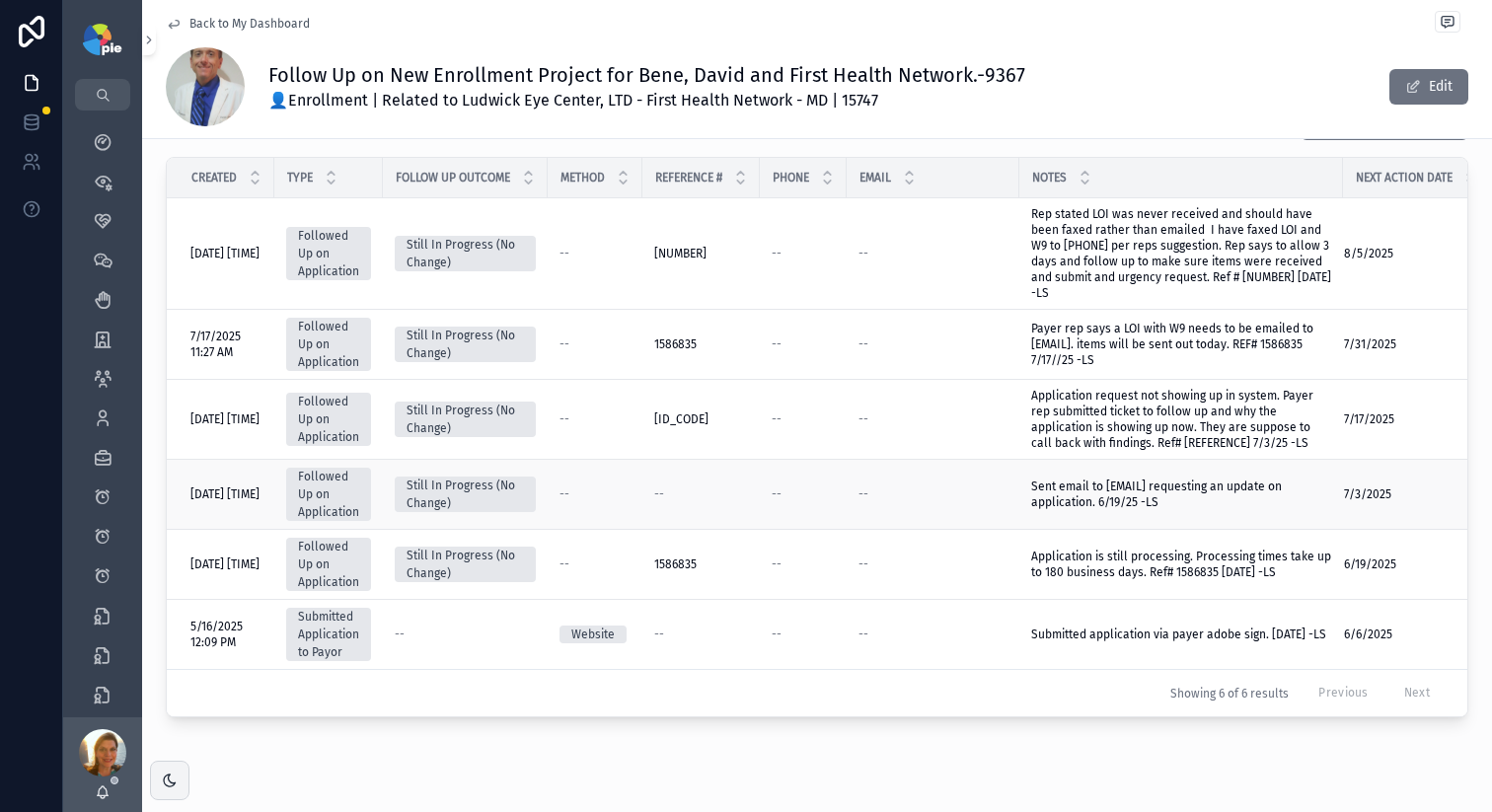 scroll, scrollTop: 682, scrollLeft: 0, axis: vertical 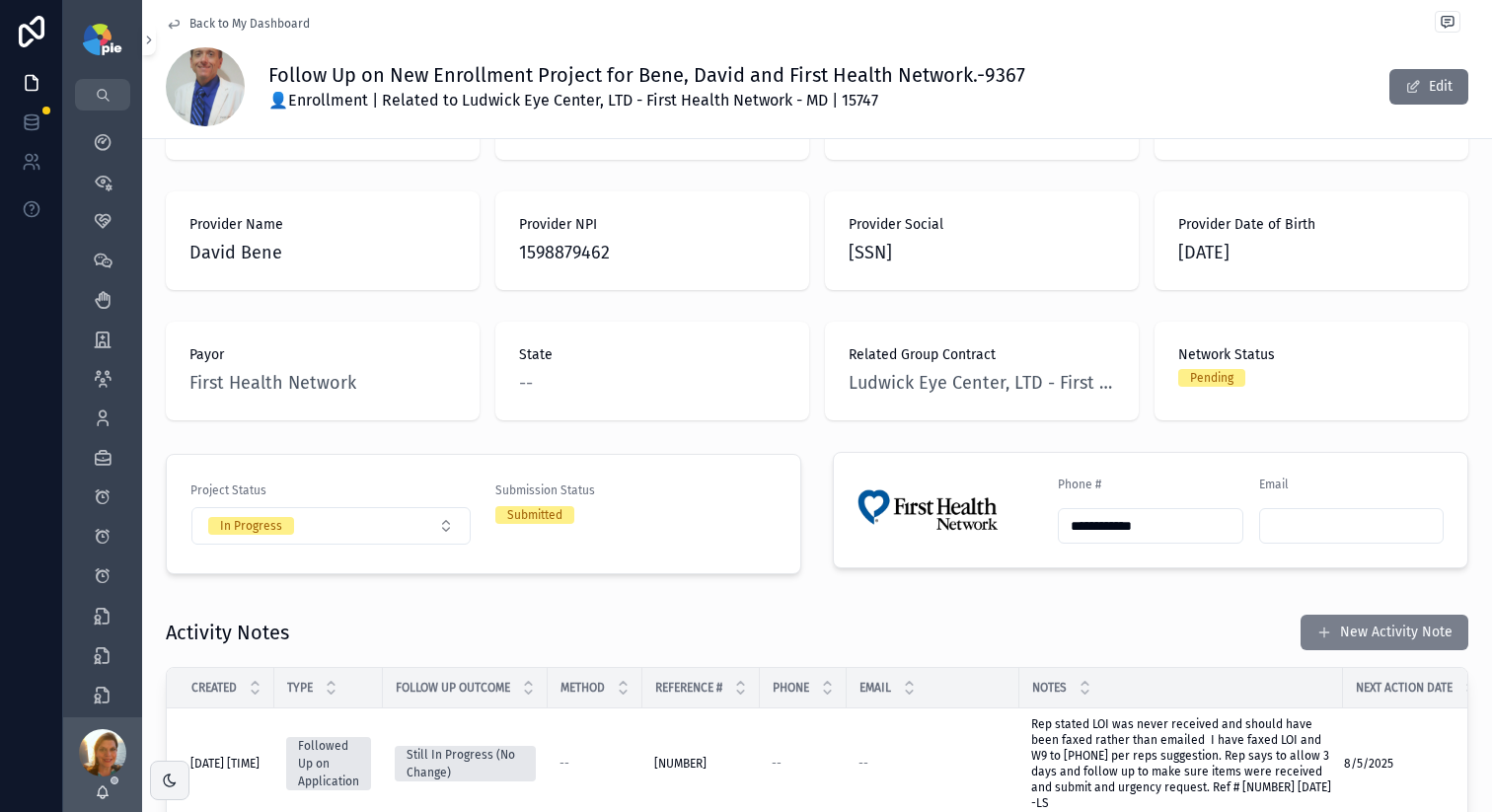 click on "New Activity Note" at bounding box center [1384, 632] 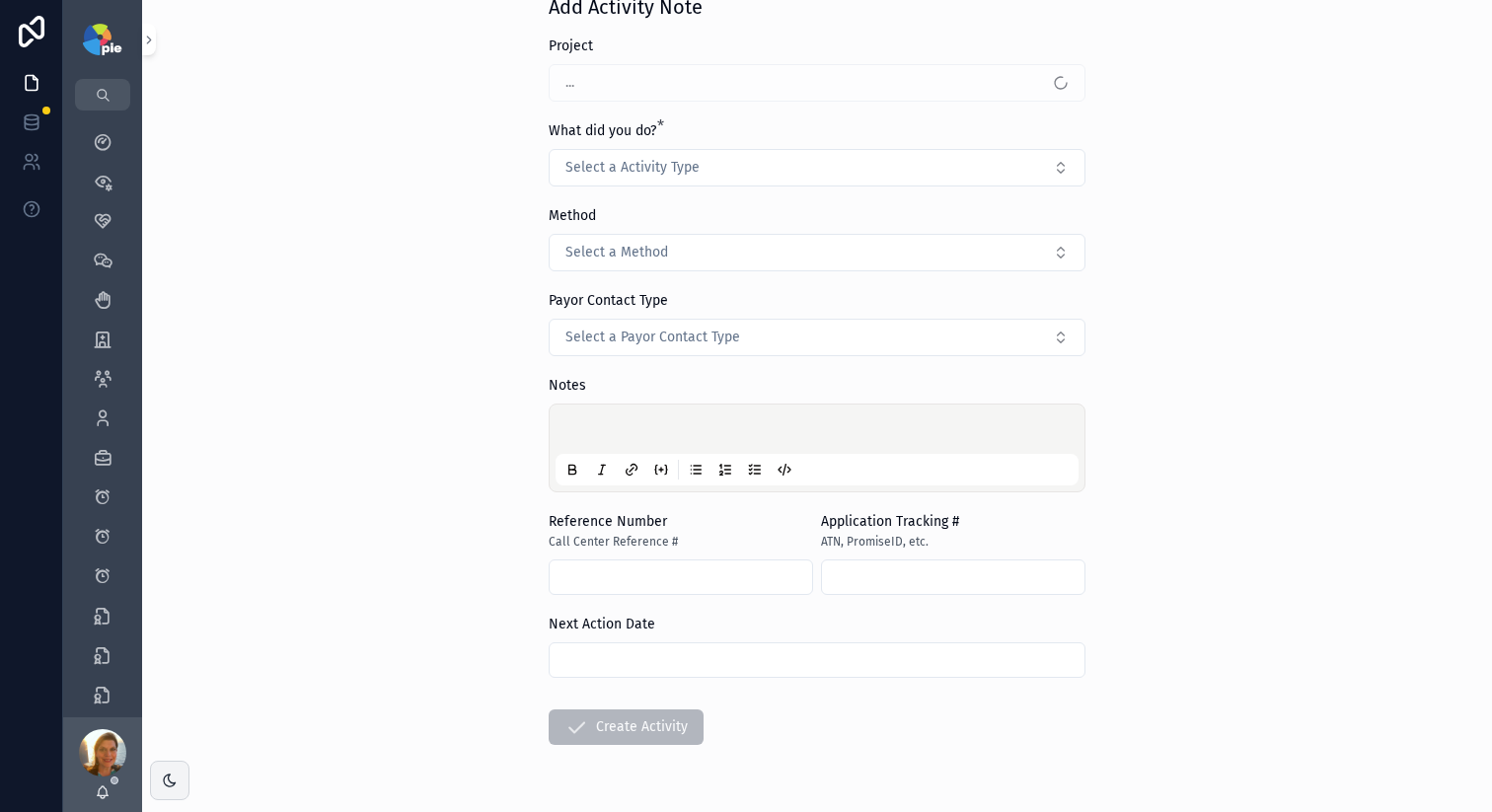 scroll, scrollTop: 0, scrollLeft: 0, axis: both 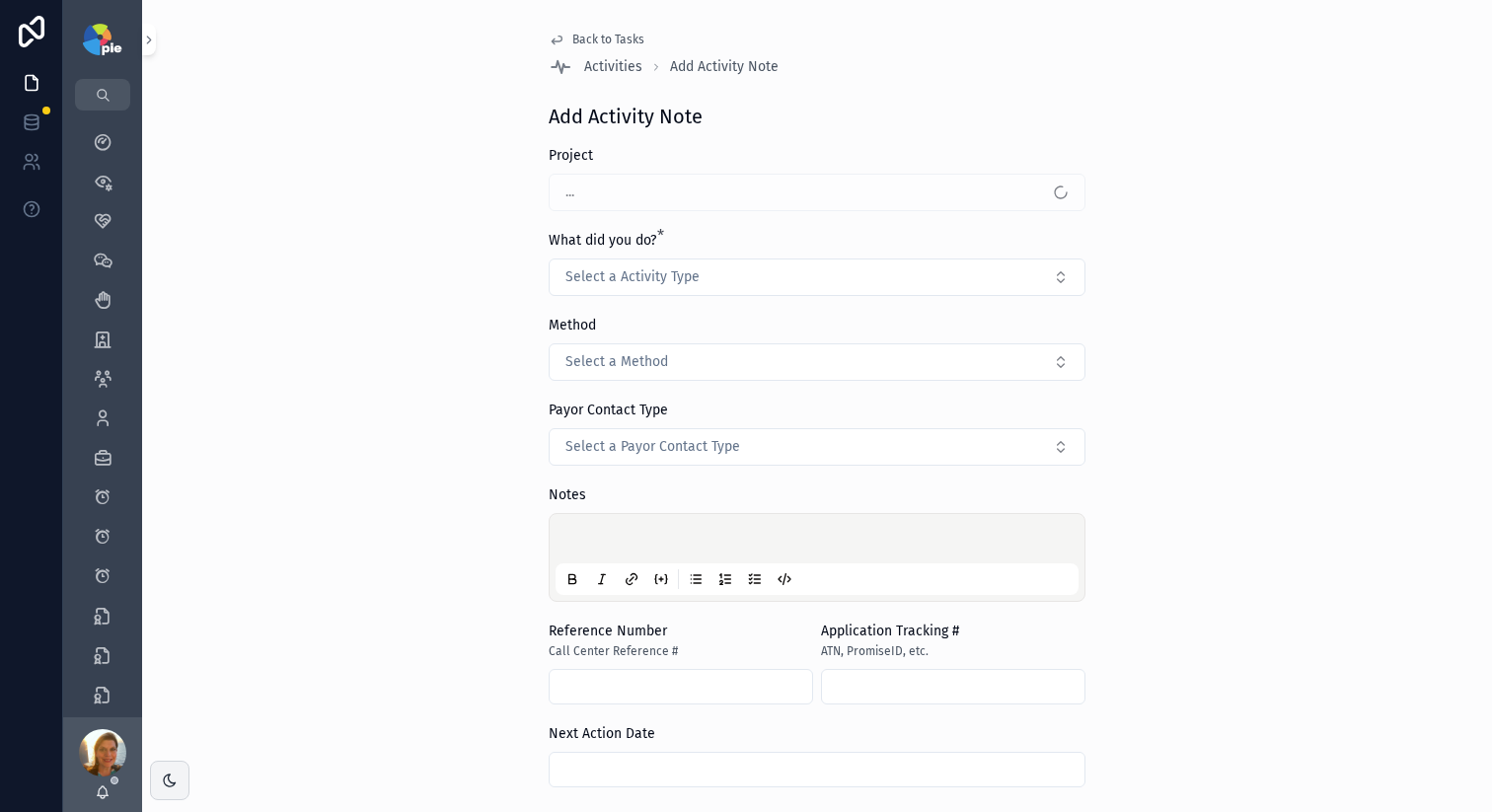 click on "What did you do? * Select a Activity Type" at bounding box center [817, 263] 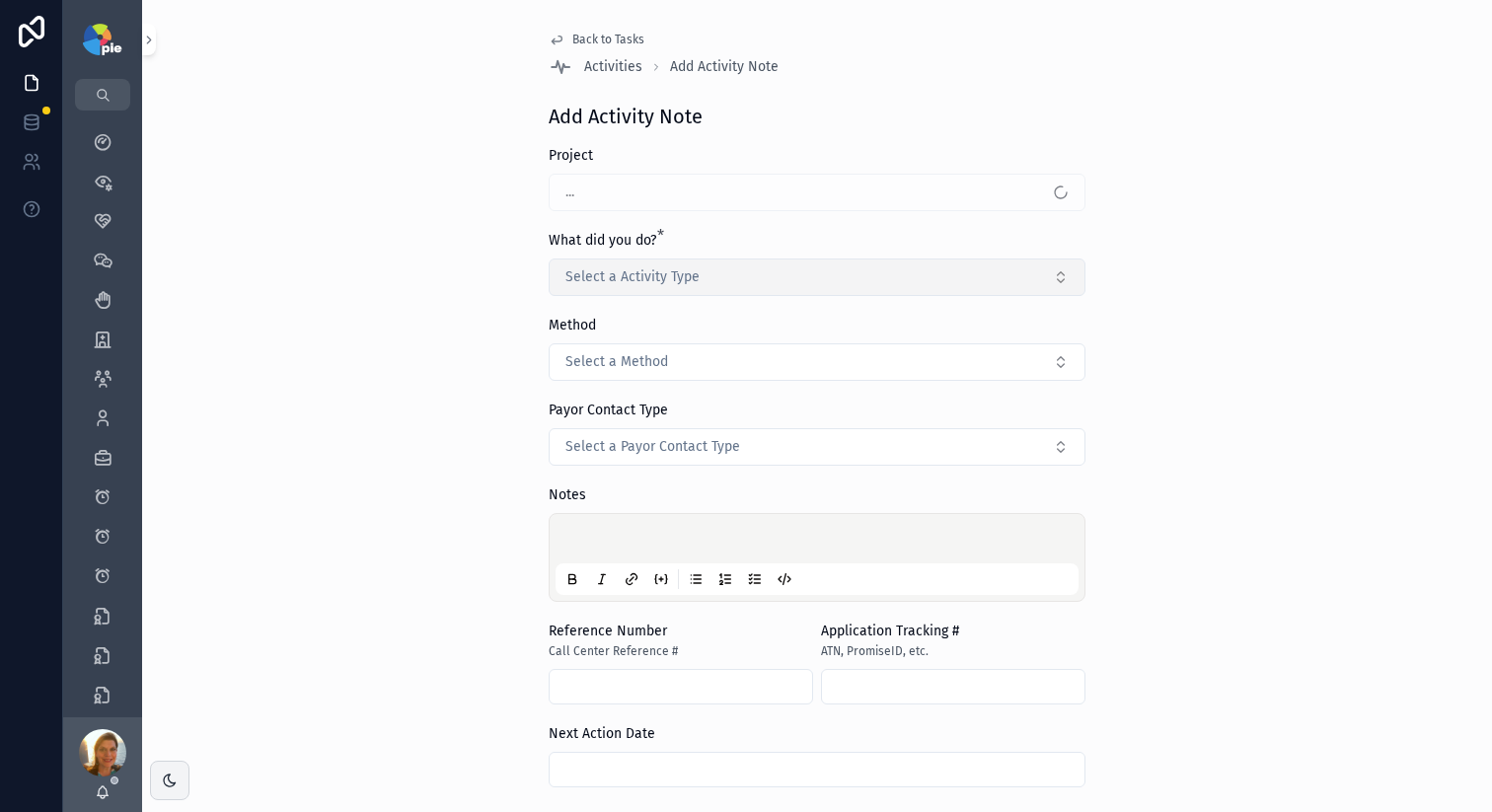 click on "Select a Activity Type" at bounding box center (633, 277) 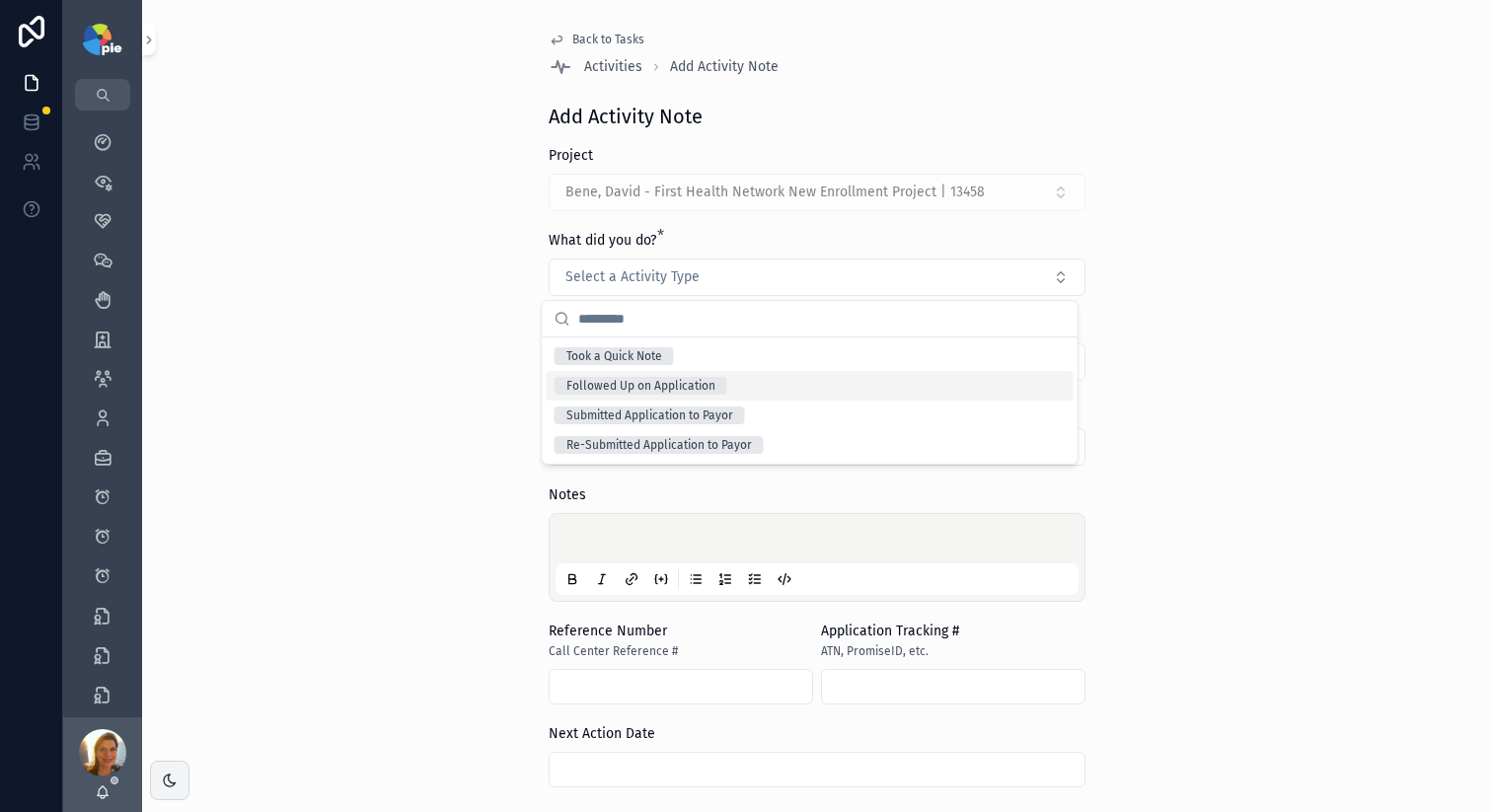 click on "Followed Up on Application" at bounding box center (810, 386) 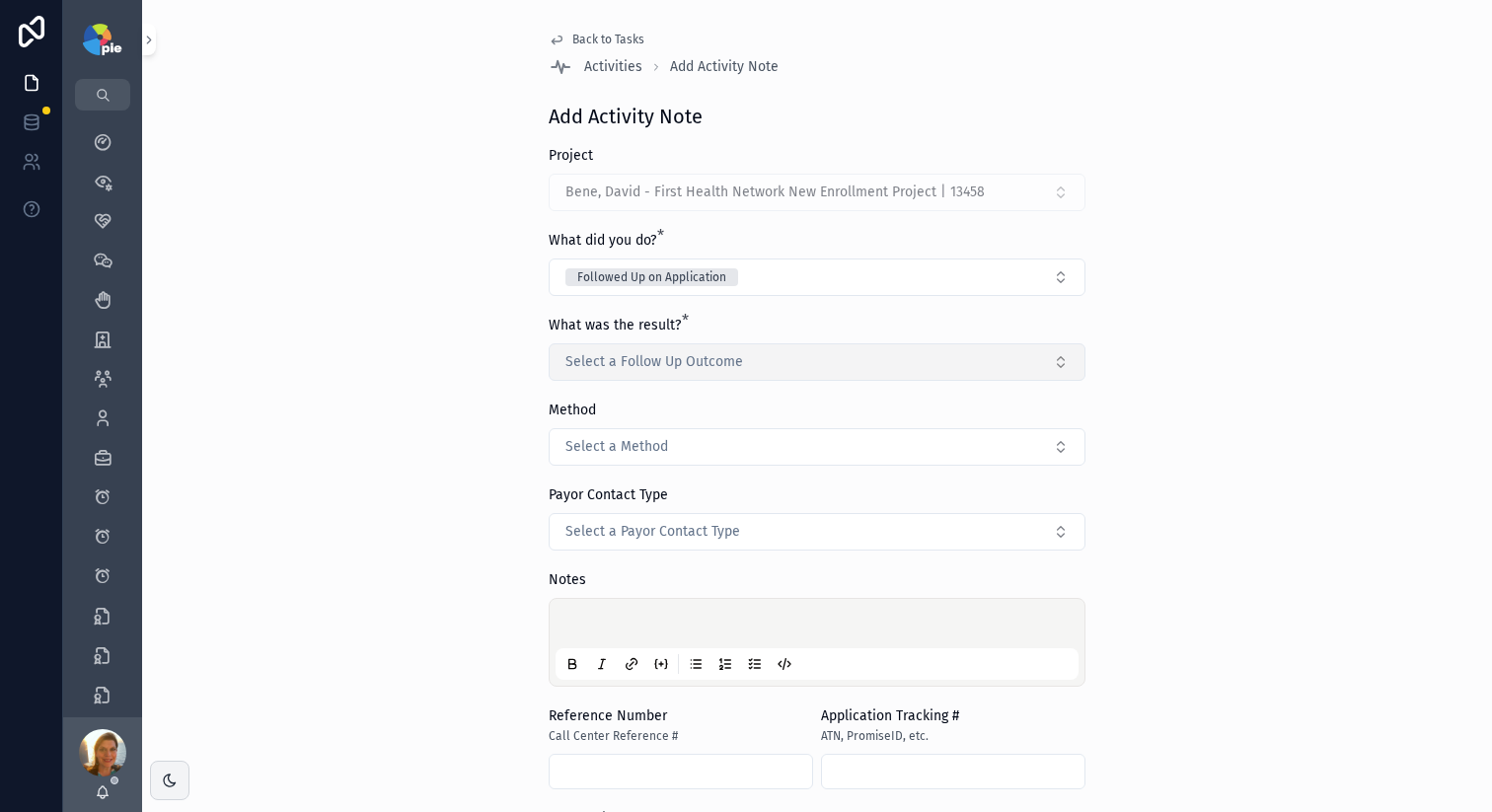 click on "Select a Follow Up Outcome" at bounding box center [817, 362] 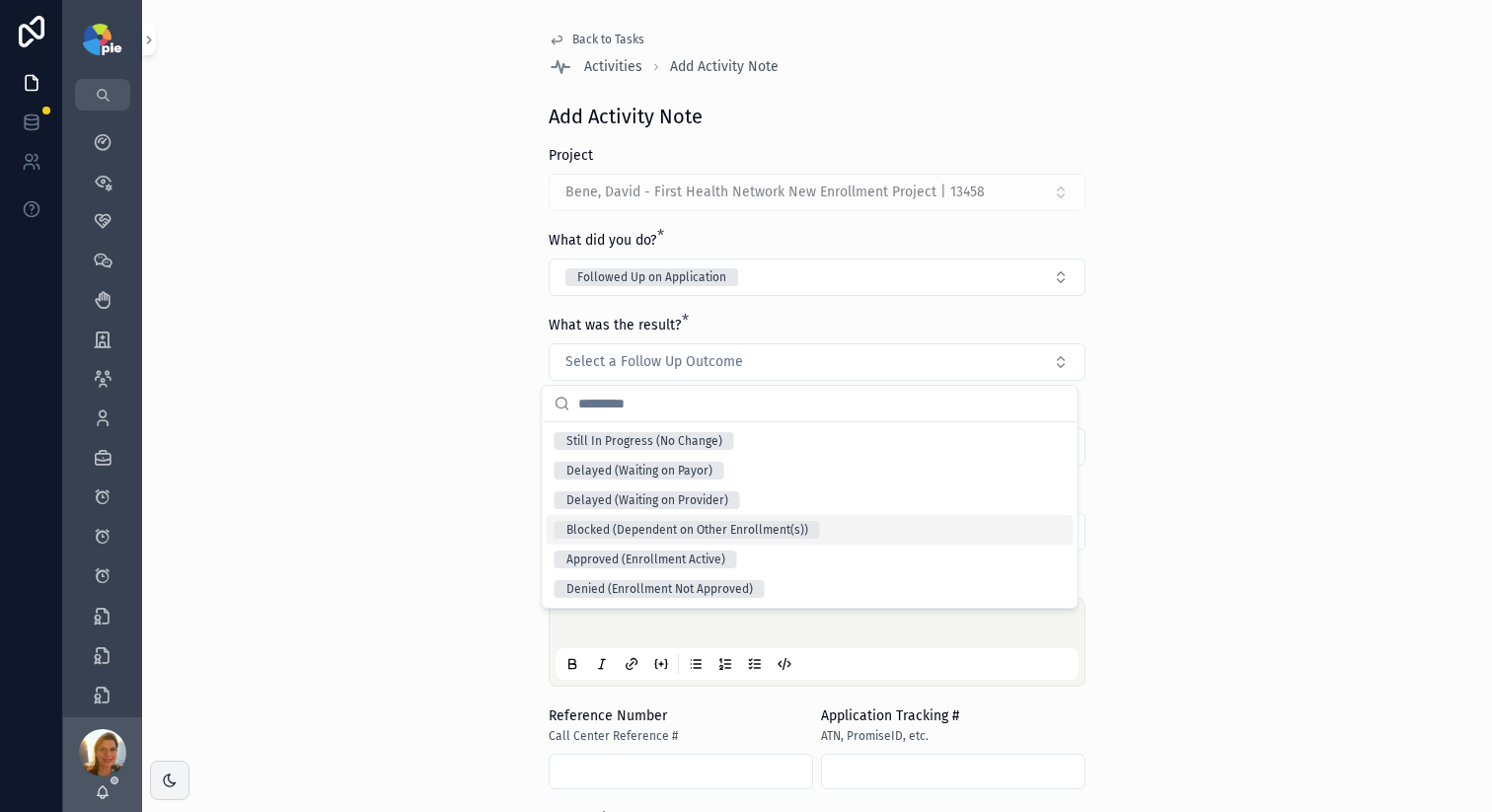 click on "Blocked (Dependent on Other Enrollment(s))" at bounding box center [687, 530] 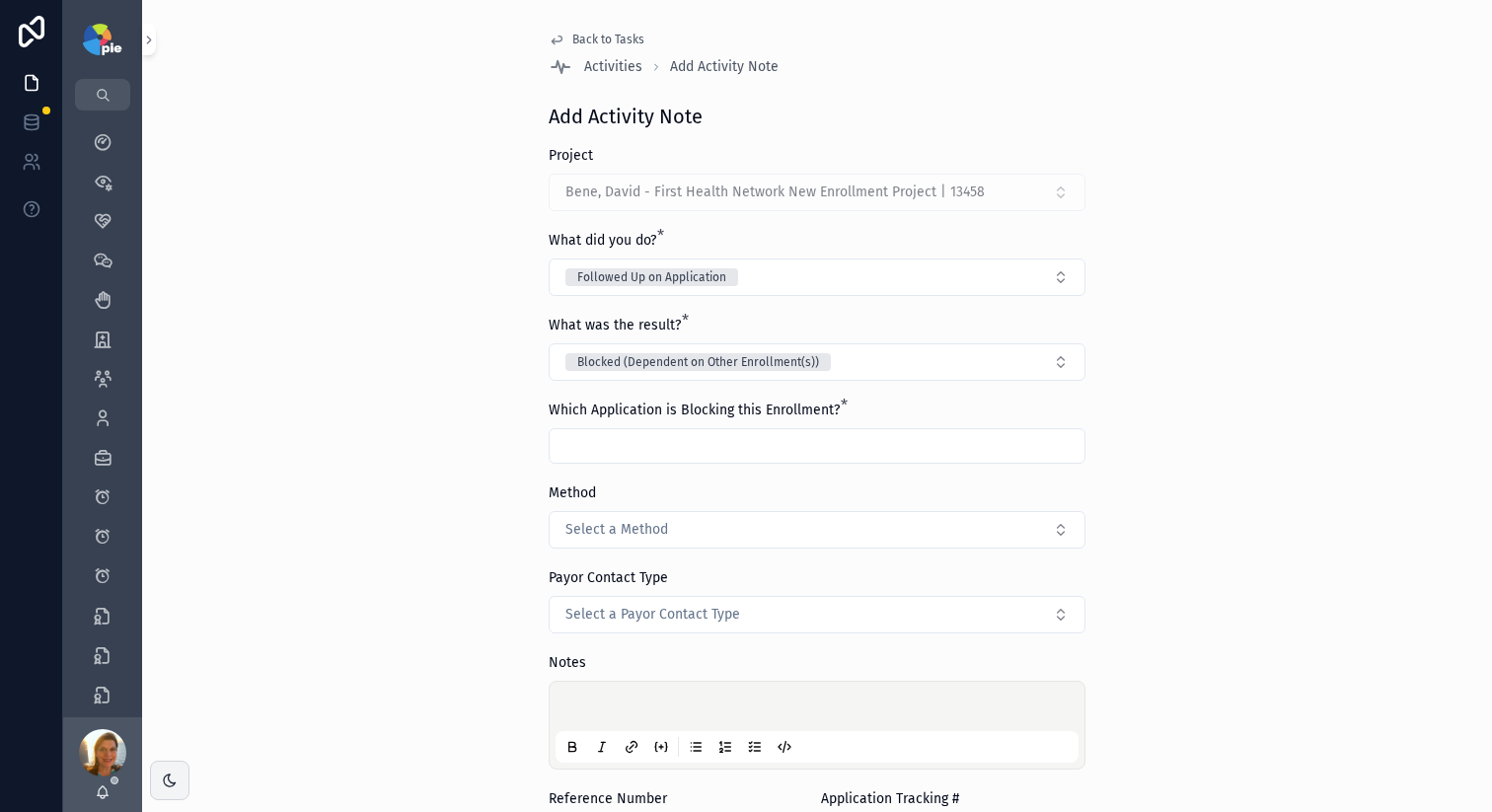 click at bounding box center [817, 446] 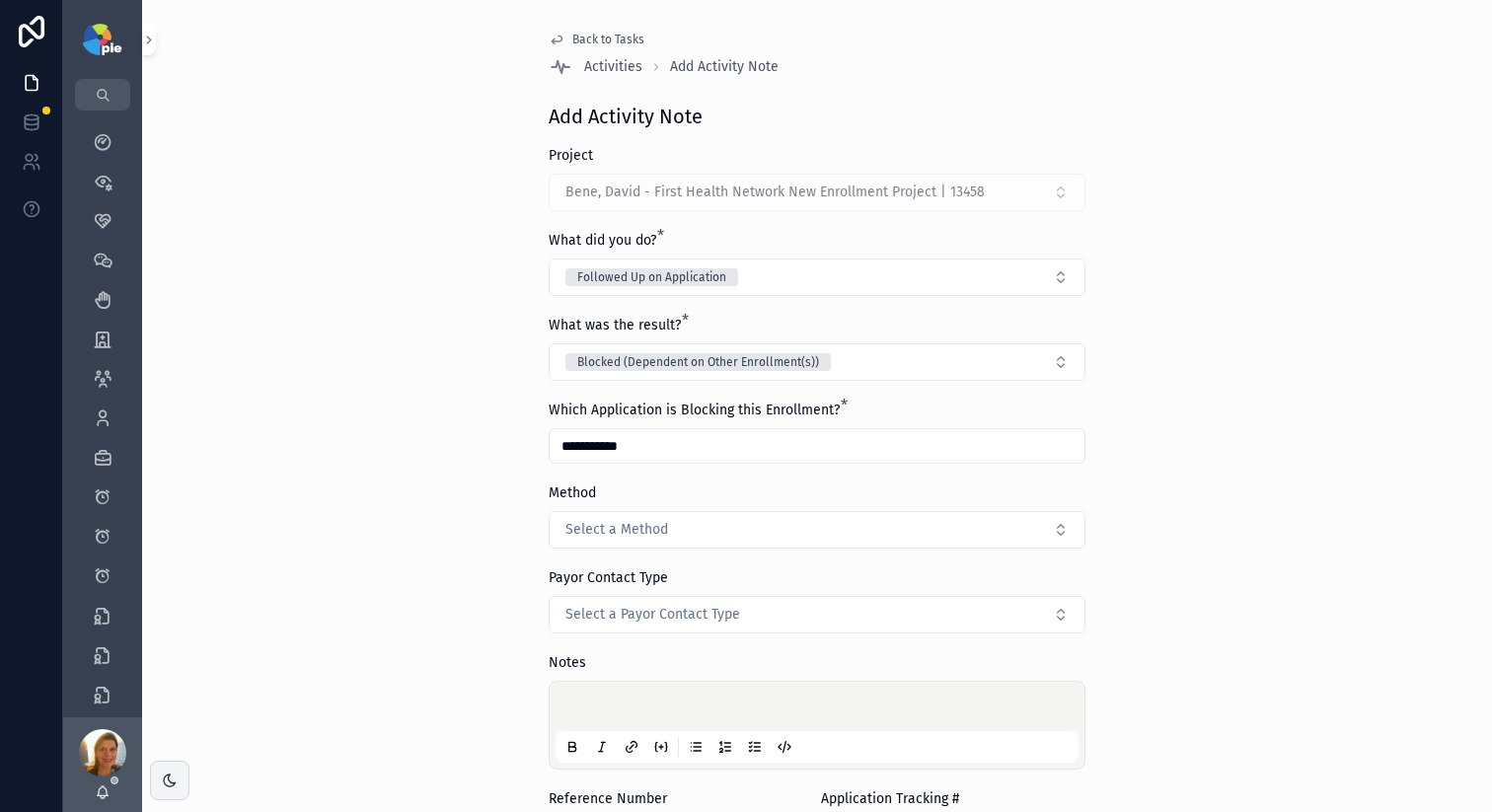 scroll, scrollTop: 259, scrollLeft: 0, axis: vertical 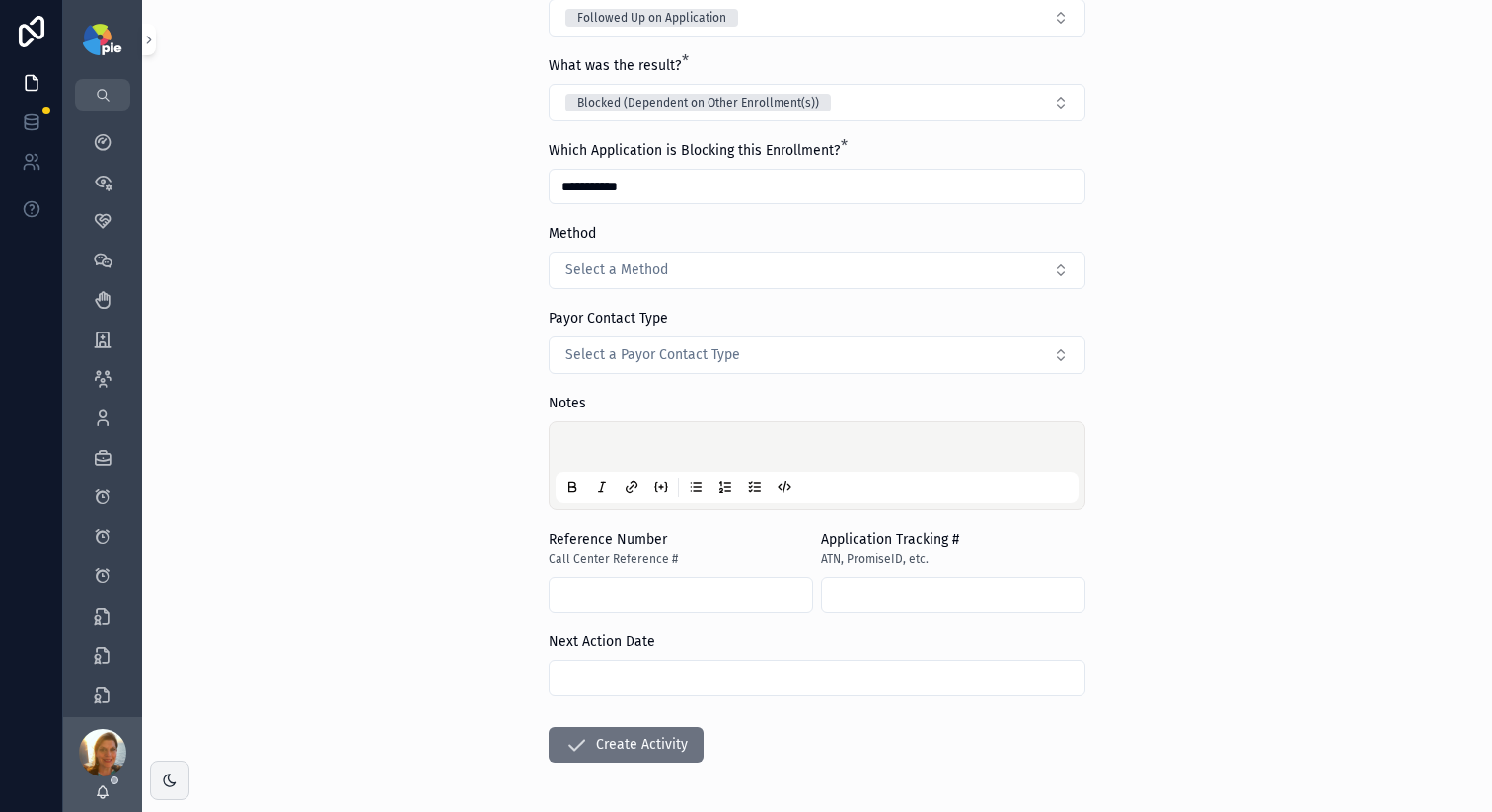 type on "**********" 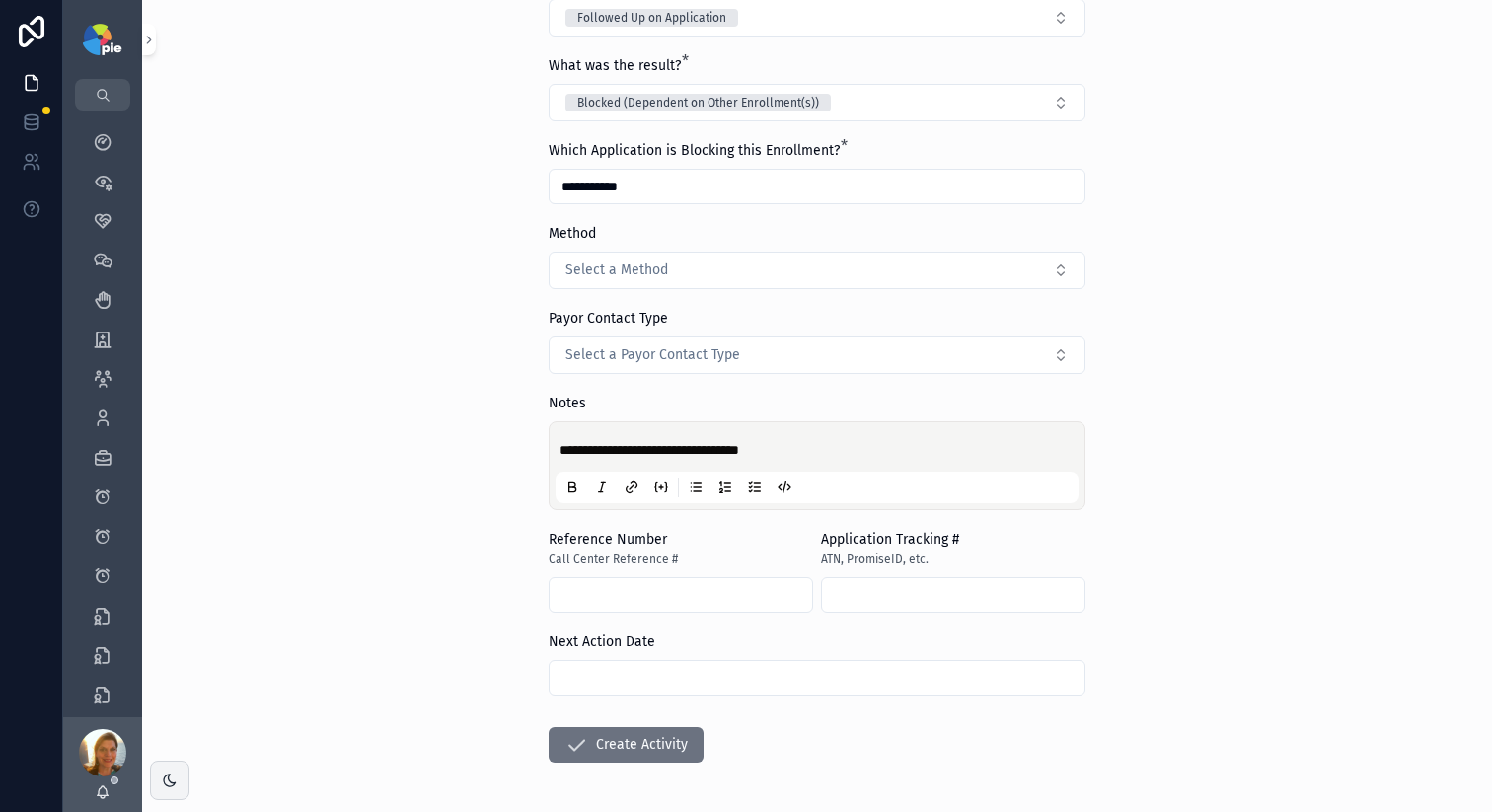 click on "**********" at bounding box center [649, 450] 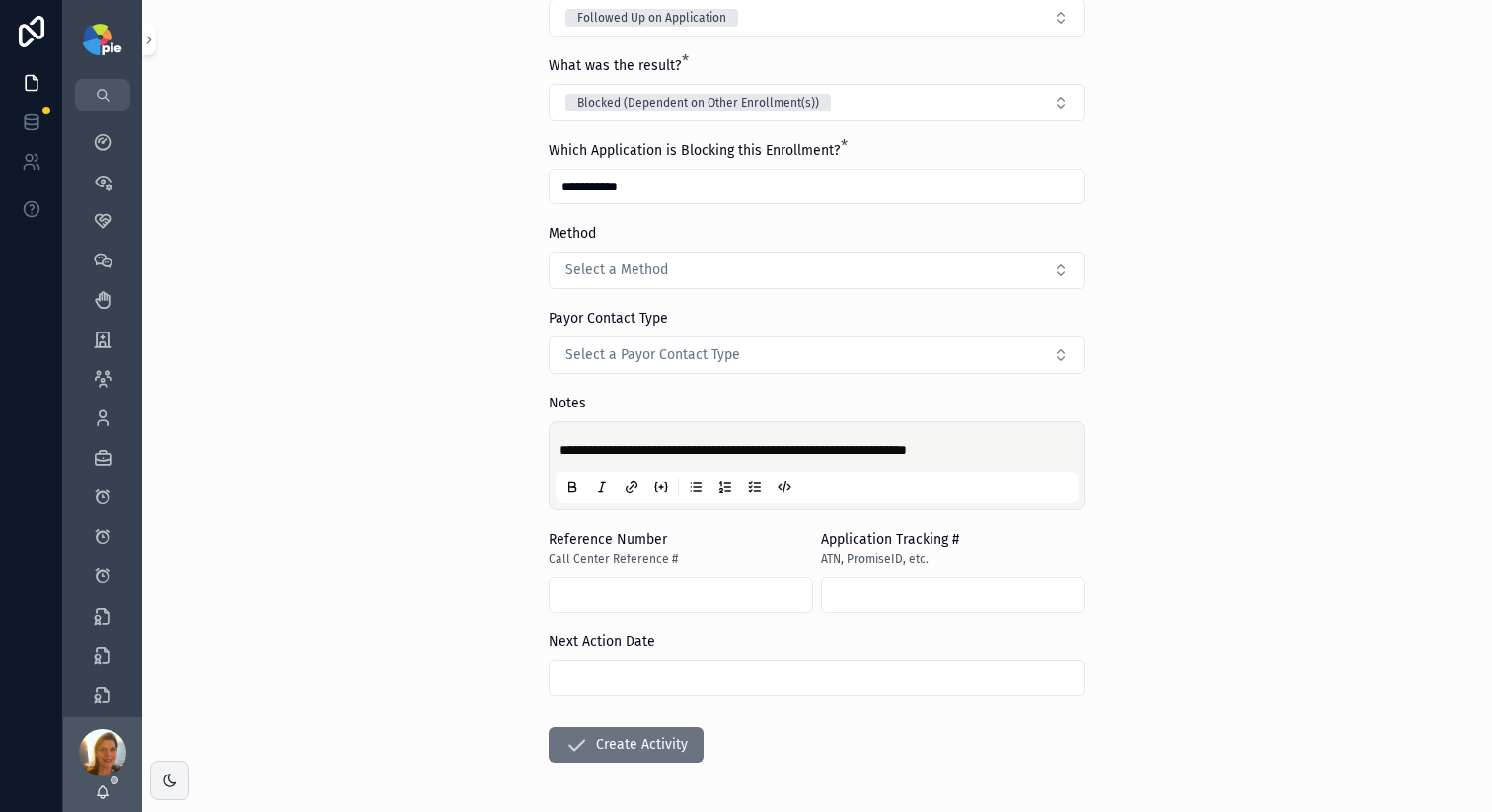 click at bounding box center (681, 595) 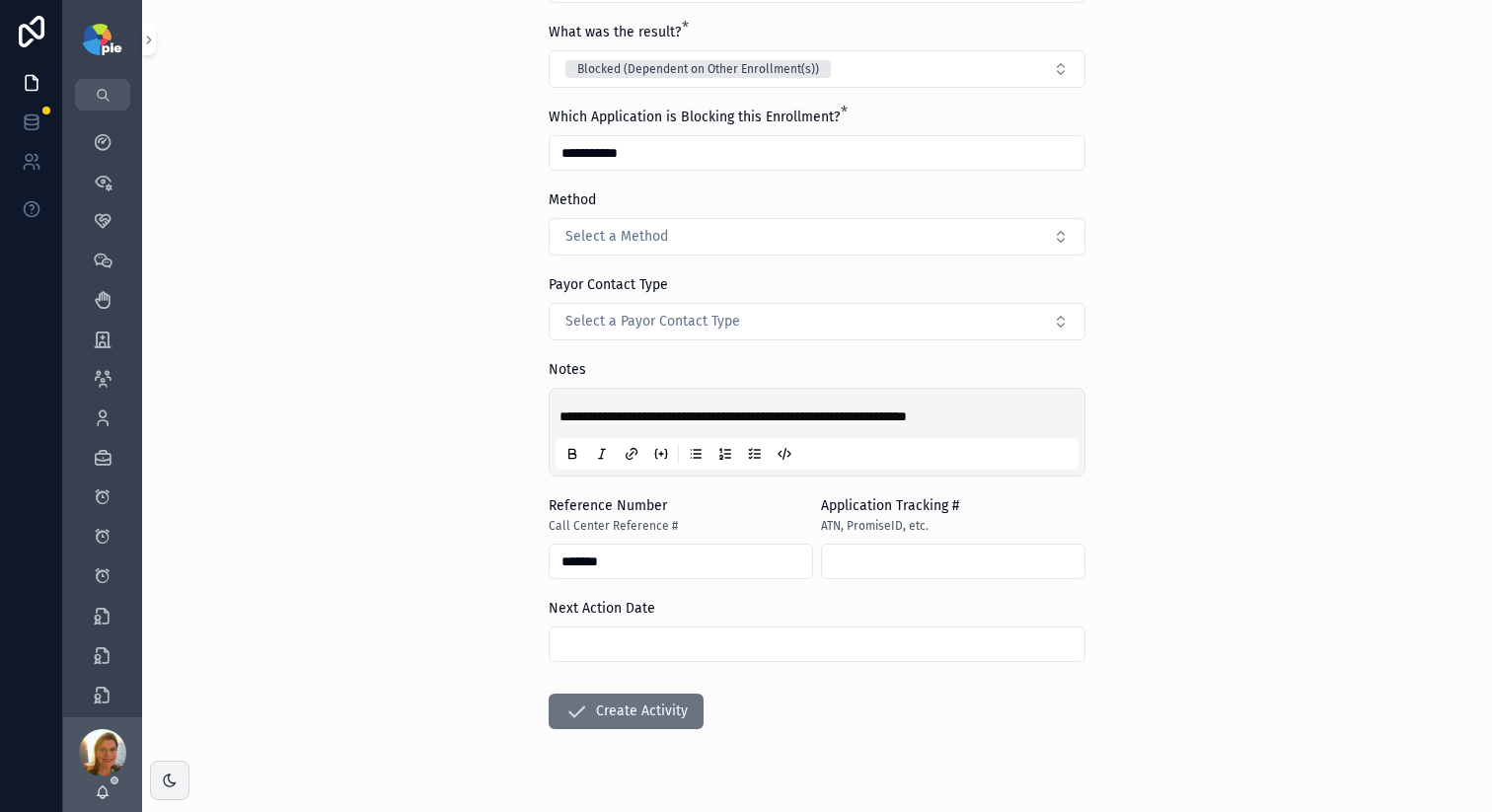 scroll, scrollTop: 336, scrollLeft: 0, axis: vertical 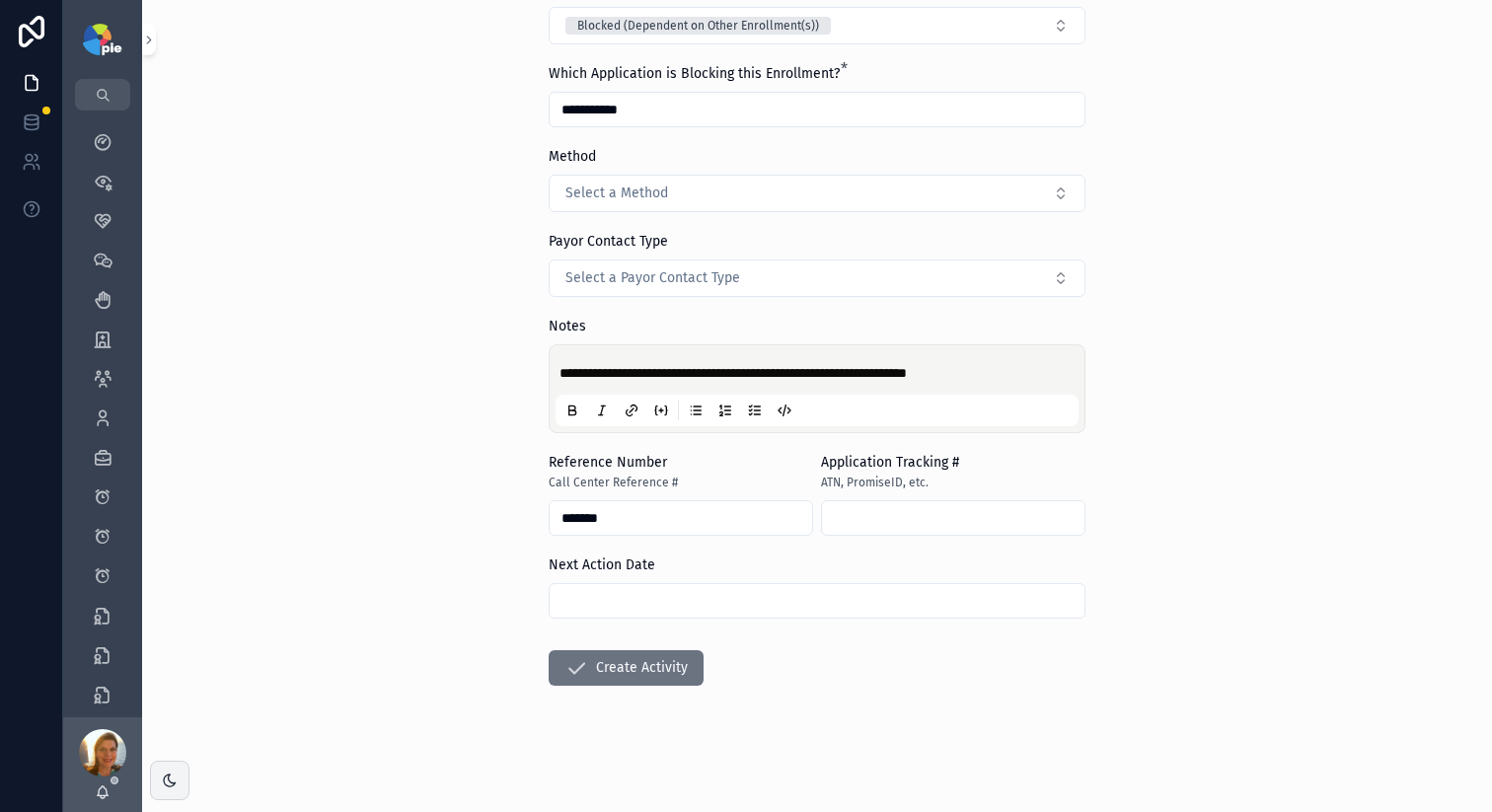type on "*******" 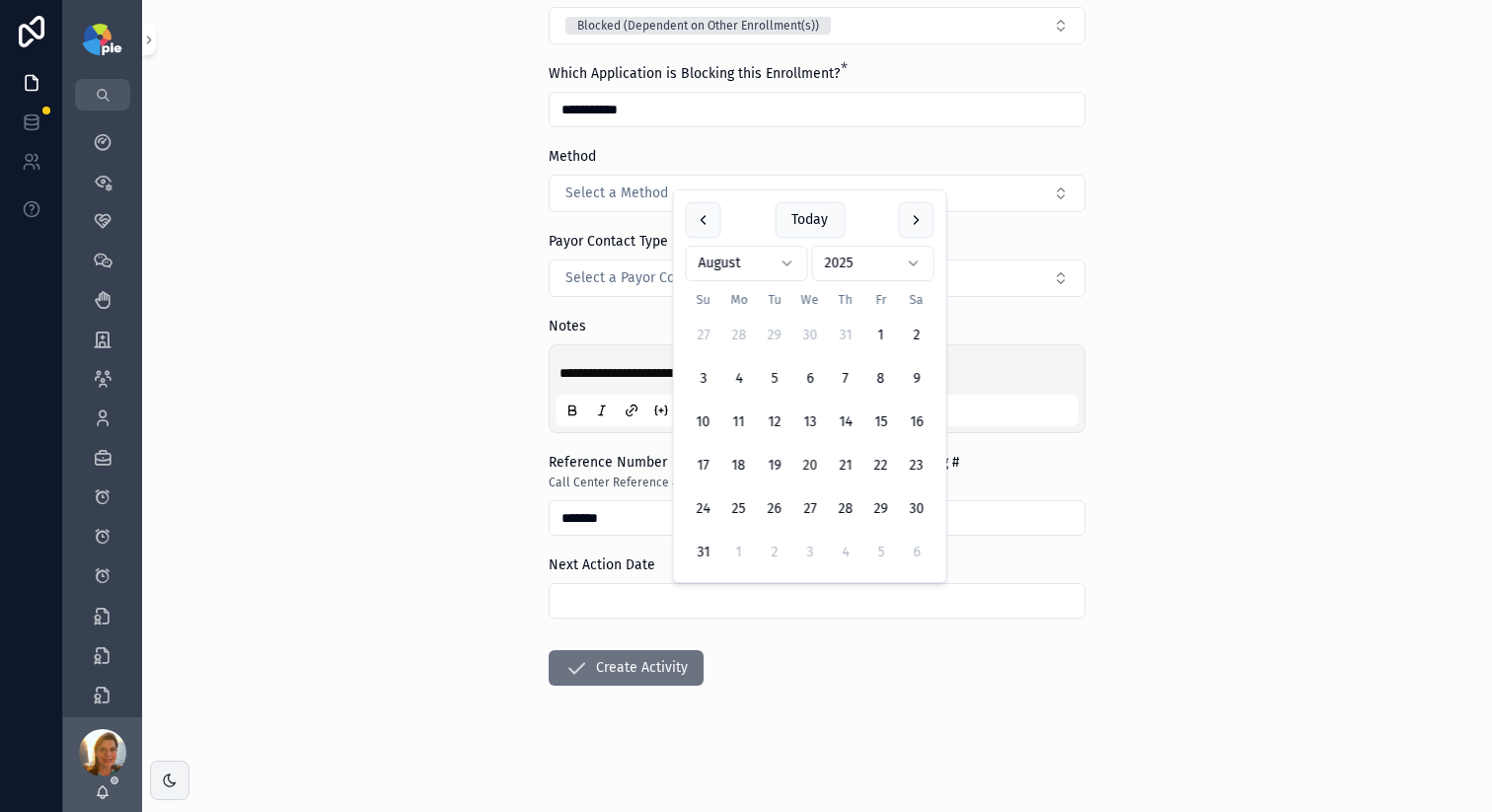 click on "20" at bounding box center [810, 466] 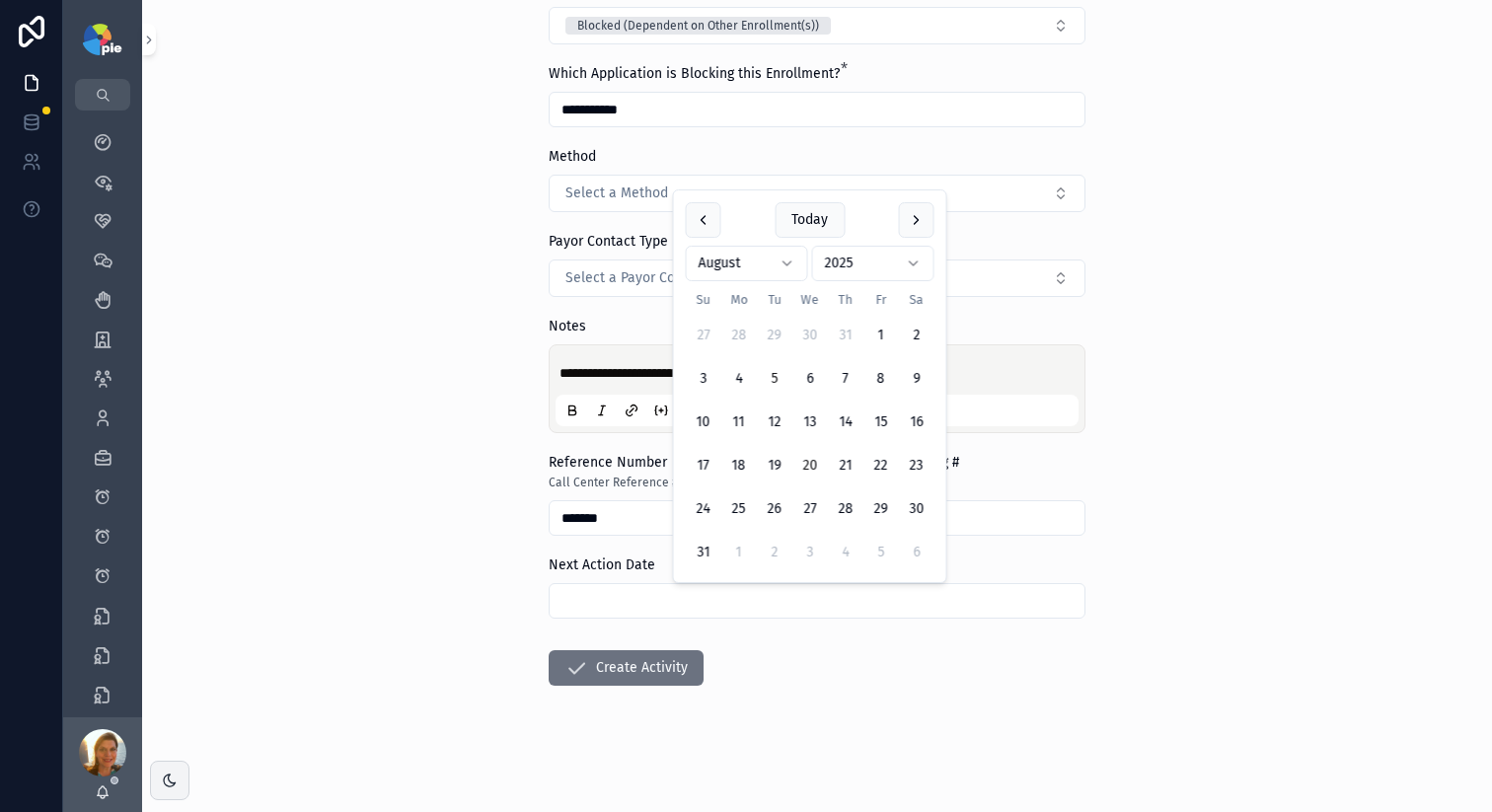 type on "*********" 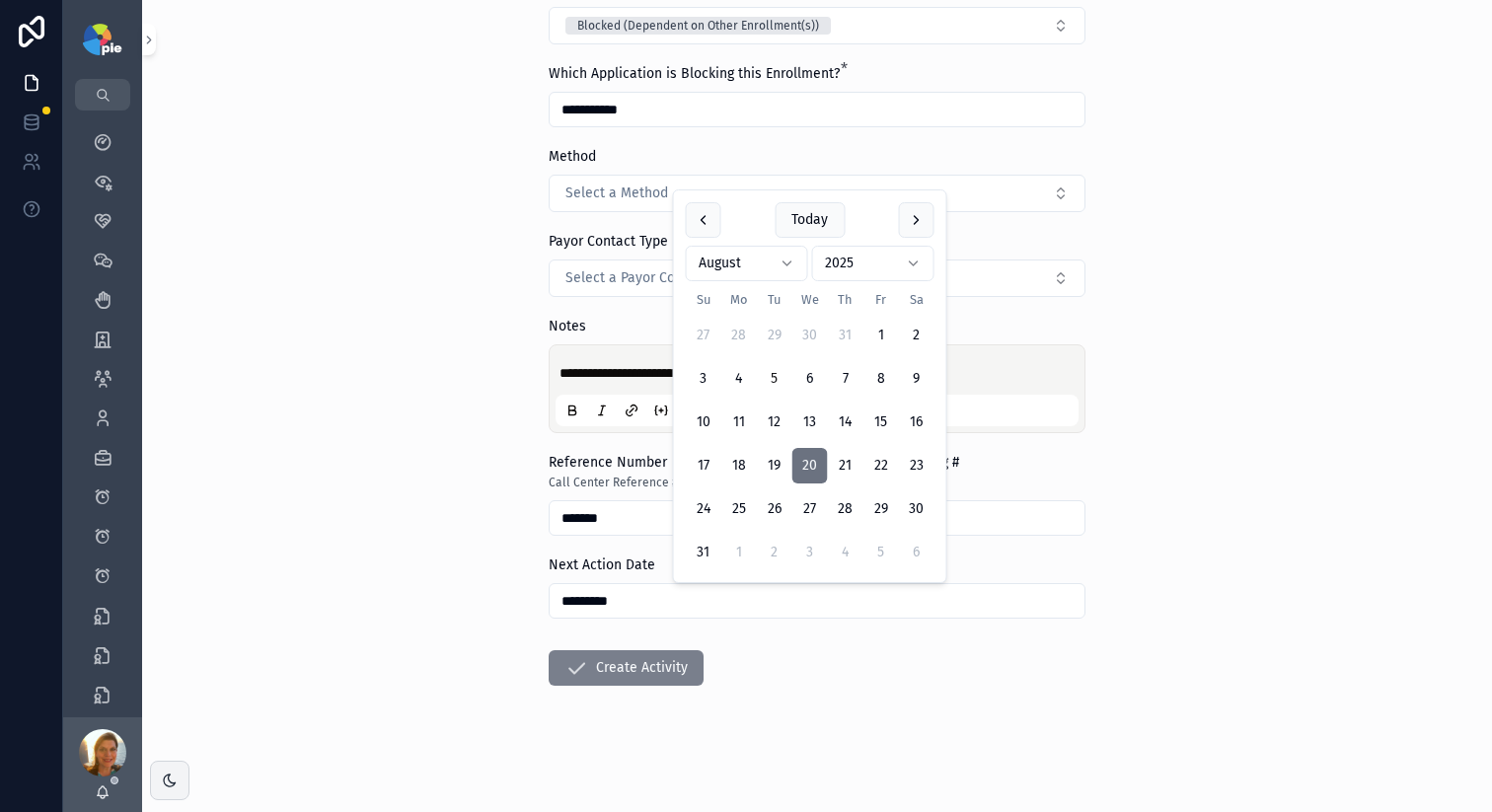 click on "Create Activity" at bounding box center [626, 668] 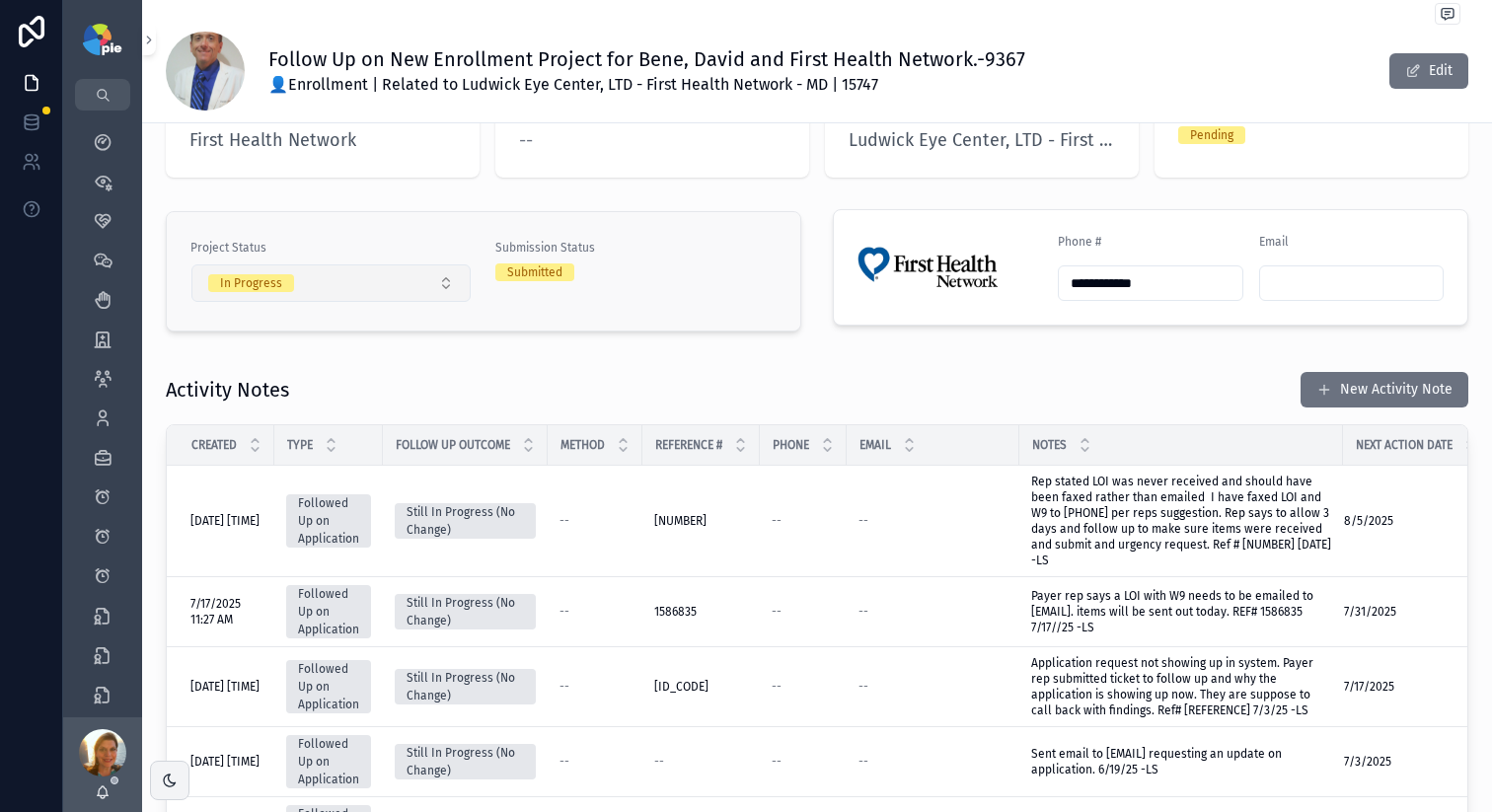 click on "In Progress" at bounding box center [331, 283] 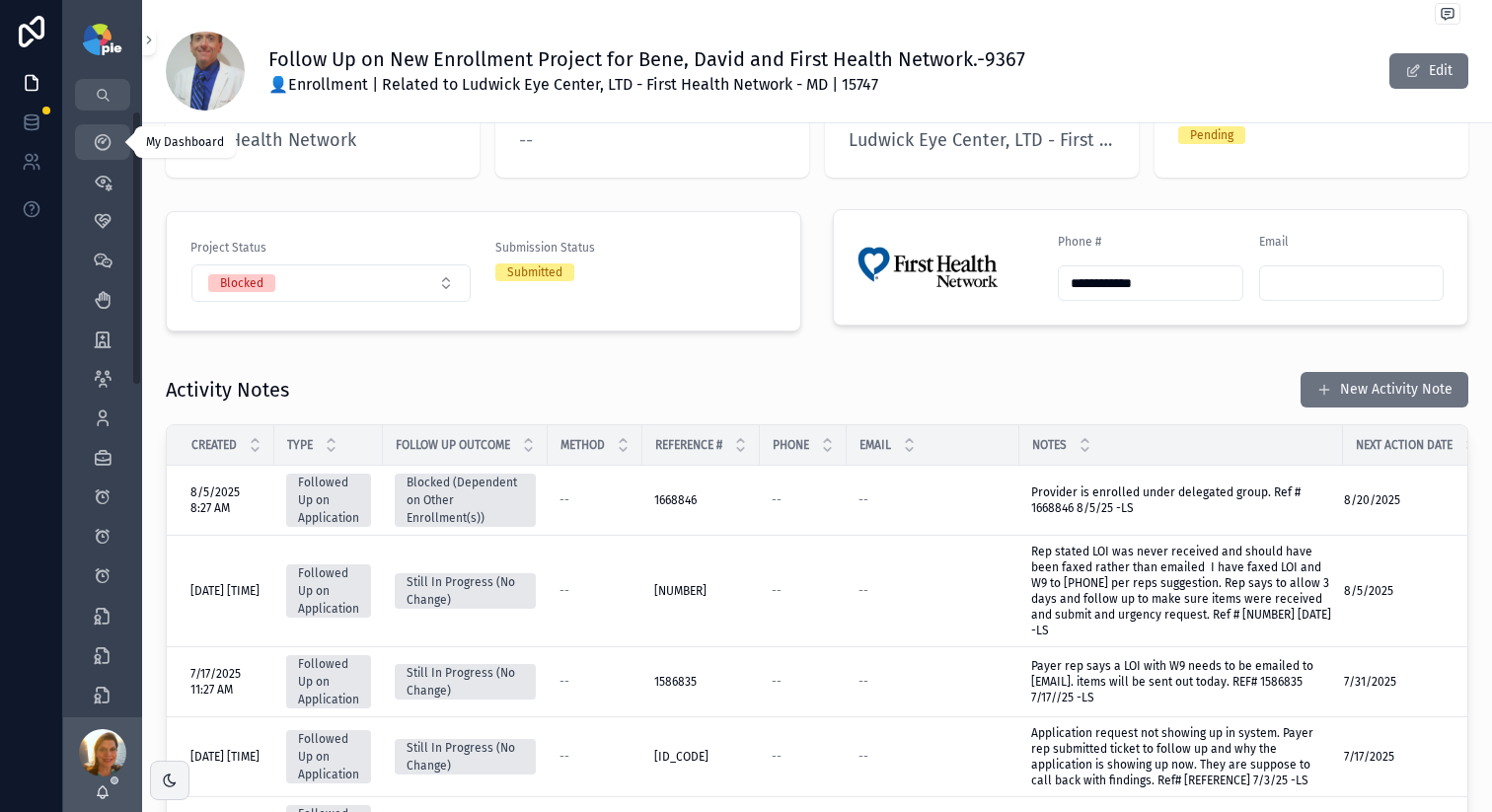 click at bounding box center (103, 142) 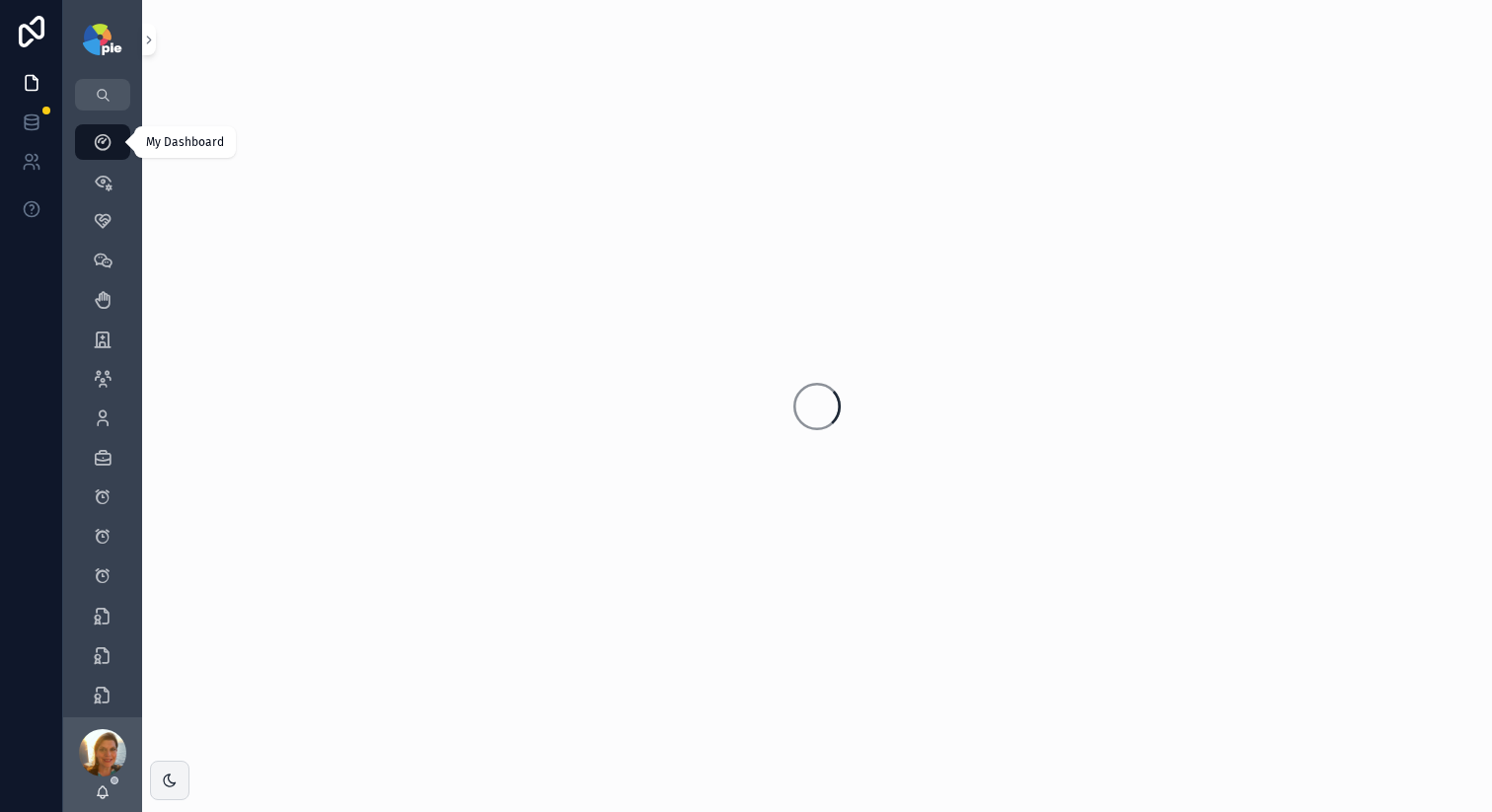 scroll, scrollTop: 0, scrollLeft: 0, axis: both 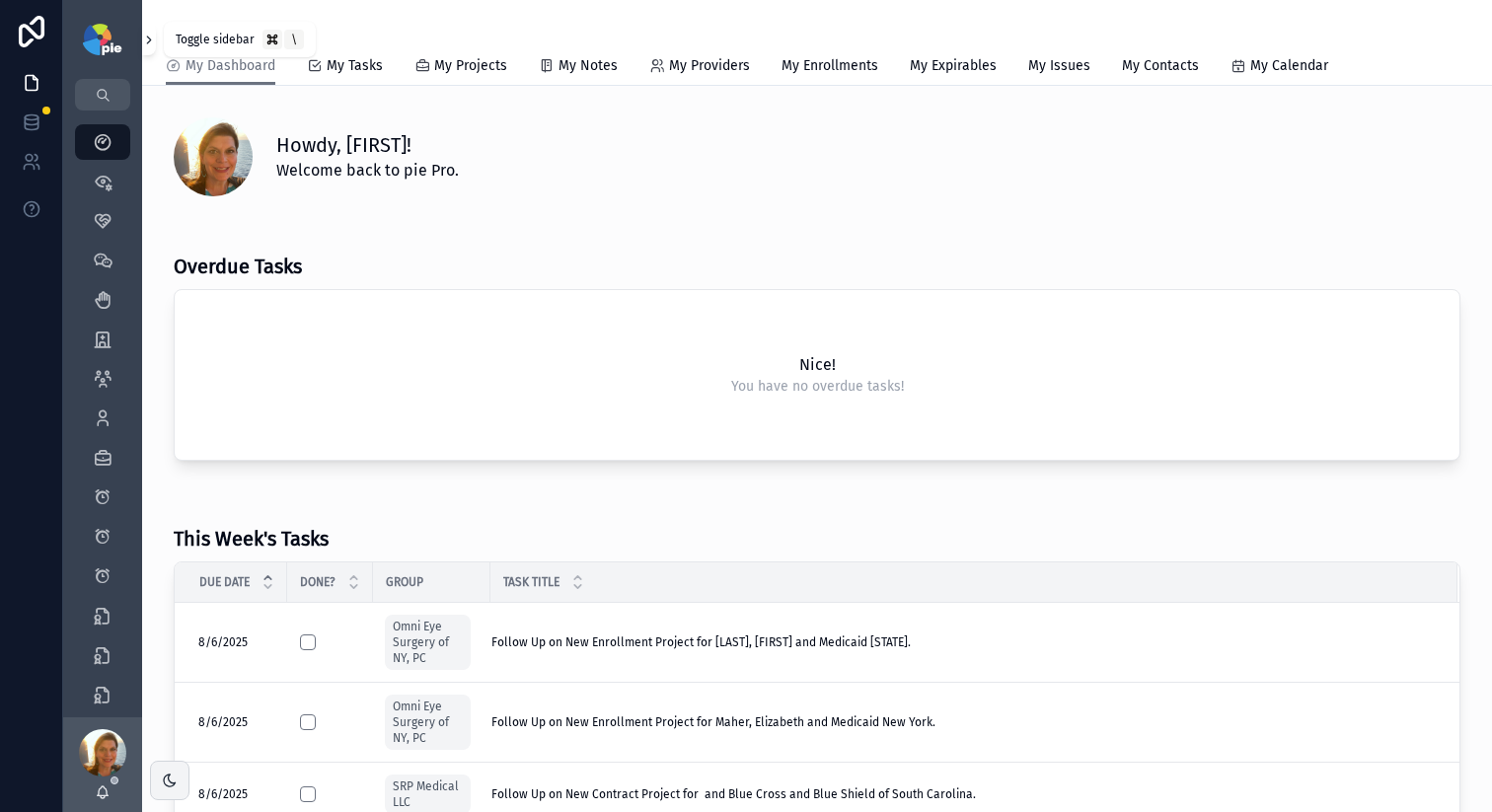 click 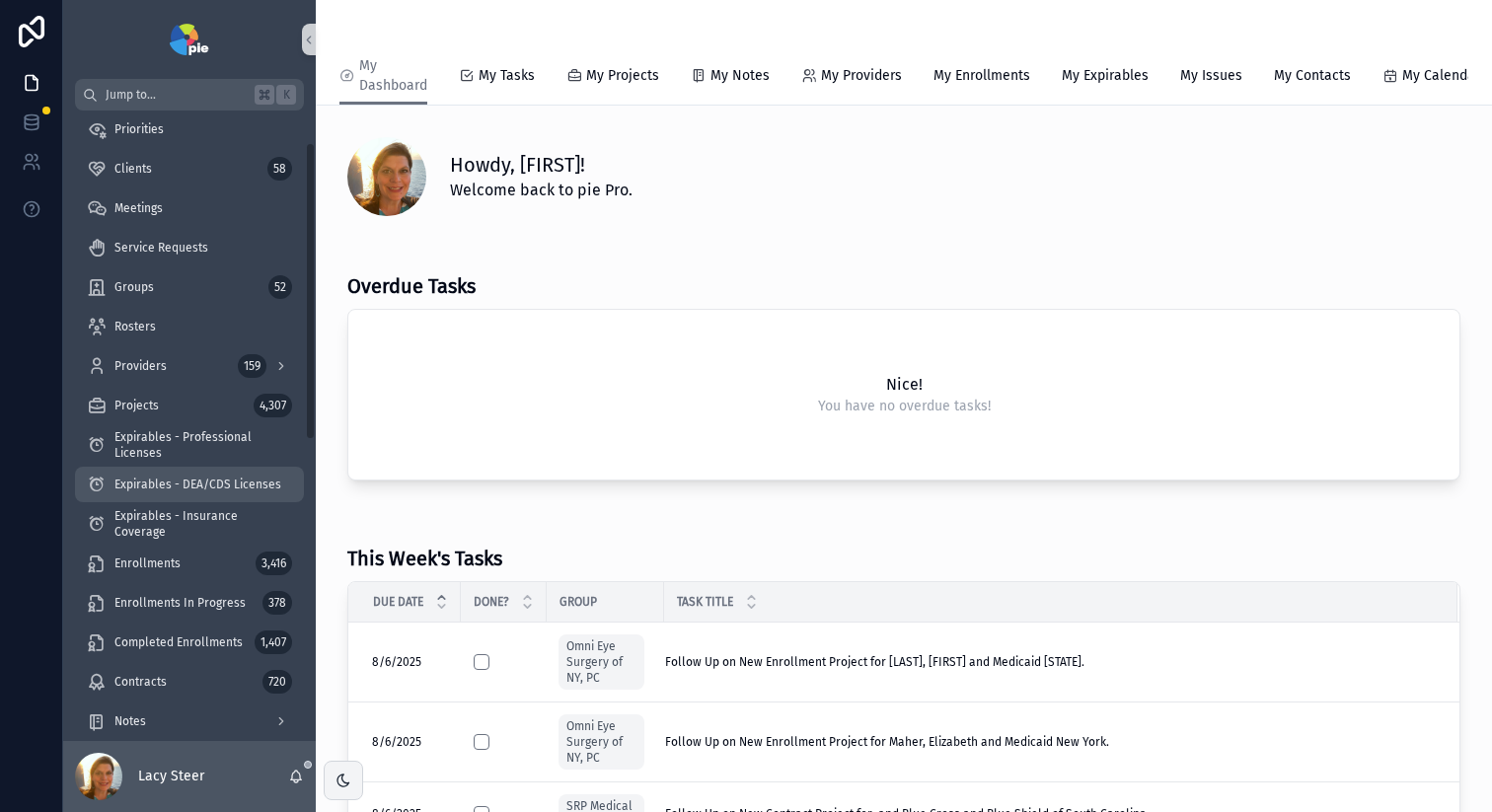 scroll, scrollTop: 0, scrollLeft: 0, axis: both 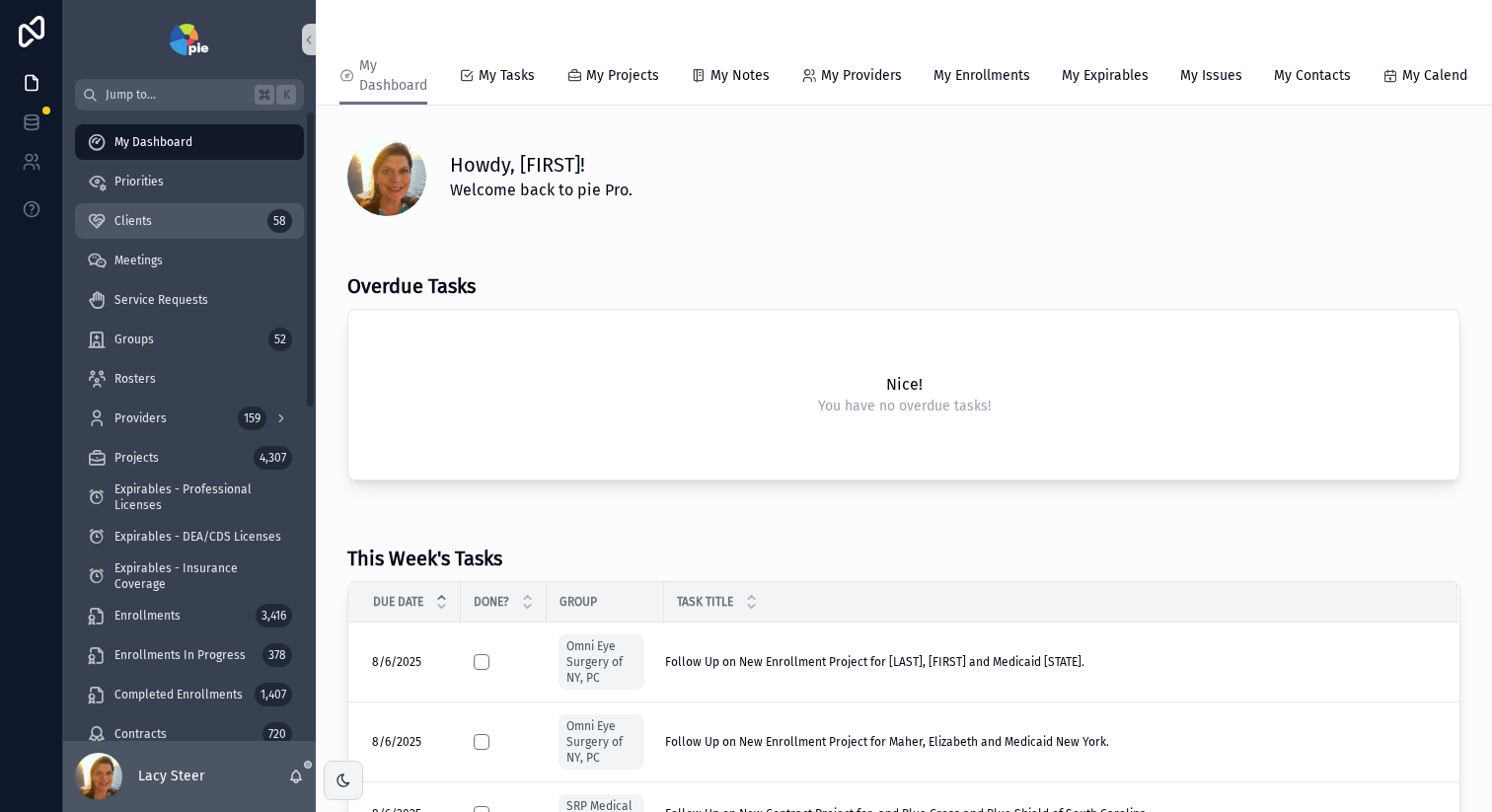 click on "Clients 58" at bounding box center (189, 221) 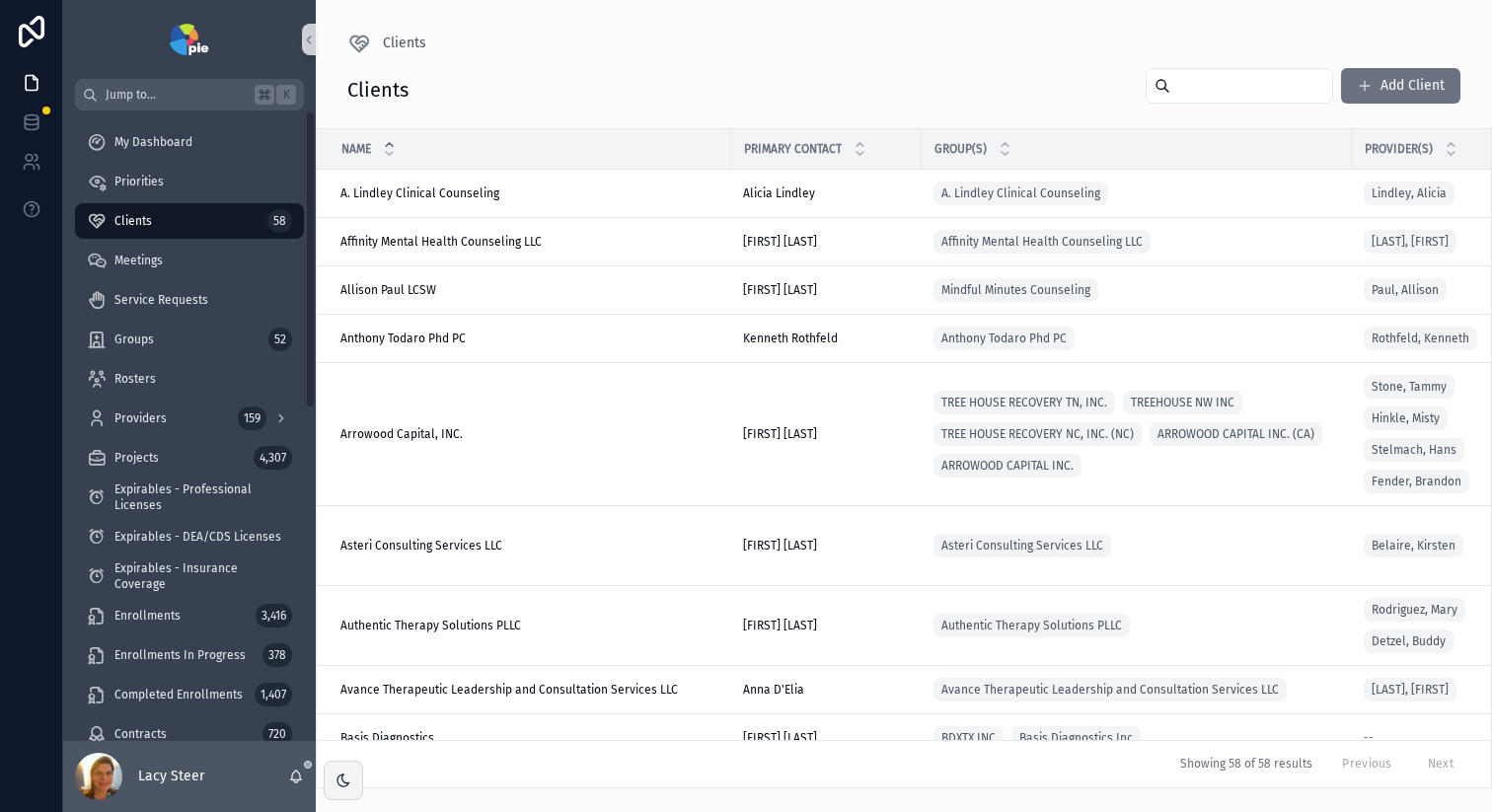 click at bounding box center (1251, 86) 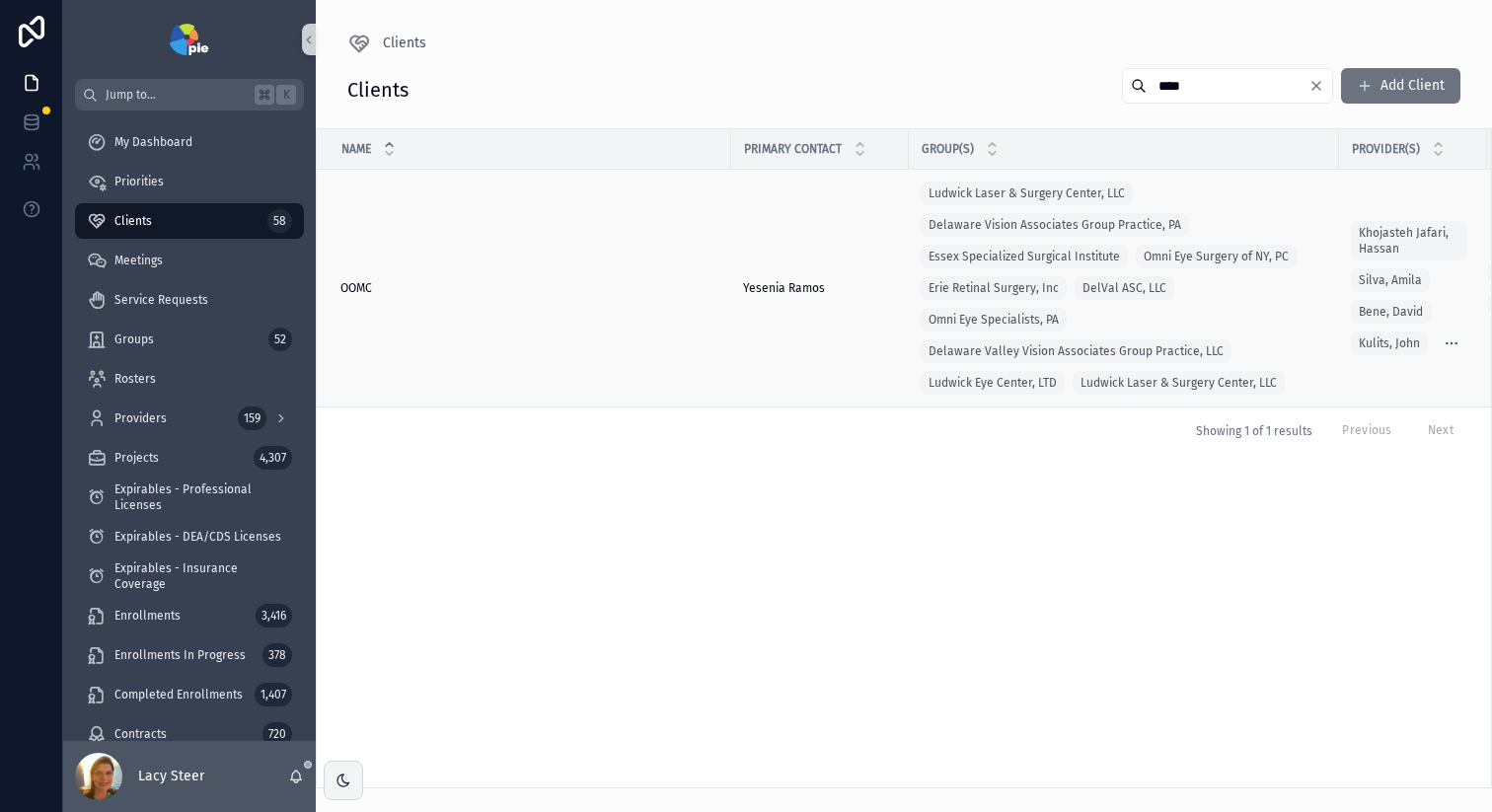 type on "****" 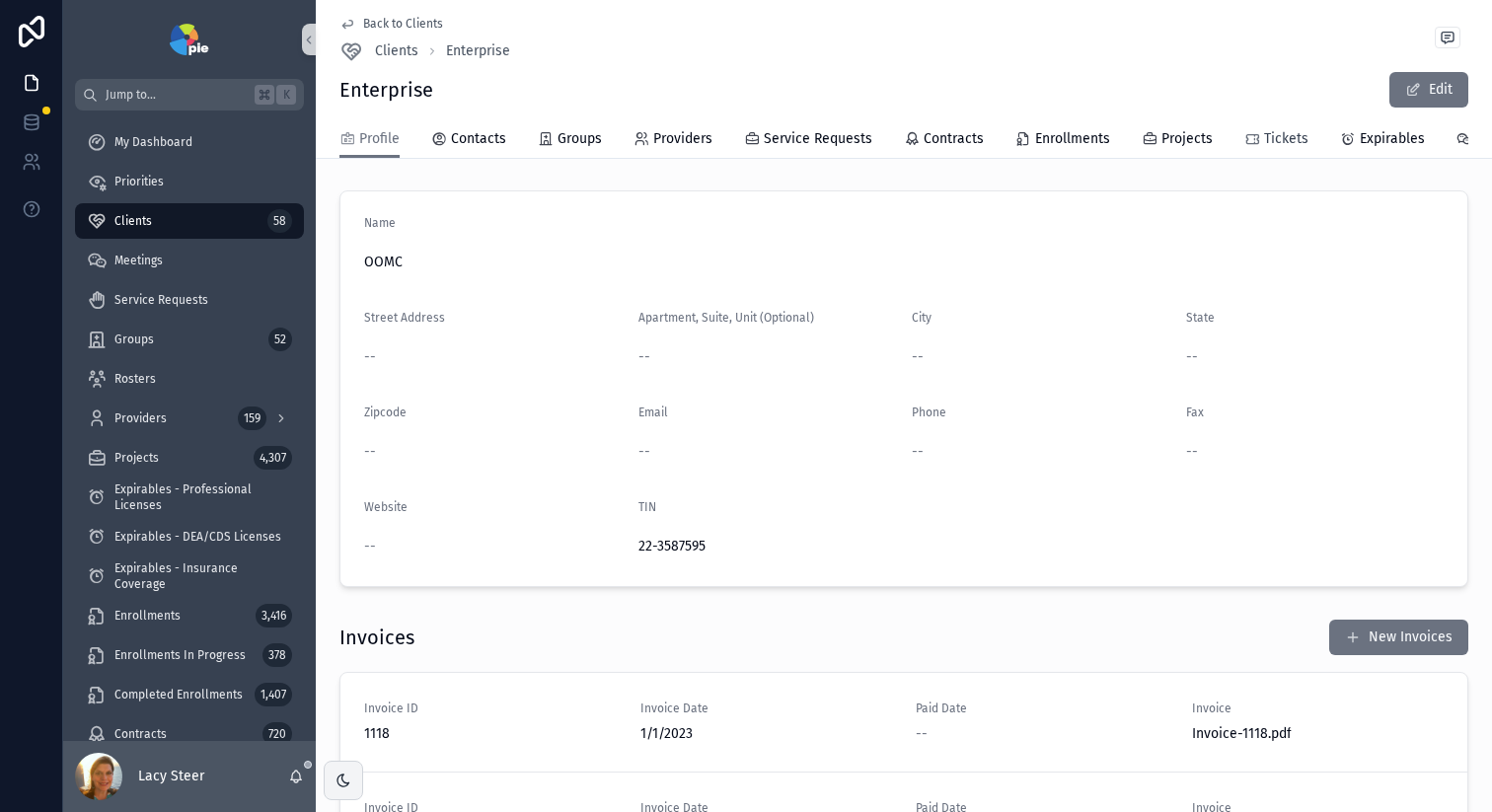 click on "Tickets" at bounding box center (1286, 139) 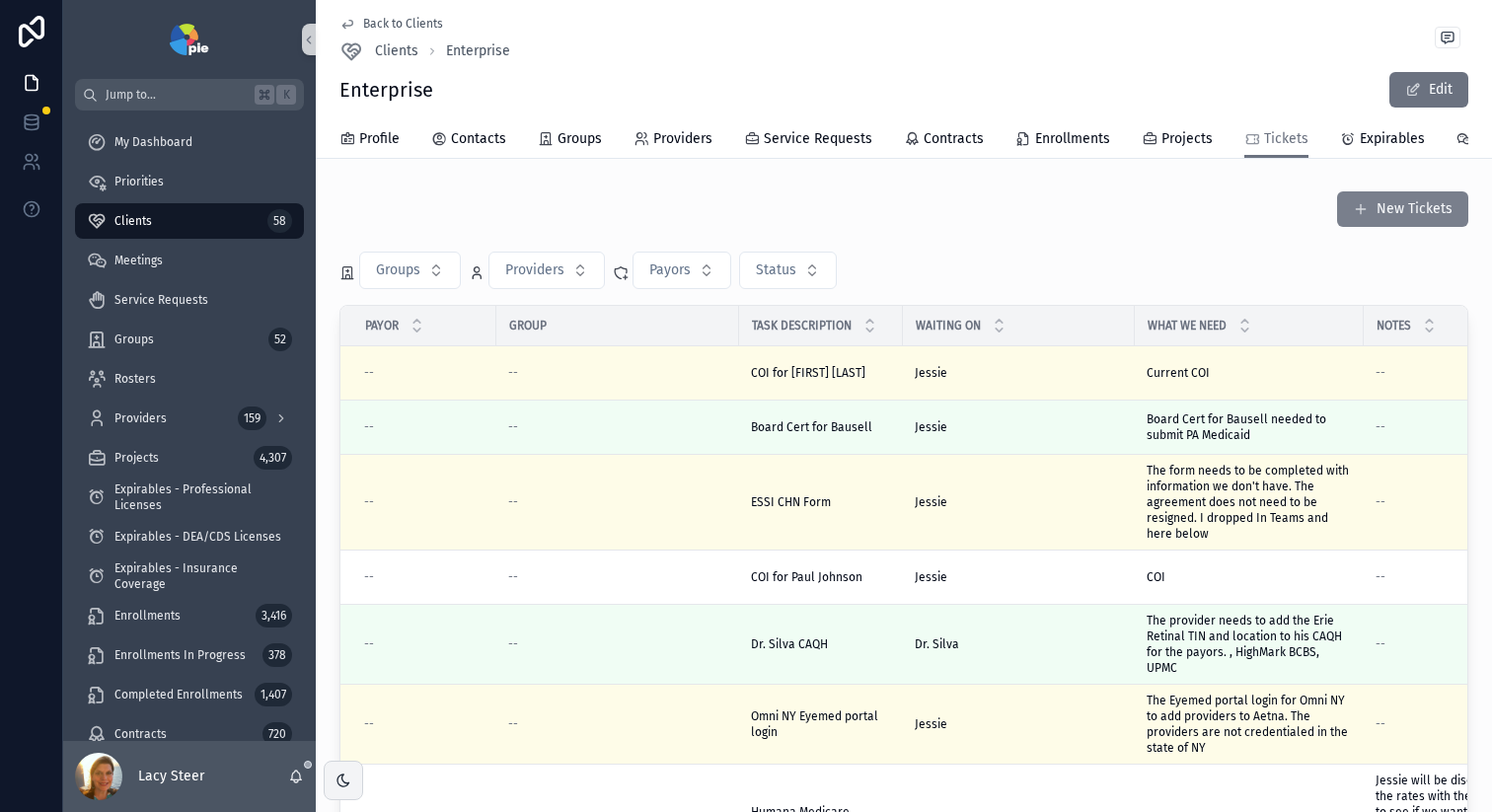 click on "New Tickets" at bounding box center (1402, 209) 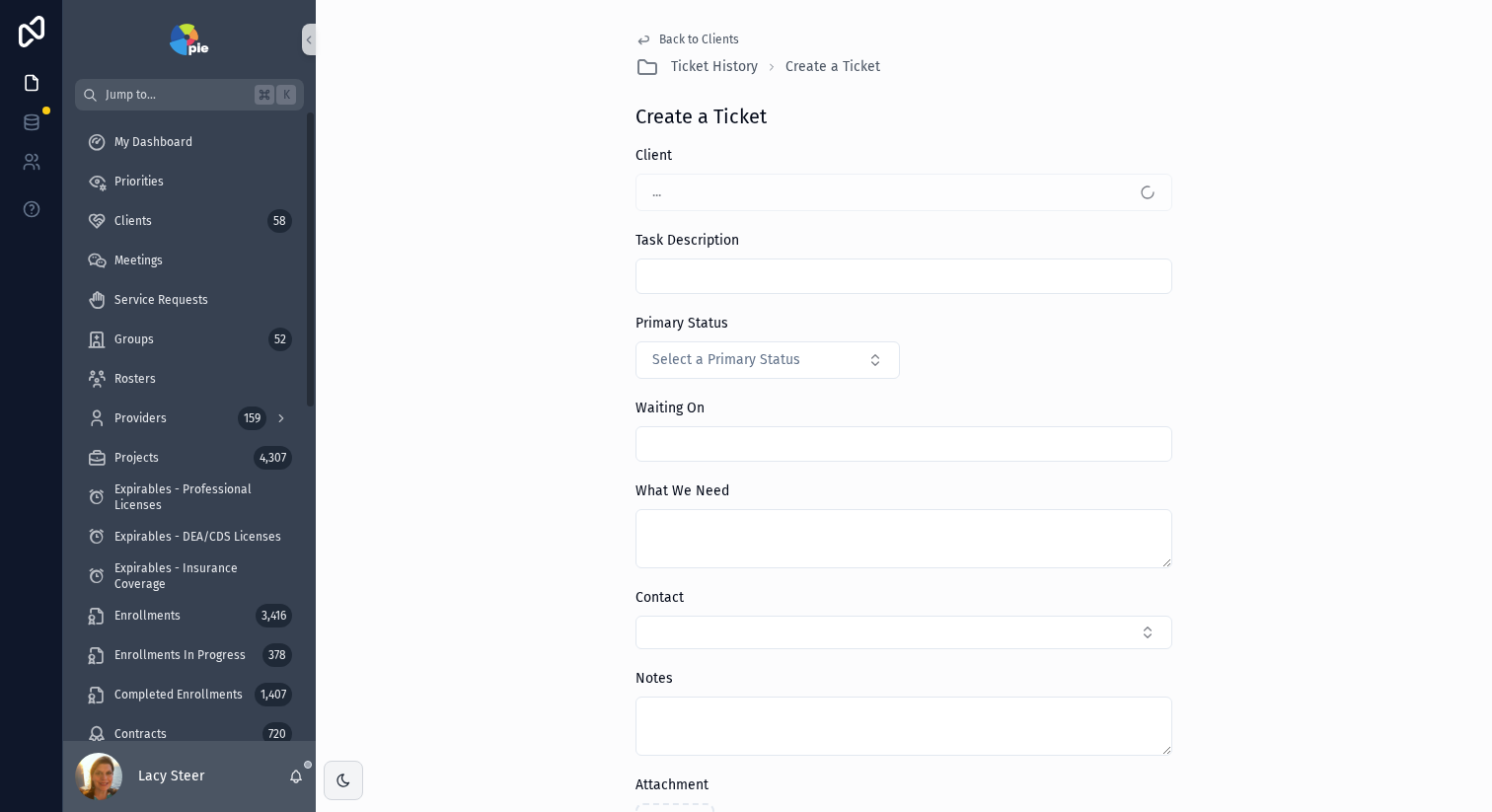 click at bounding box center [904, 276] 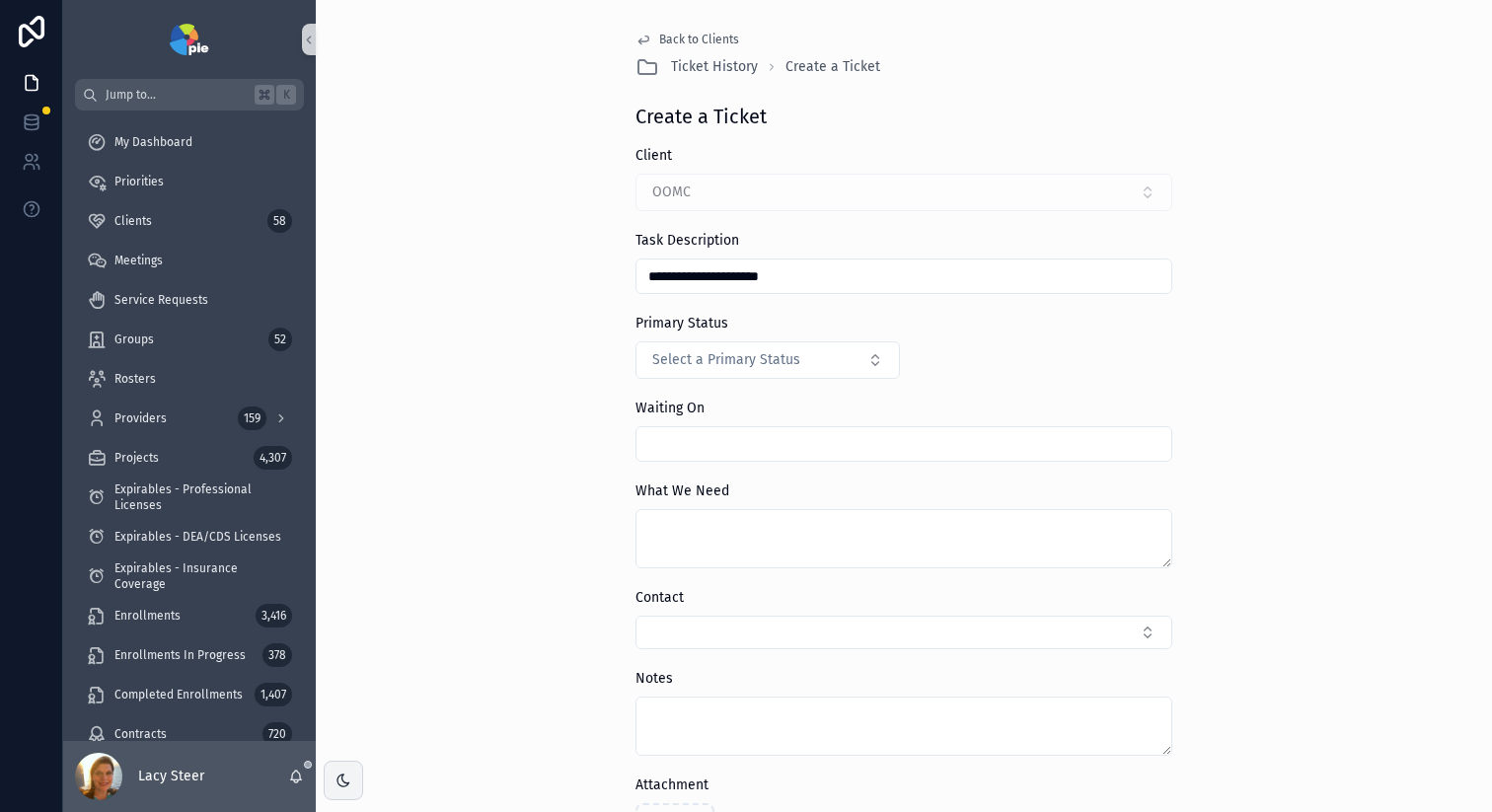 click on "**********" at bounding box center [904, 276] 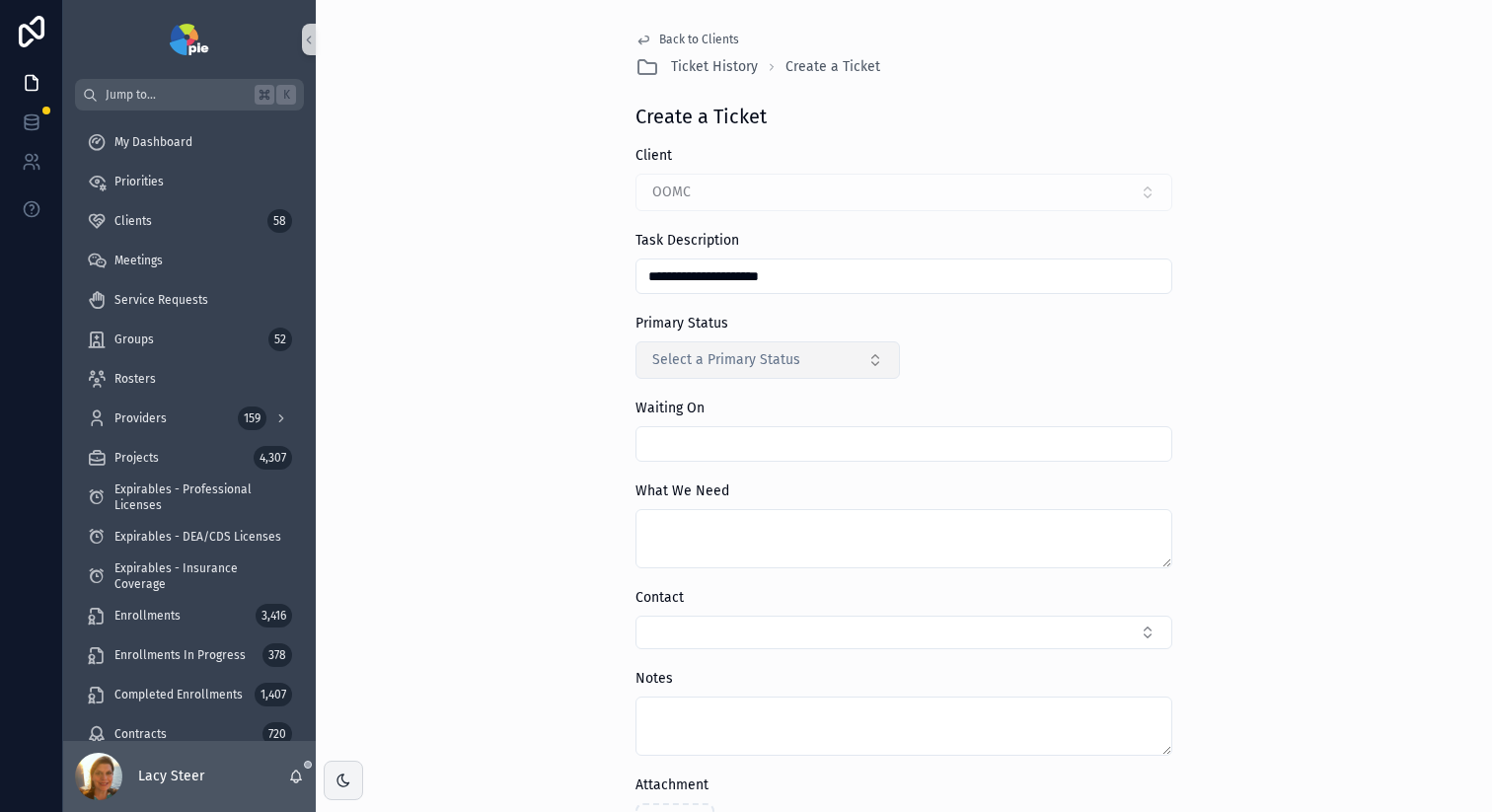 type on "**********" 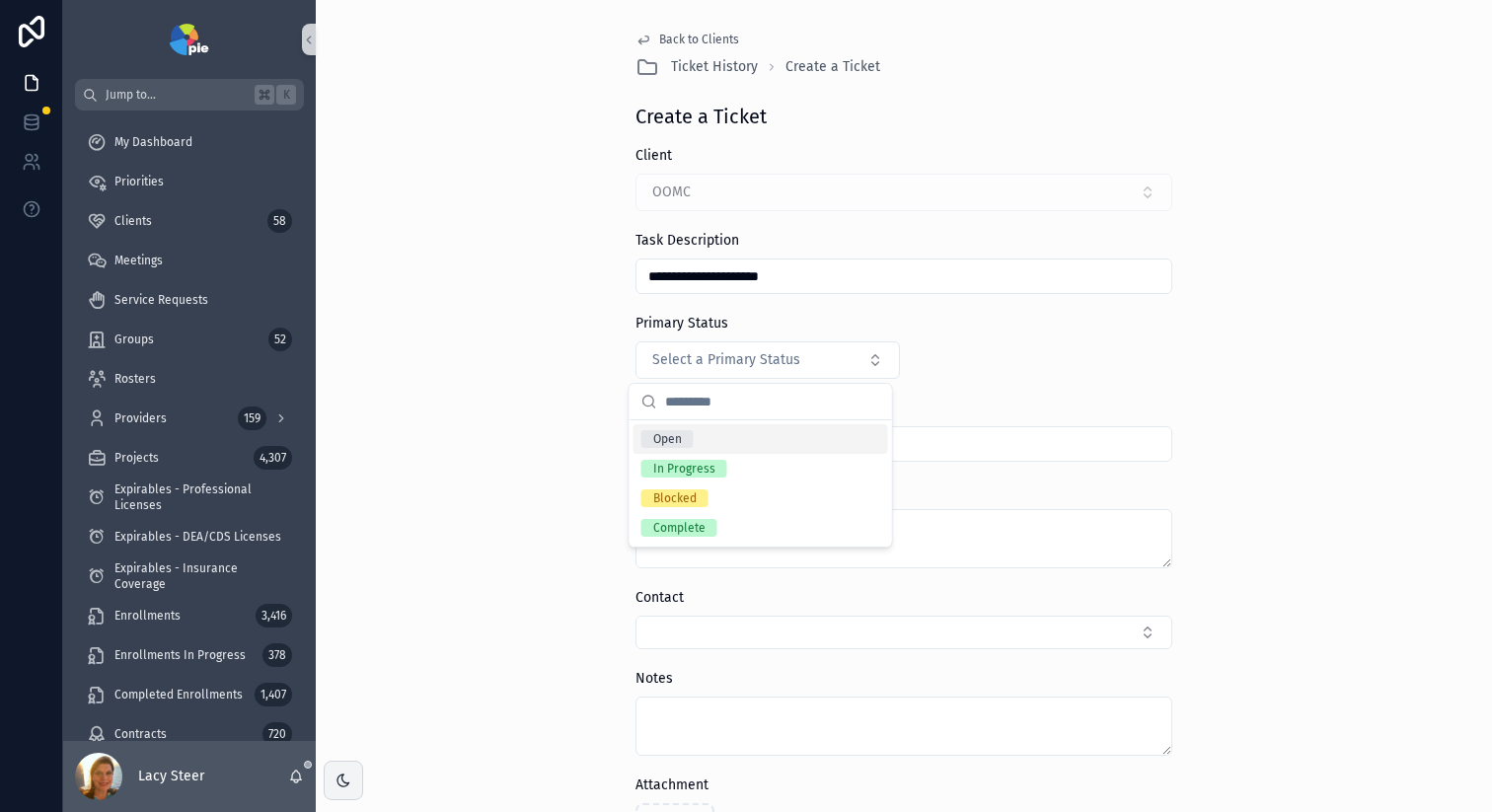 click on "**********" at bounding box center [904, 406] 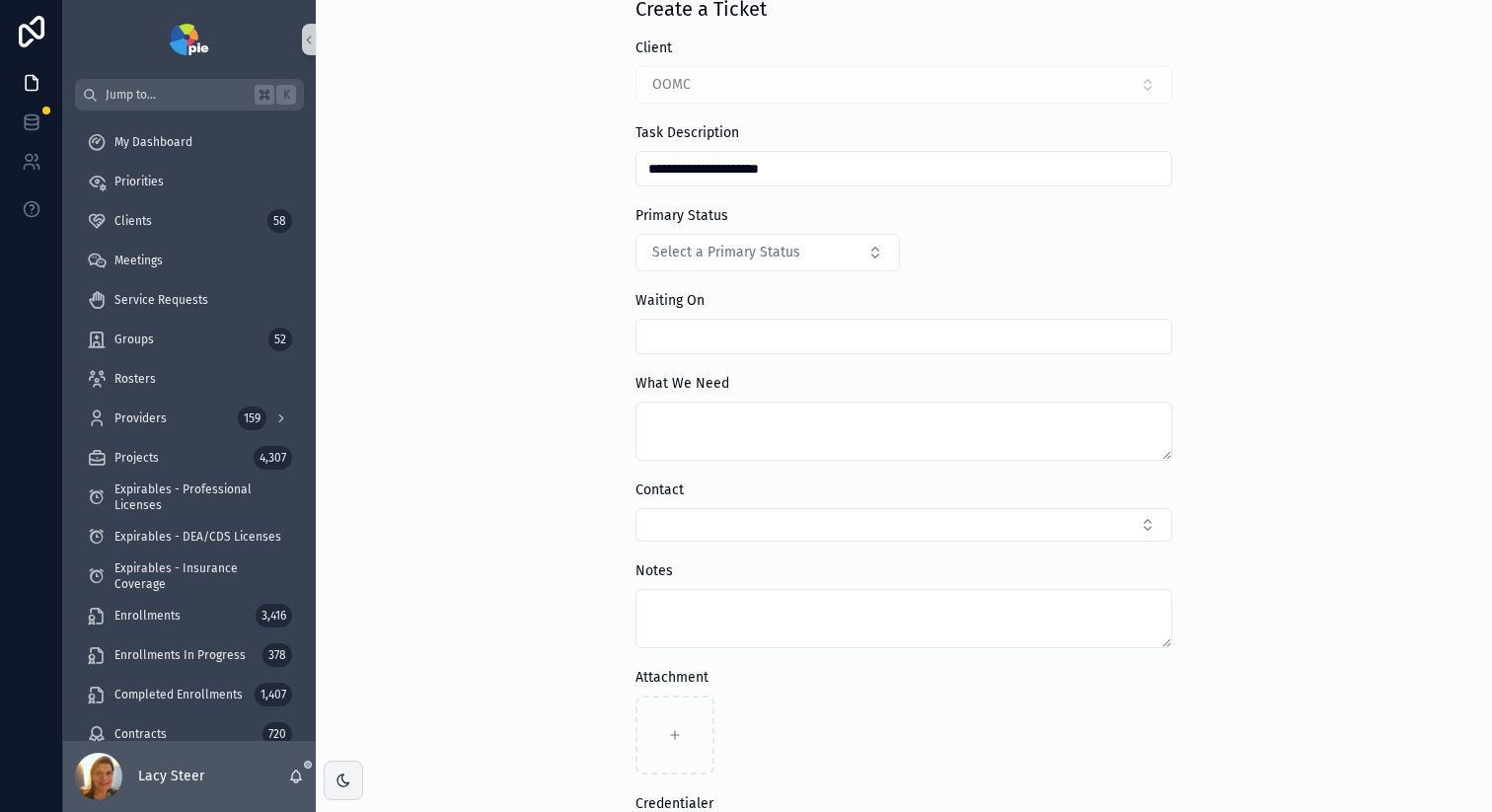 scroll, scrollTop: 115, scrollLeft: 0, axis: vertical 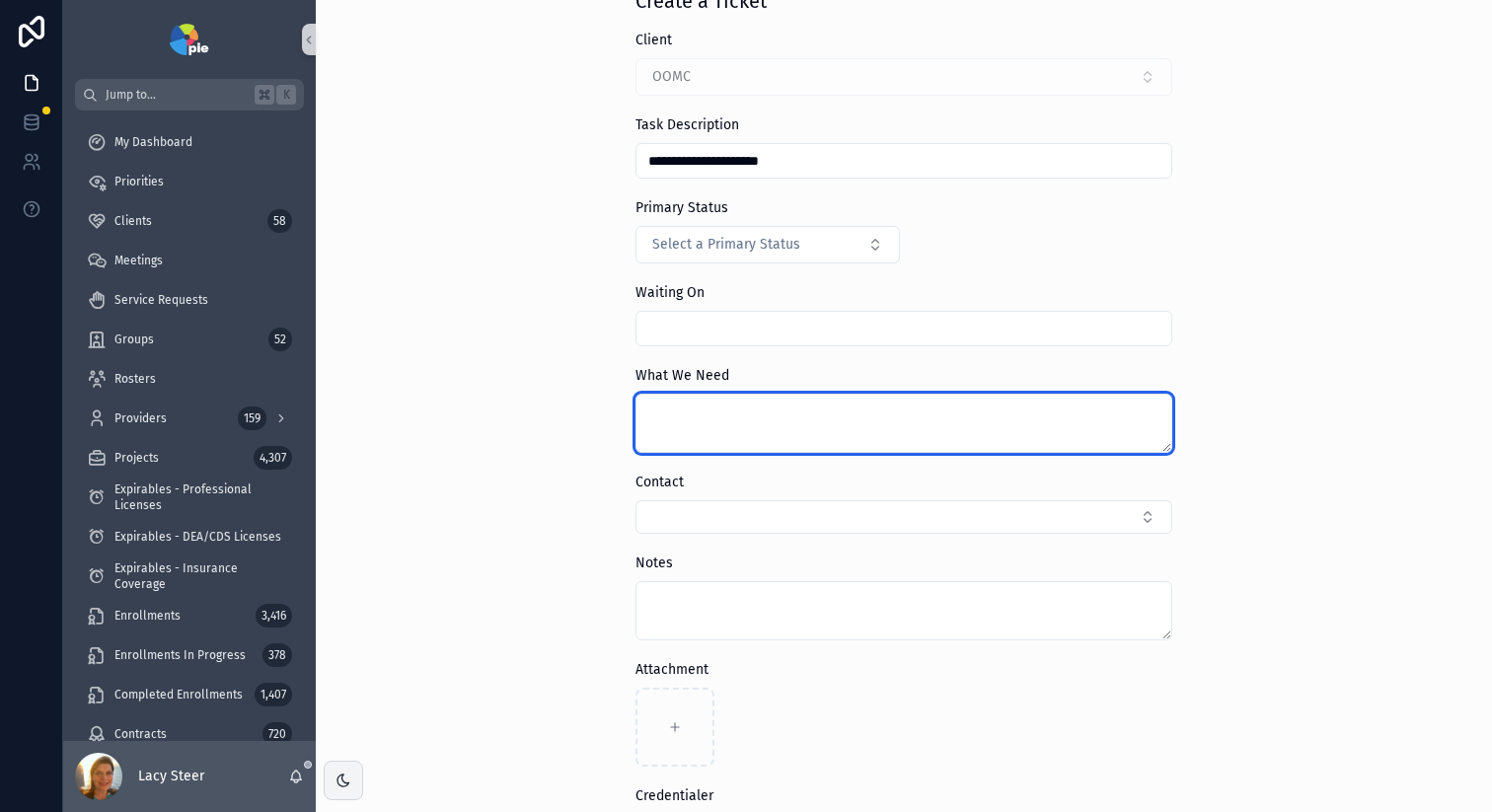 click at bounding box center (904, 423) 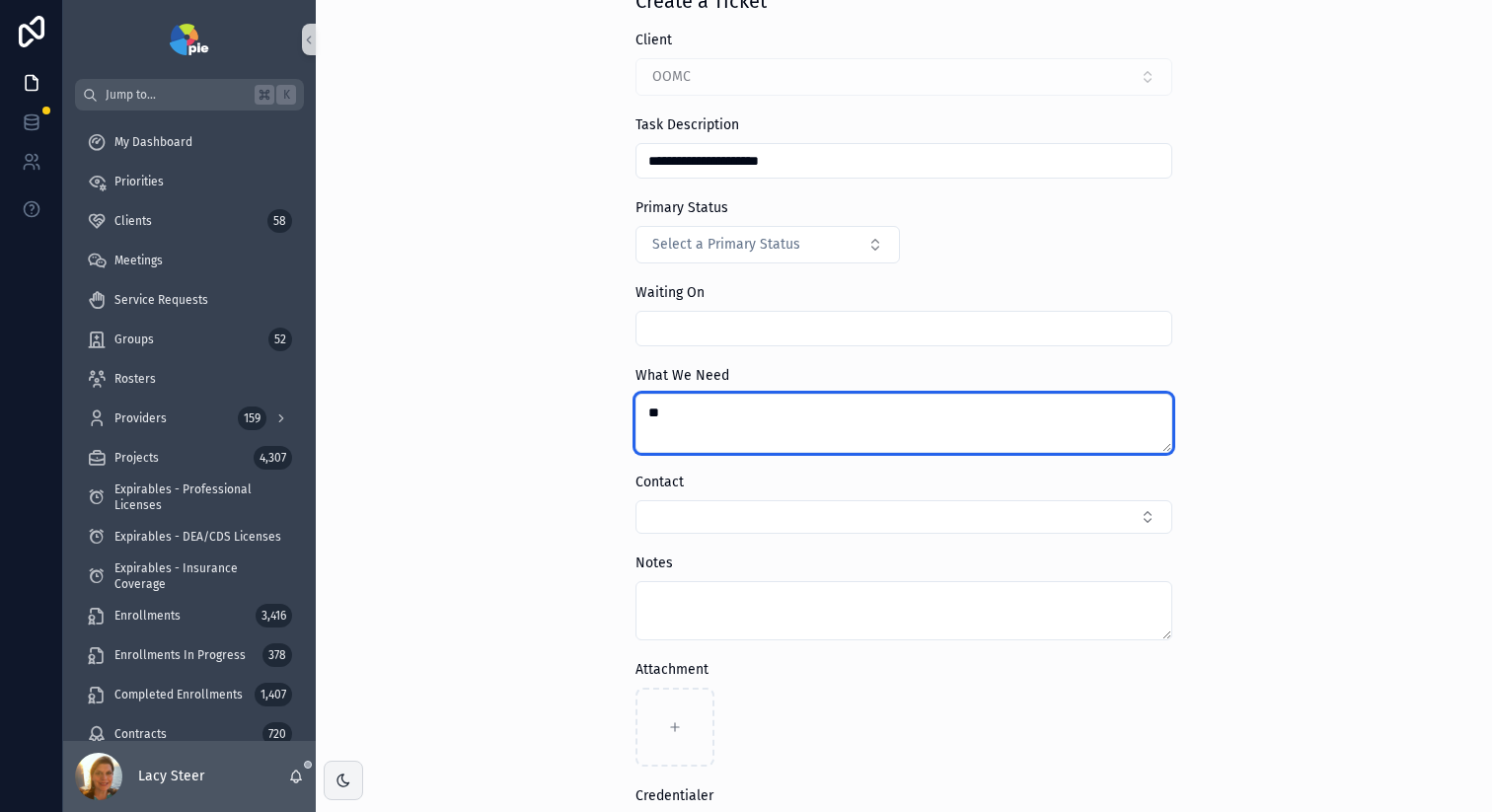type on "*" 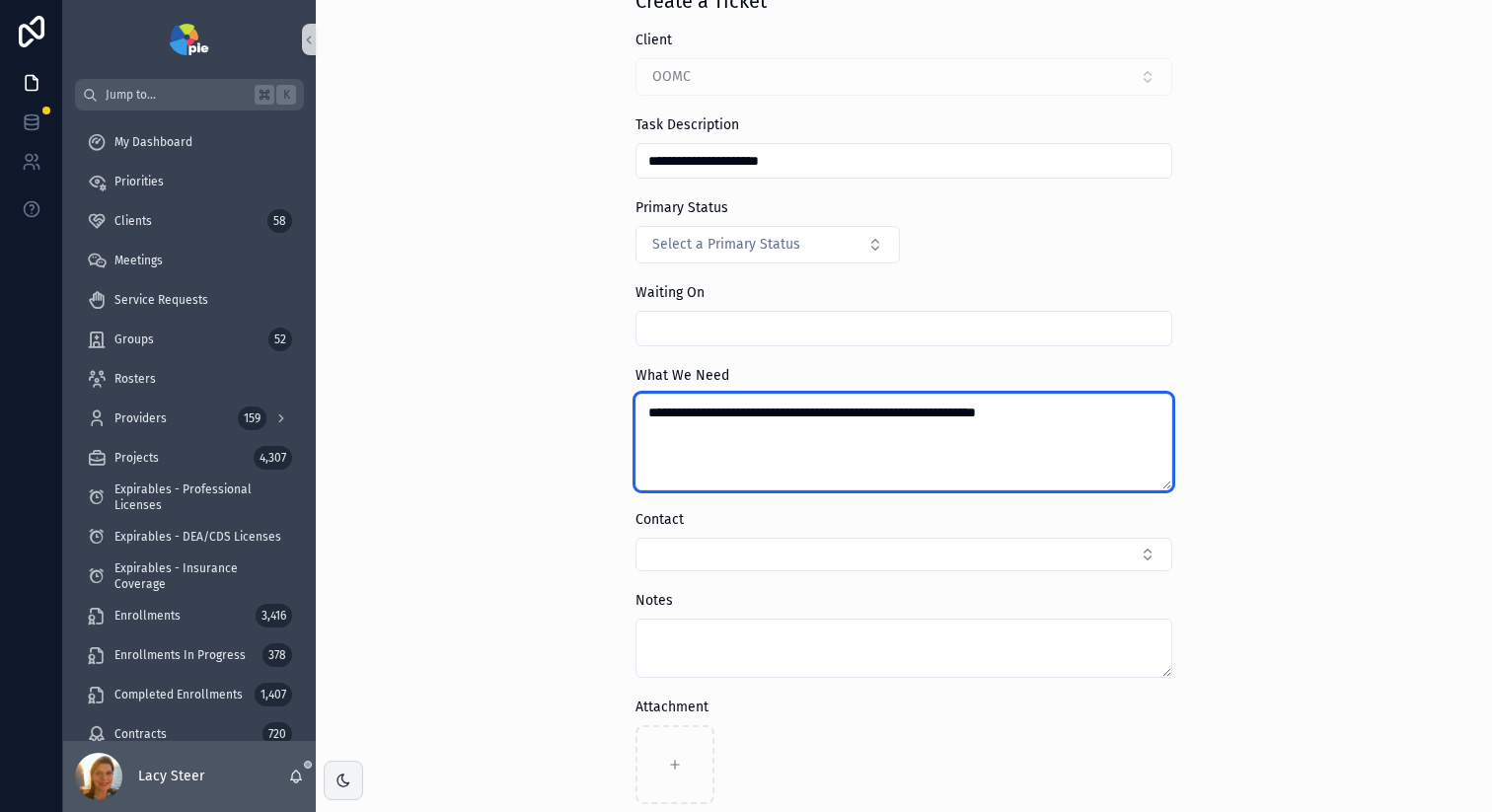 click on "**********" at bounding box center [904, 442] 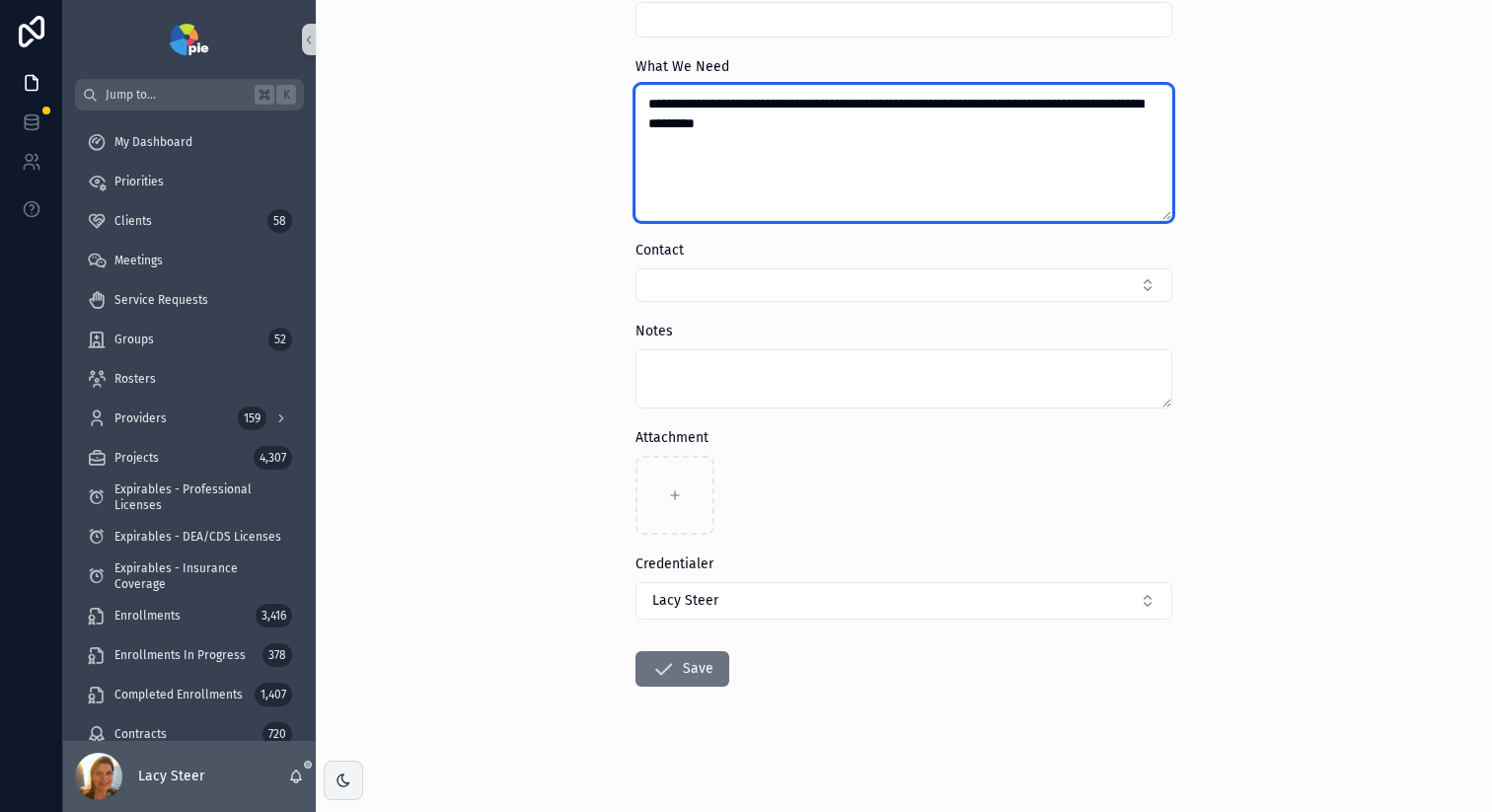 scroll, scrollTop: 425, scrollLeft: 0, axis: vertical 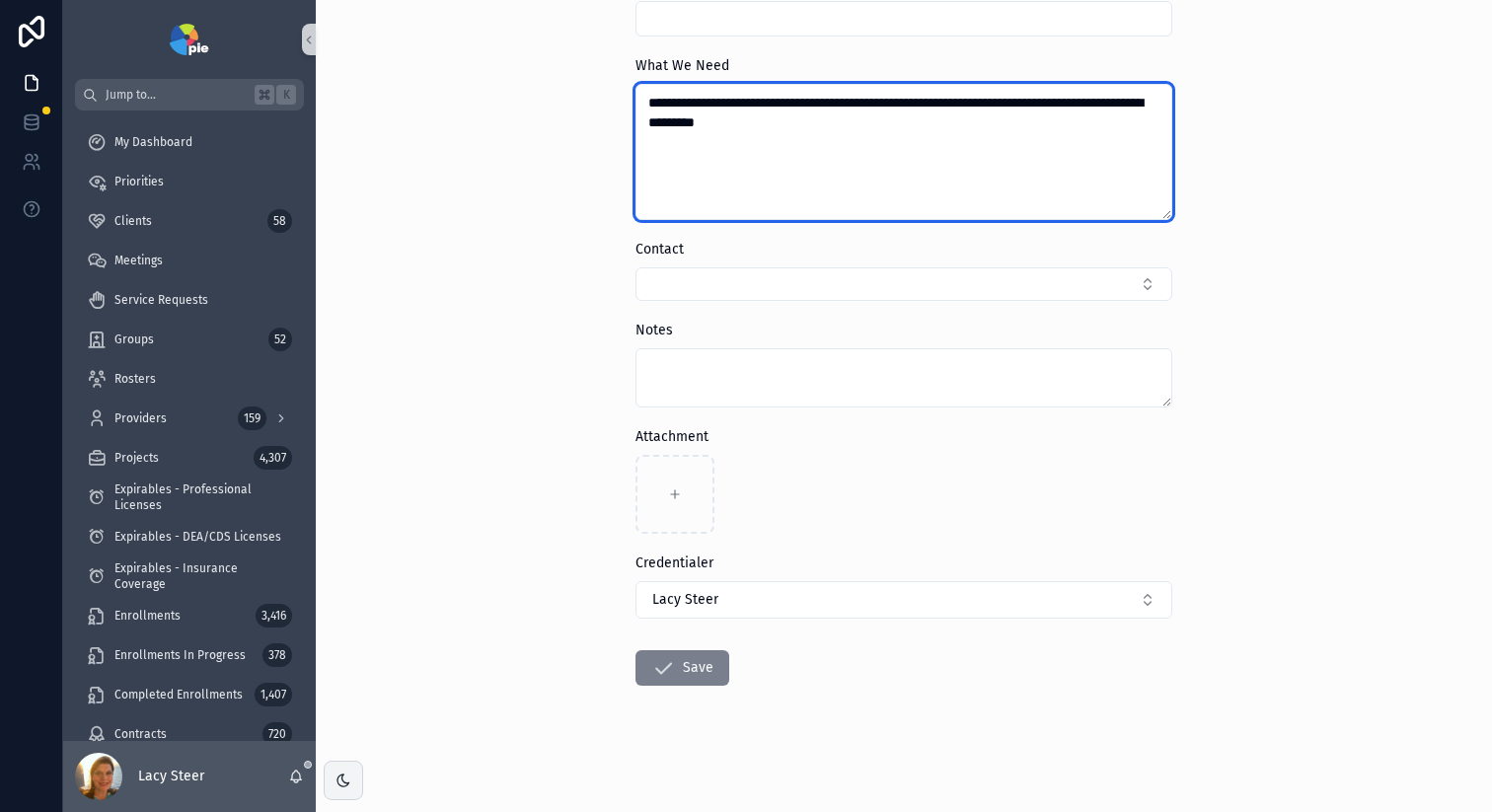 type on "**********" 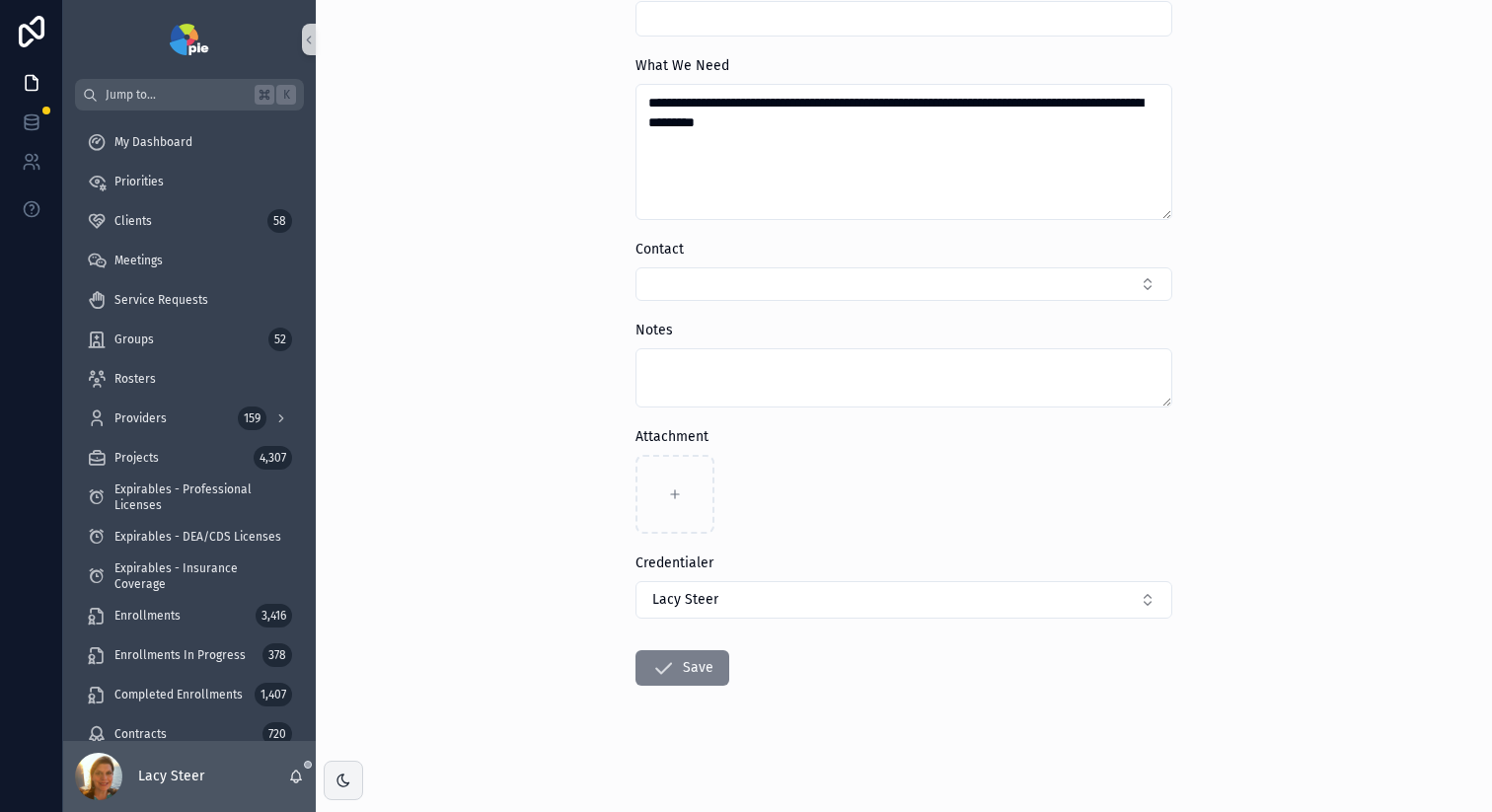 click on "Save" at bounding box center (682, 668) 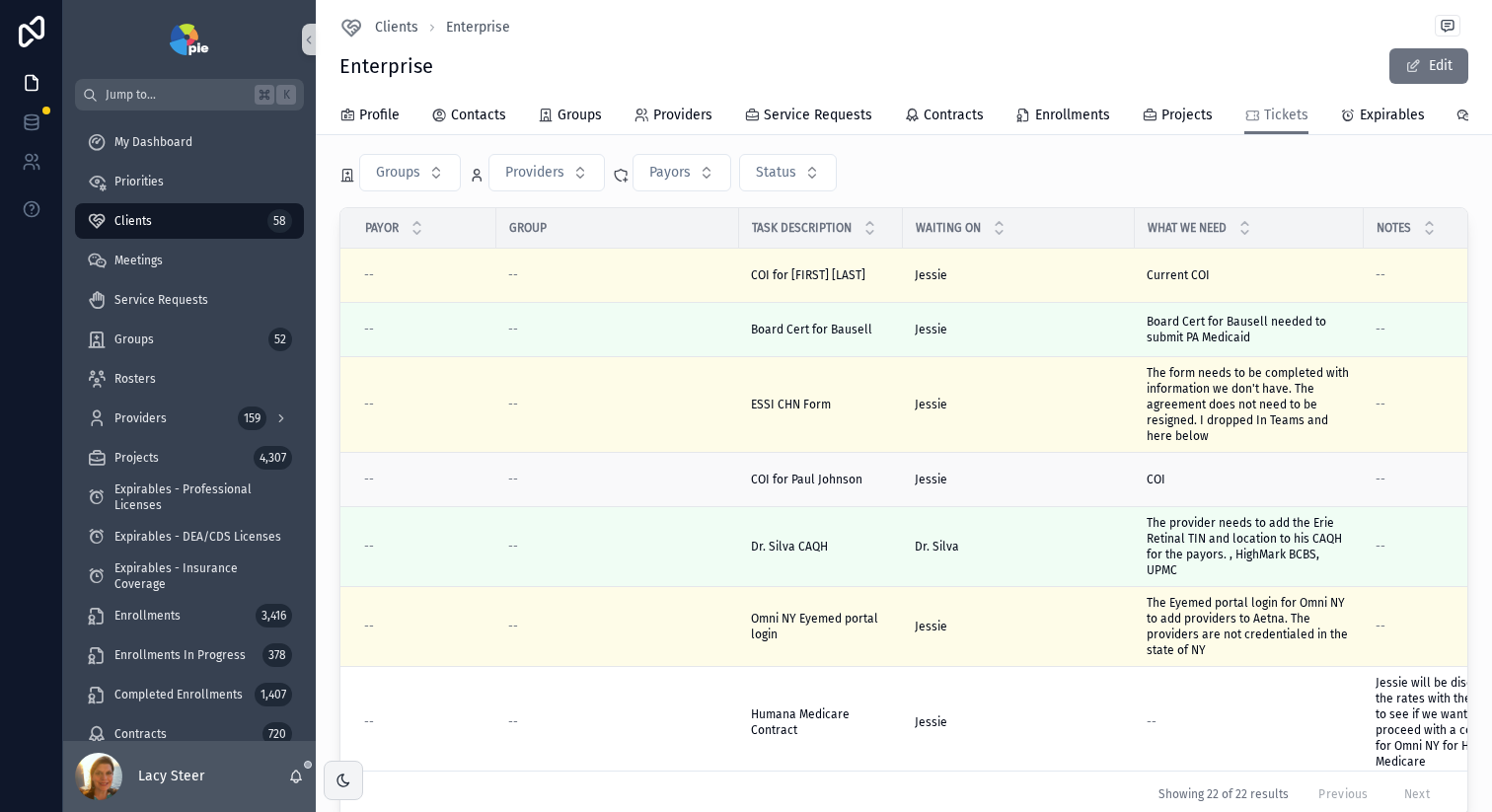 scroll, scrollTop: 0, scrollLeft: 0, axis: both 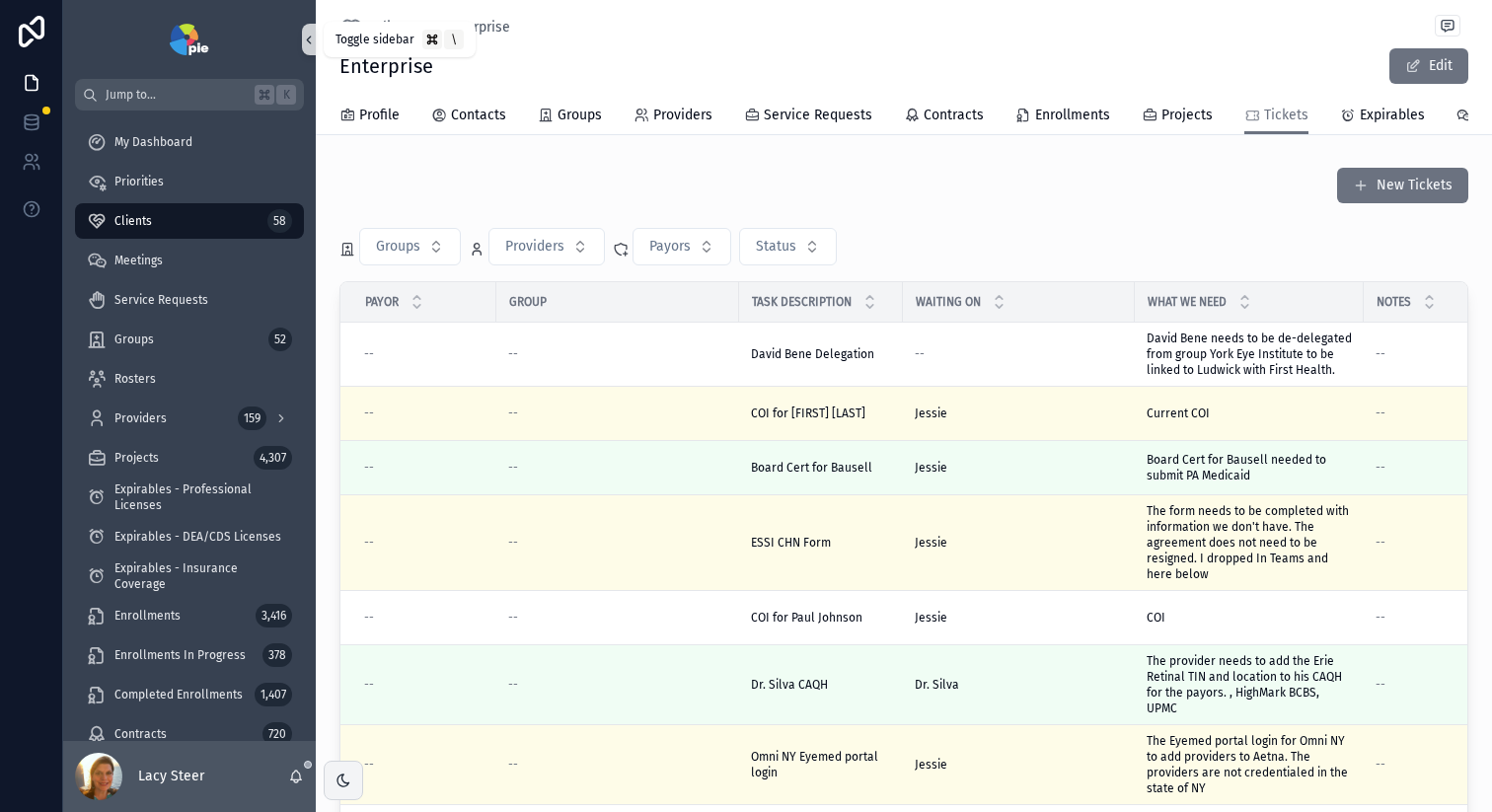 click 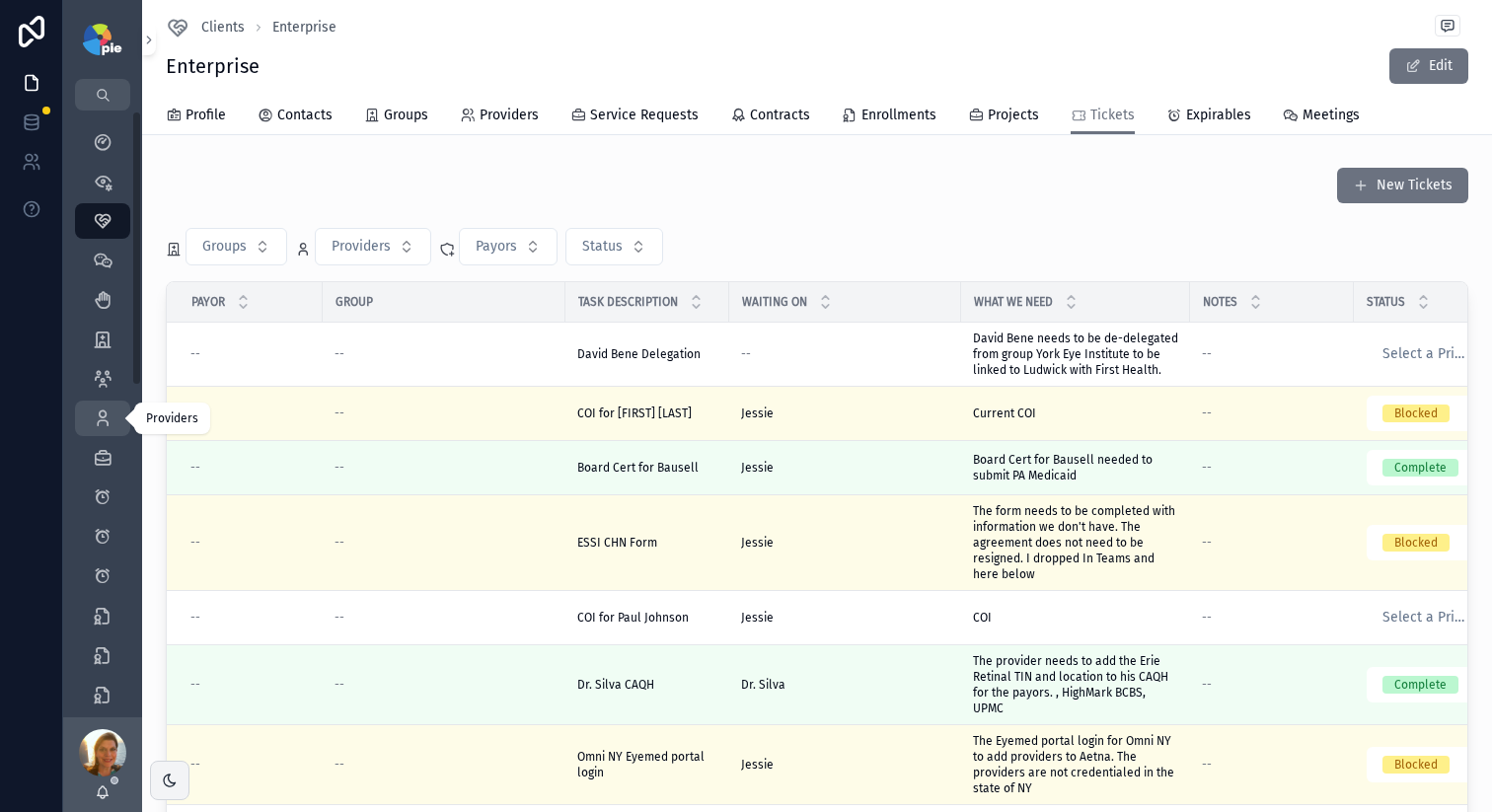 click on "Providers 159" at bounding box center [103, 418] 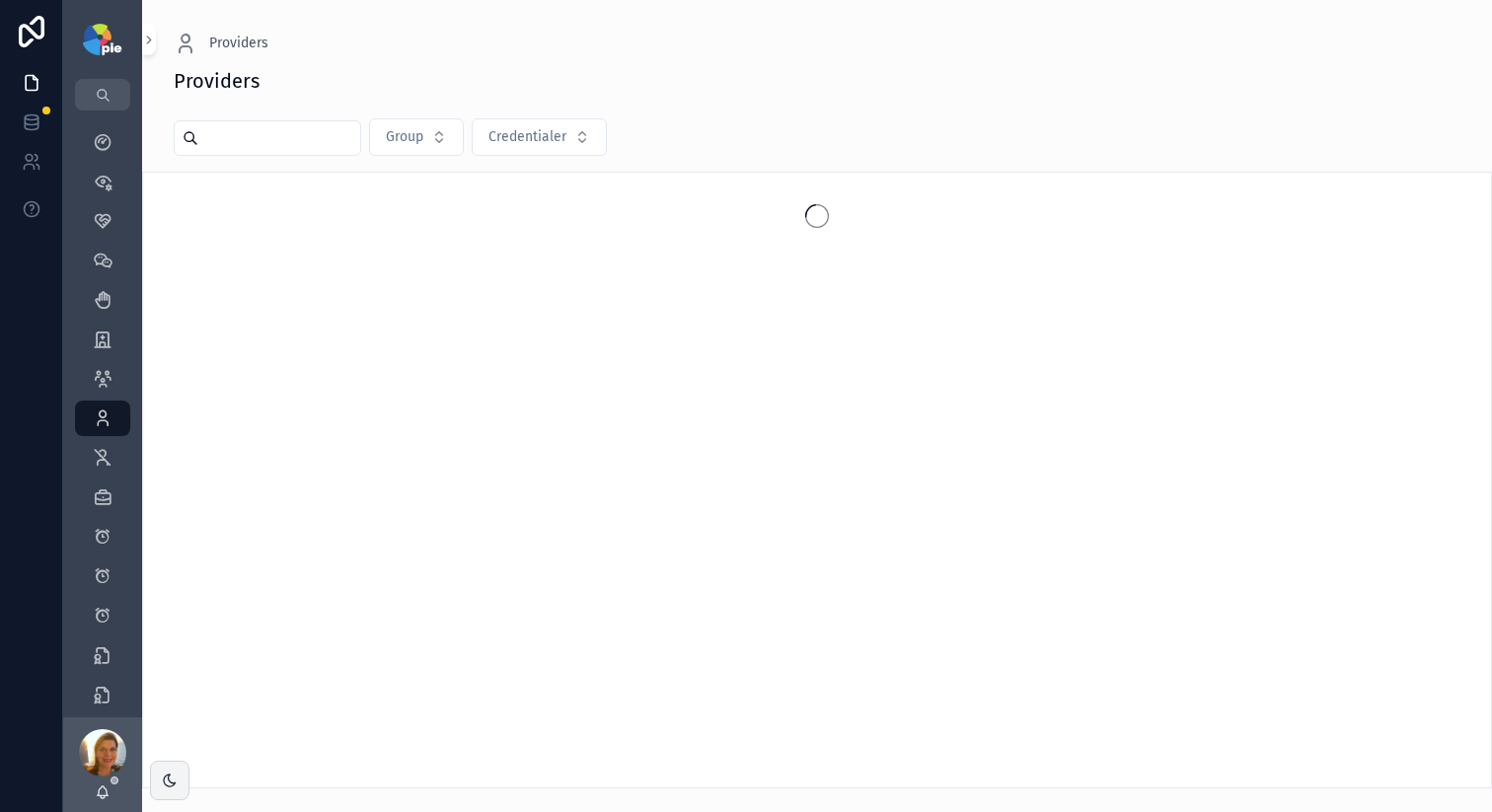 click at bounding box center [279, 138] 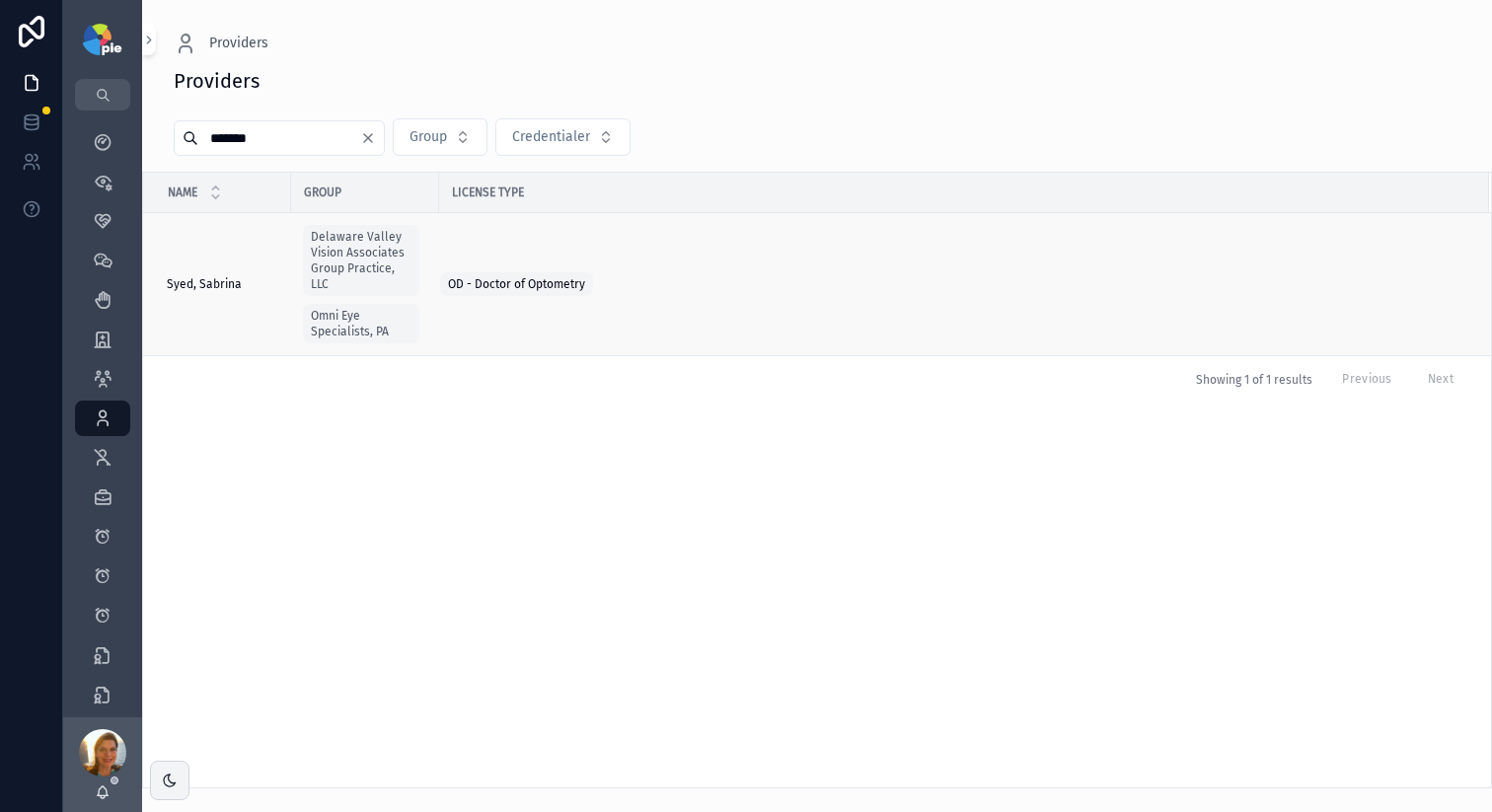 type on "*******" 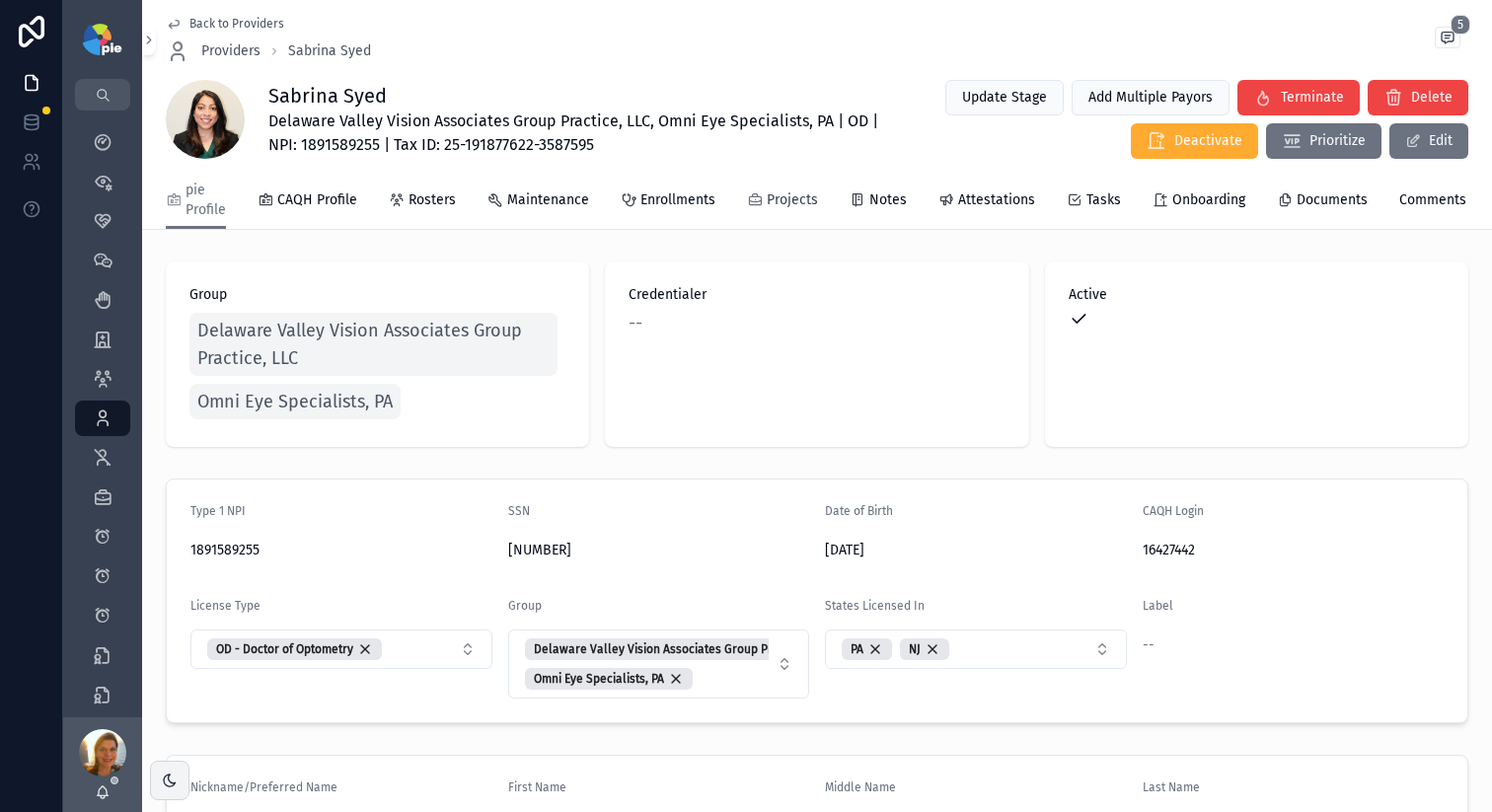 click on "Projects" at bounding box center [792, 200] 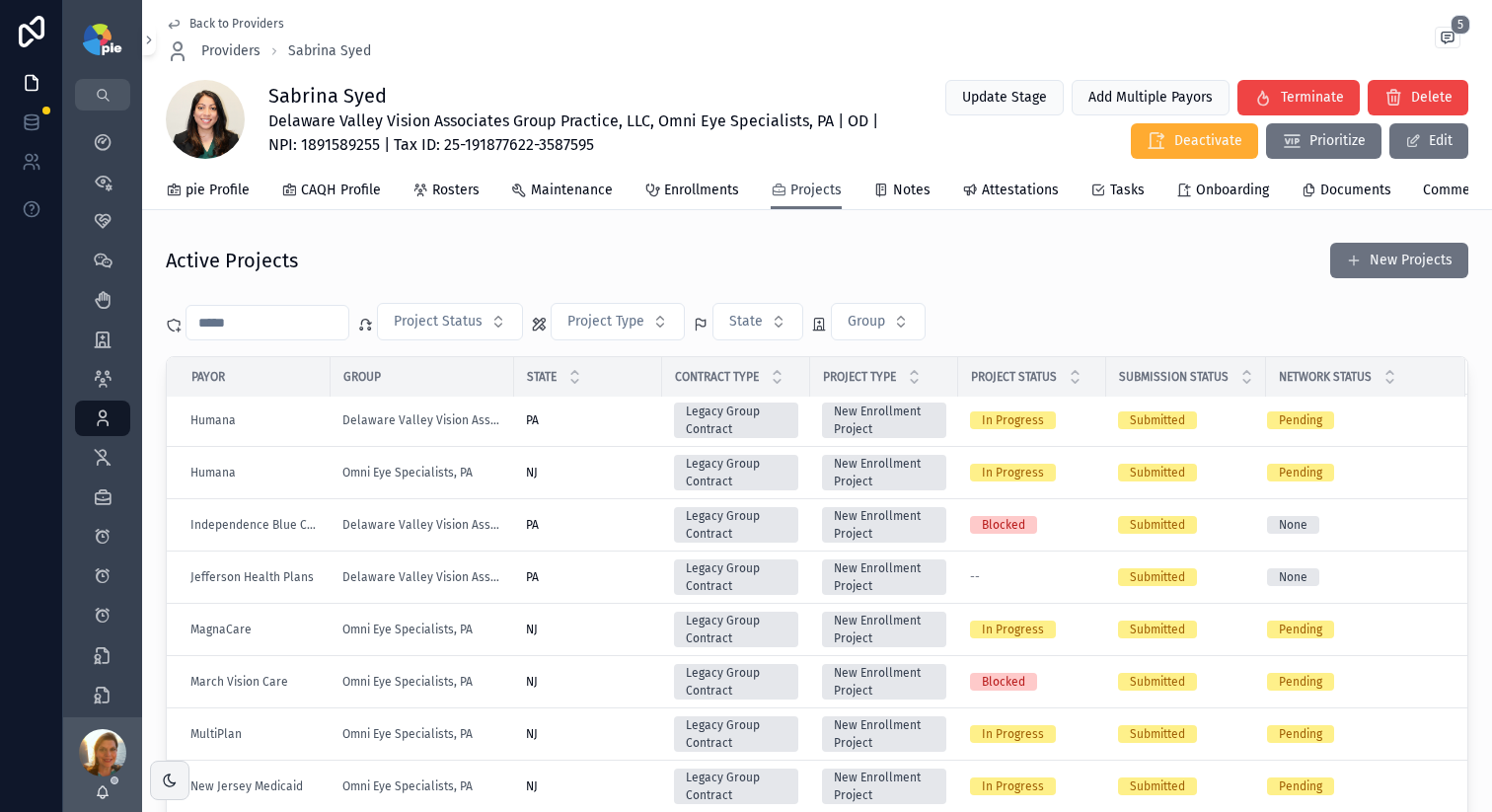 scroll, scrollTop: 1046, scrollLeft: 0, axis: vertical 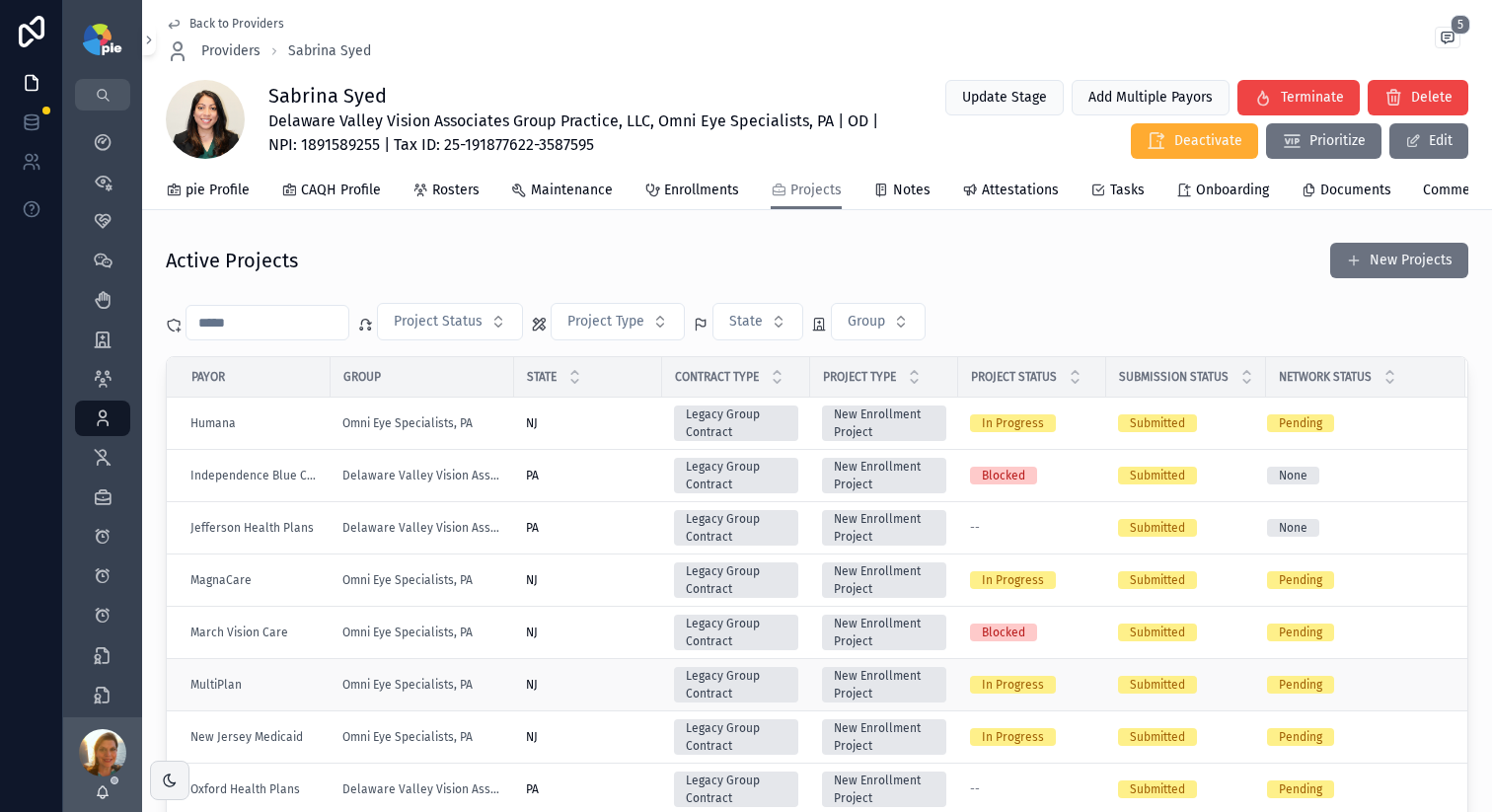 click on "NJ NJ" at bounding box center (588, 685) 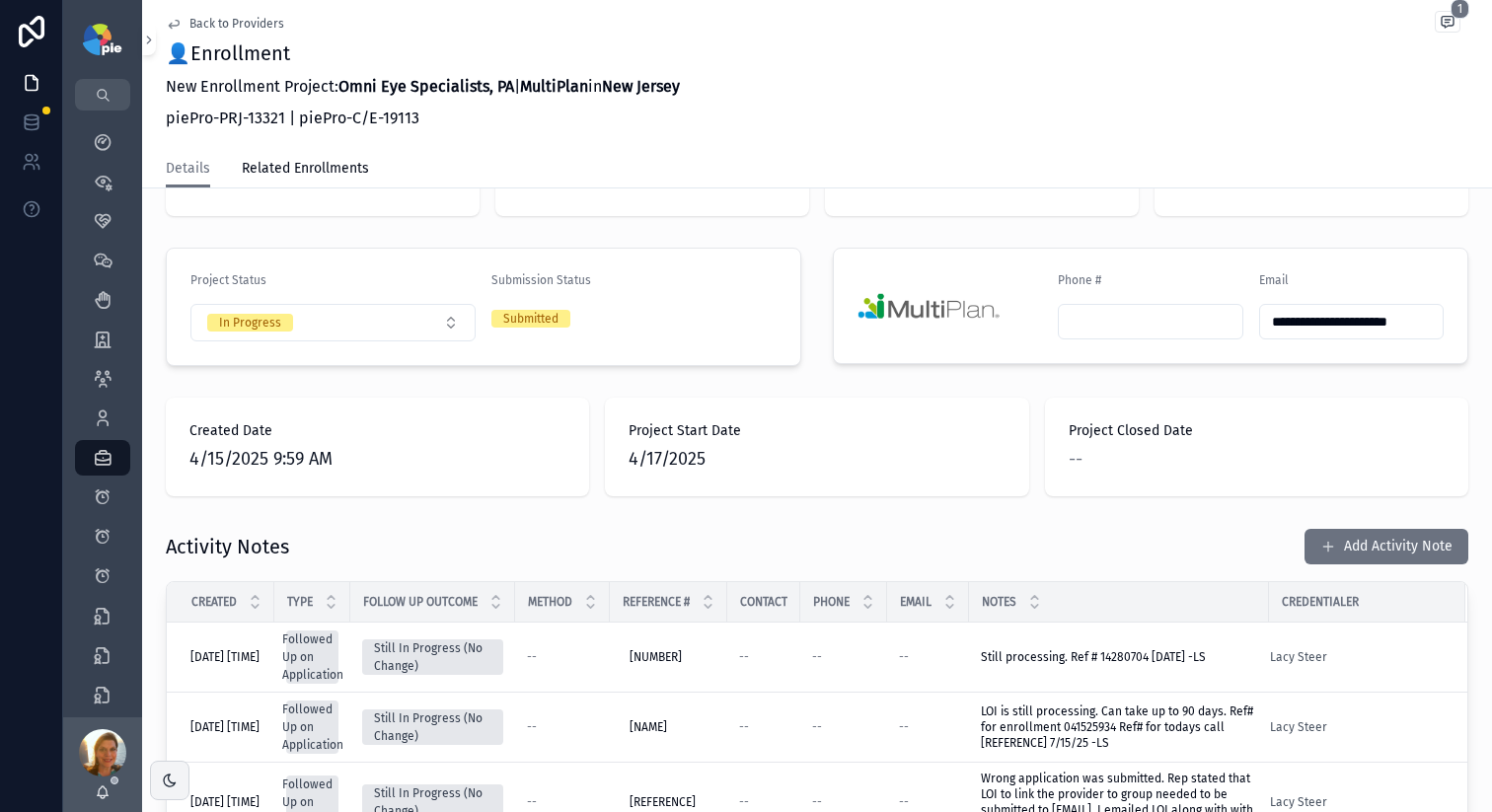 scroll, scrollTop: 367, scrollLeft: 0, axis: vertical 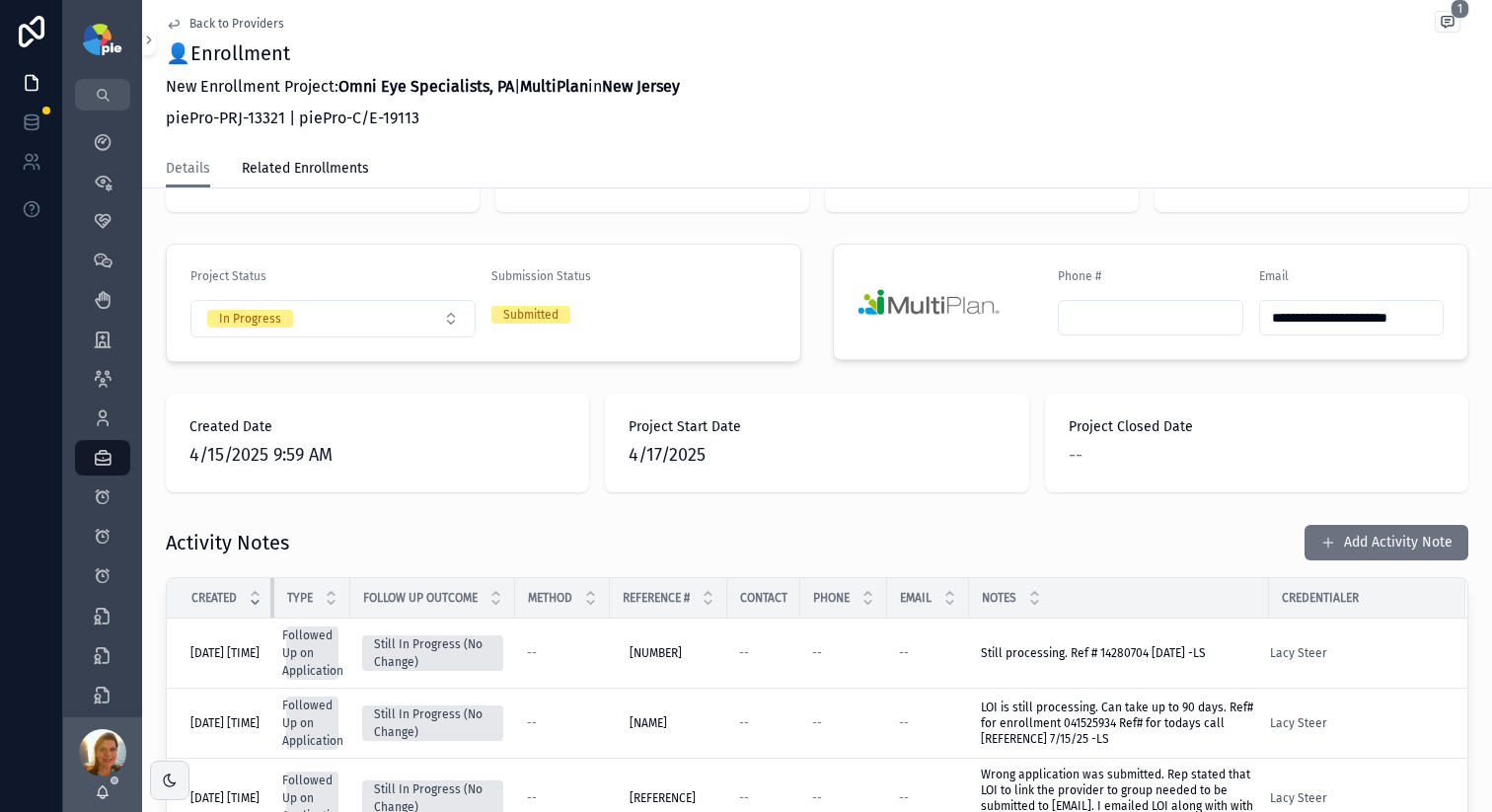 drag, startPoint x: 274, startPoint y: 607, endPoint x: 255, endPoint y: 604, distance: 19.23538 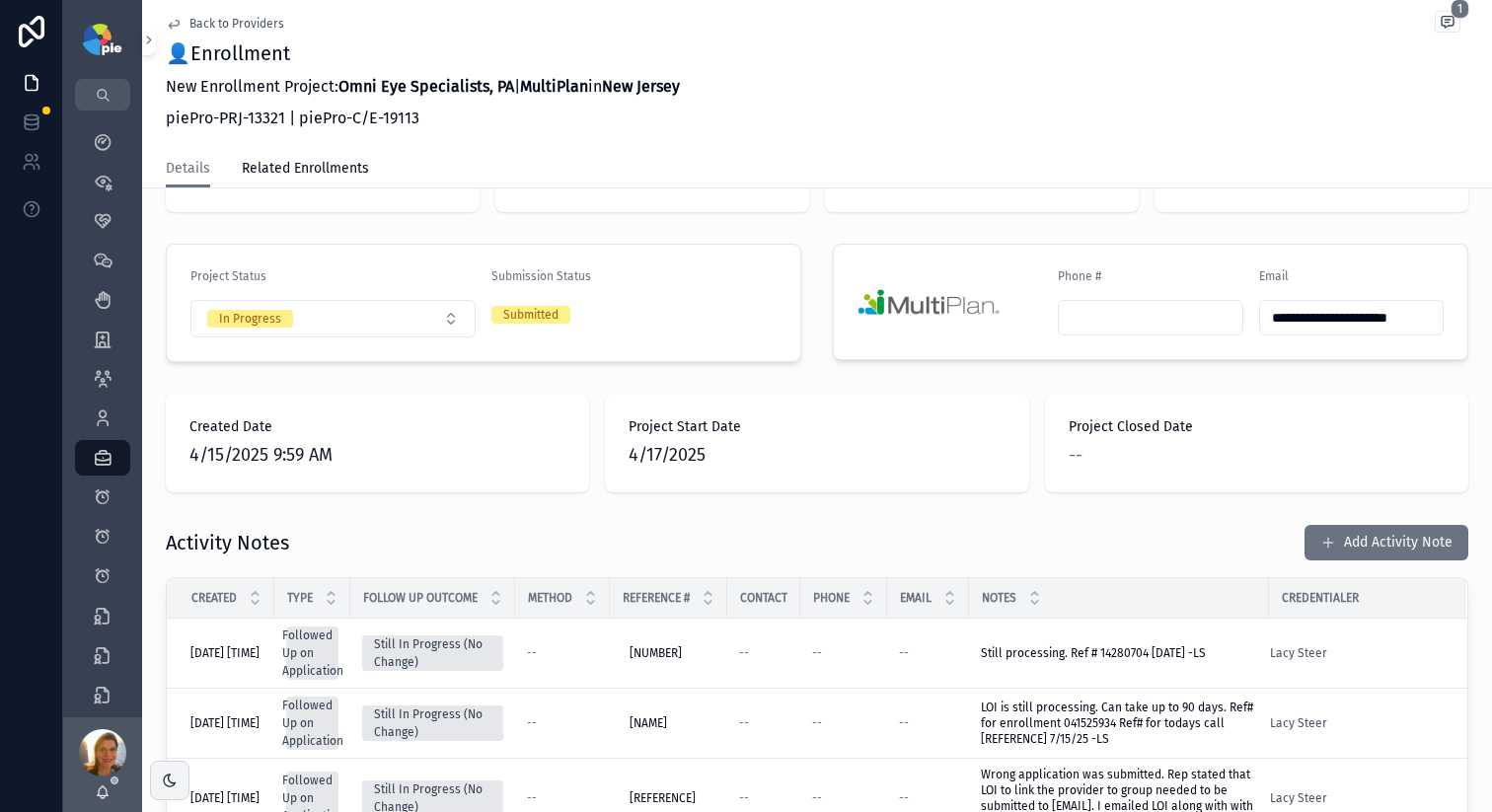 scroll, scrollTop: 640, scrollLeft: 0, axis: vertical 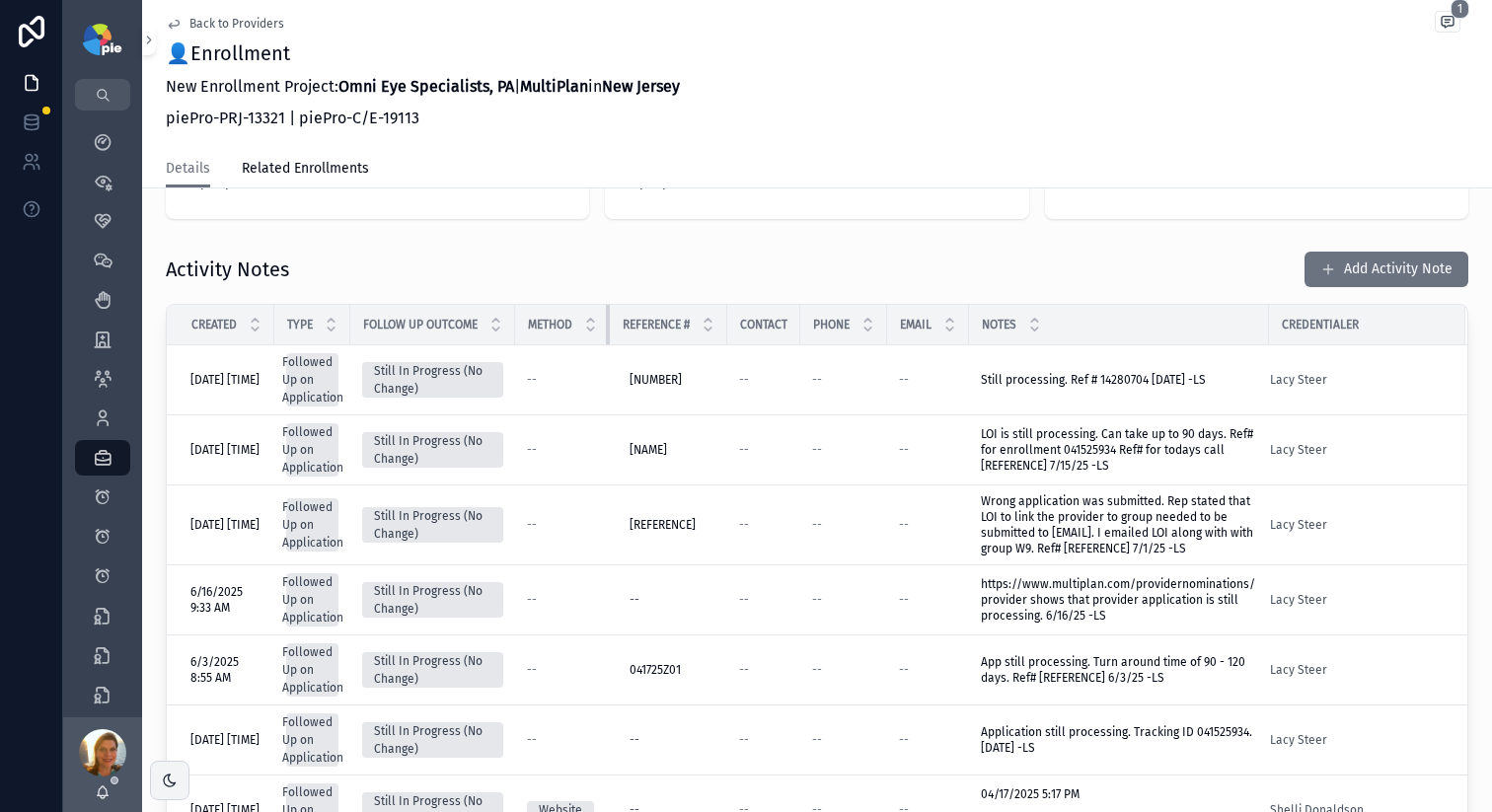 drag, startPoint x: 612, startPoint y: 320, endPoint x: 579, endPoint y: 327, distance: 33.734256 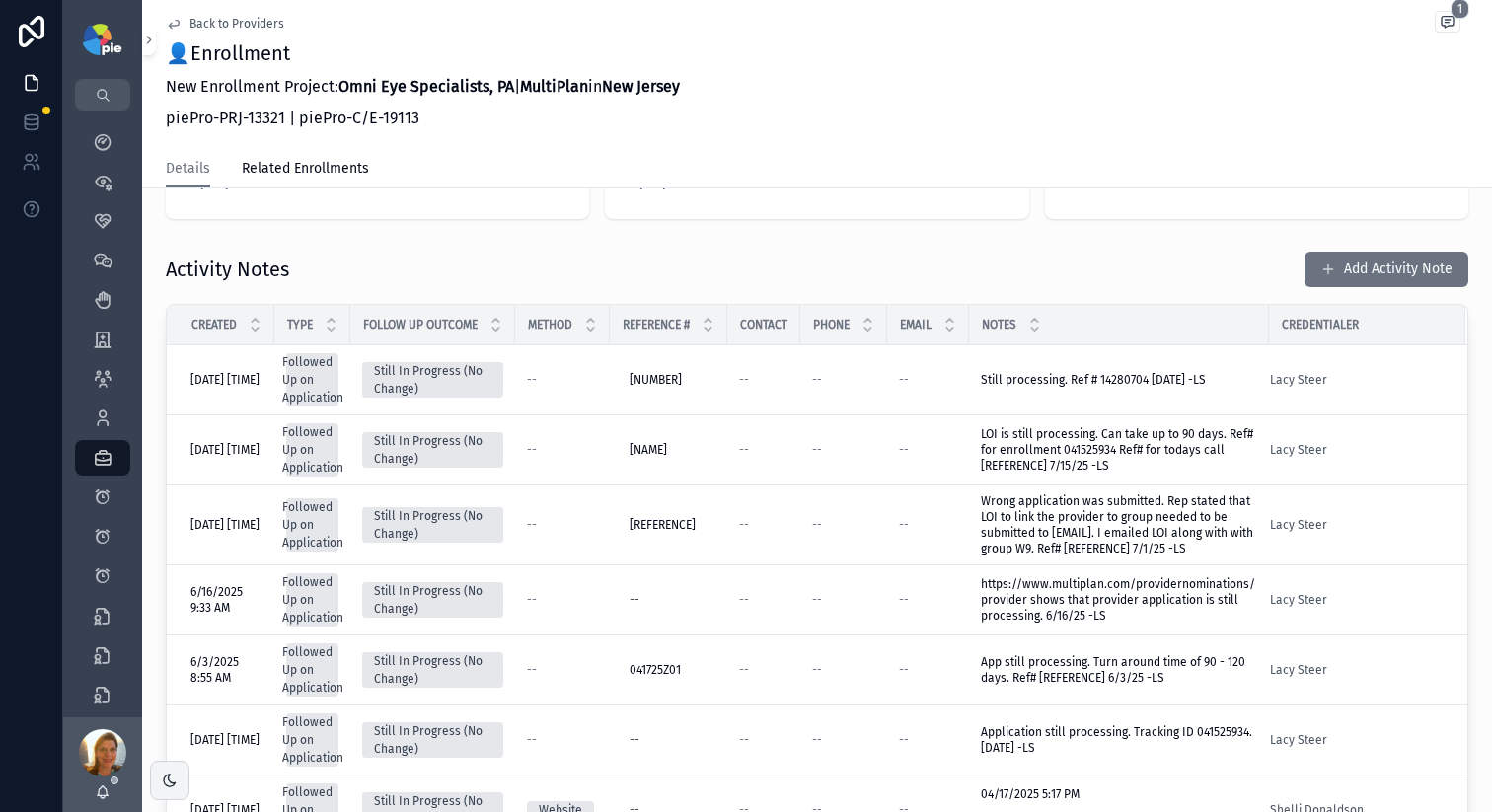 click on "Contact" at bounding box center (764, 325) 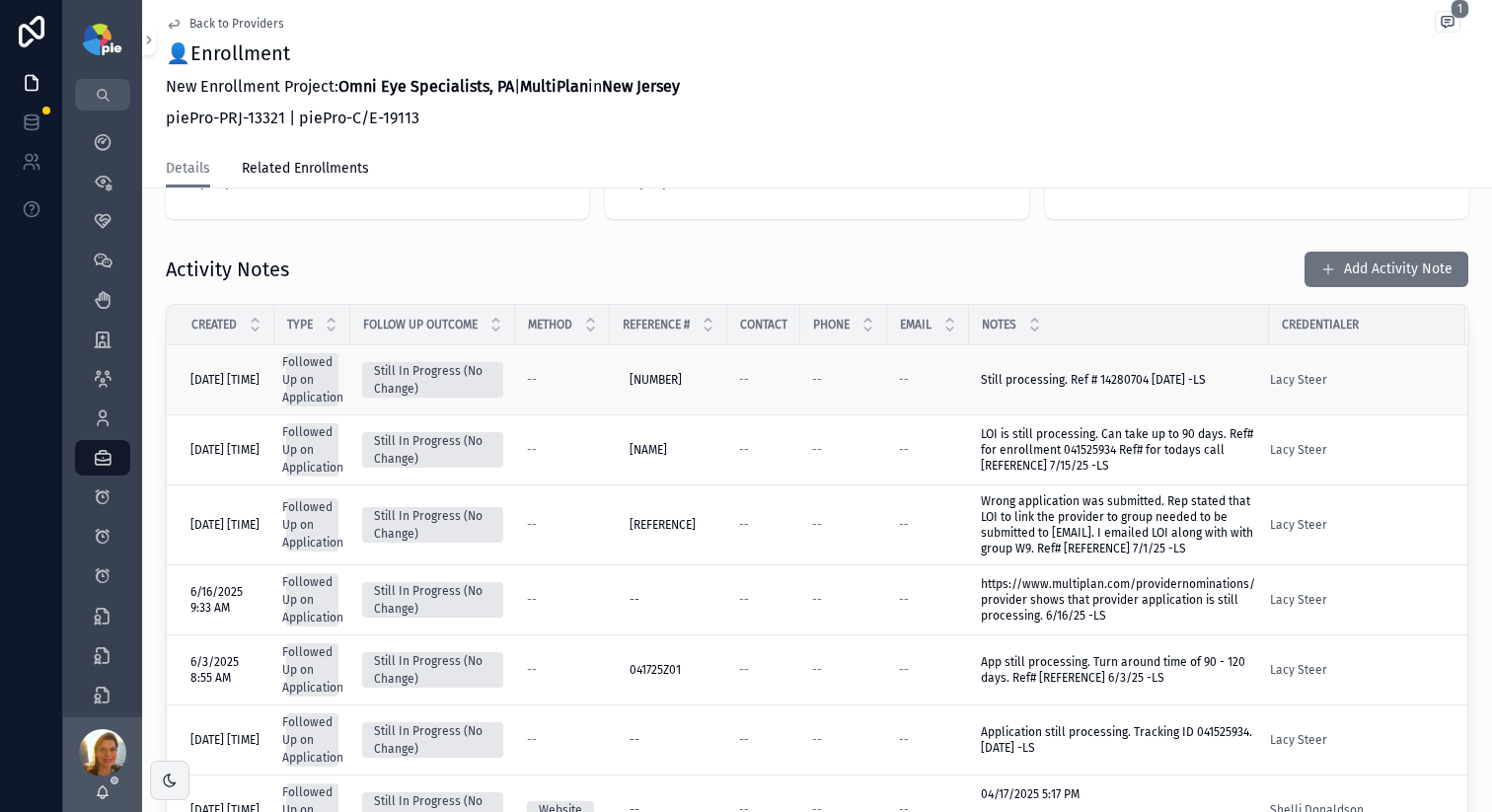 drag, startPoint x: 733, startPoint y: 321, endPoint x: 757, endPoint y: 370, distance: 54.561891 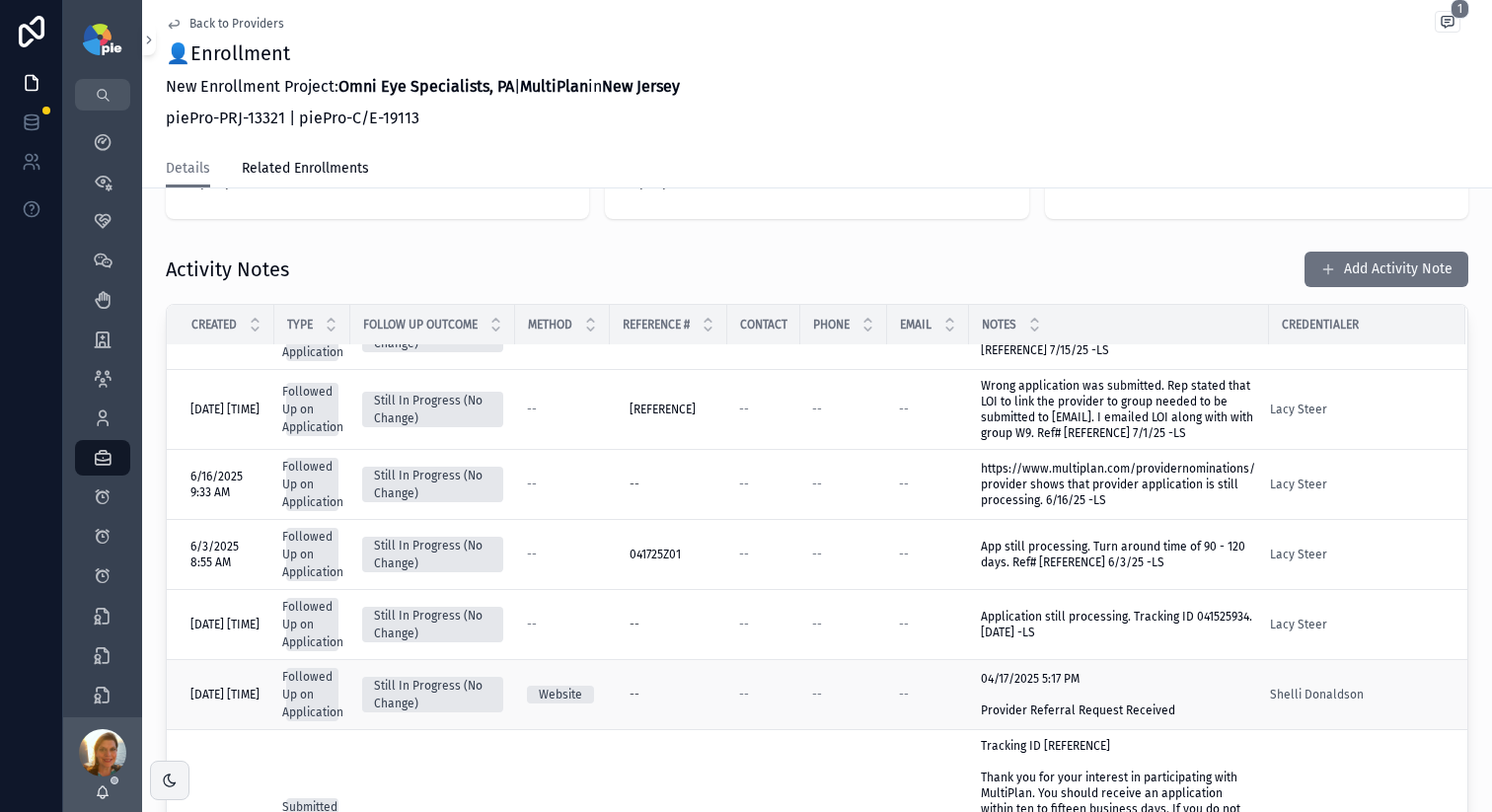 scroll, scrollTop: 209, scrollLeft: 0, axis: vertical 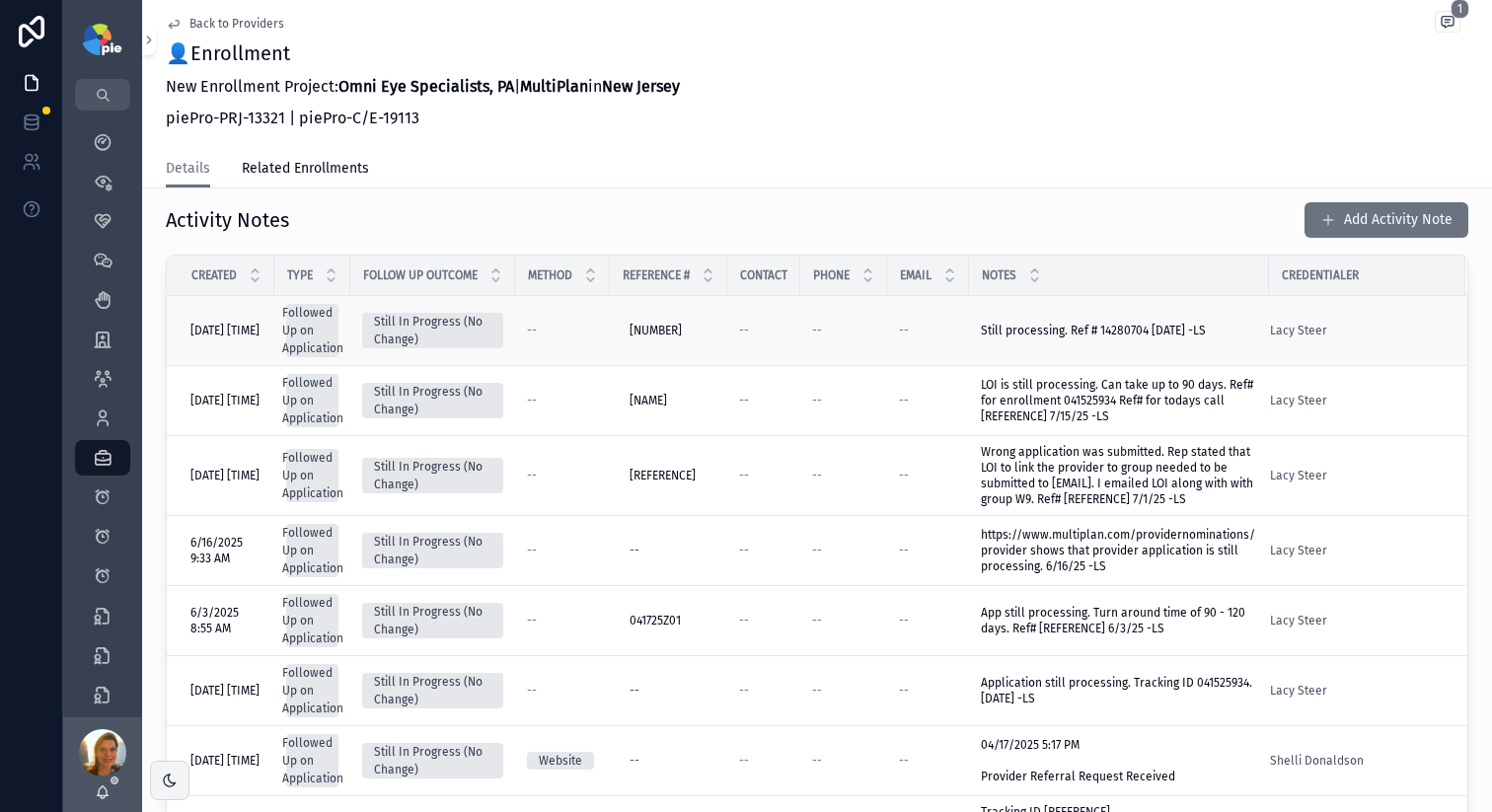 click on "--" at bounding box center [928, 331] 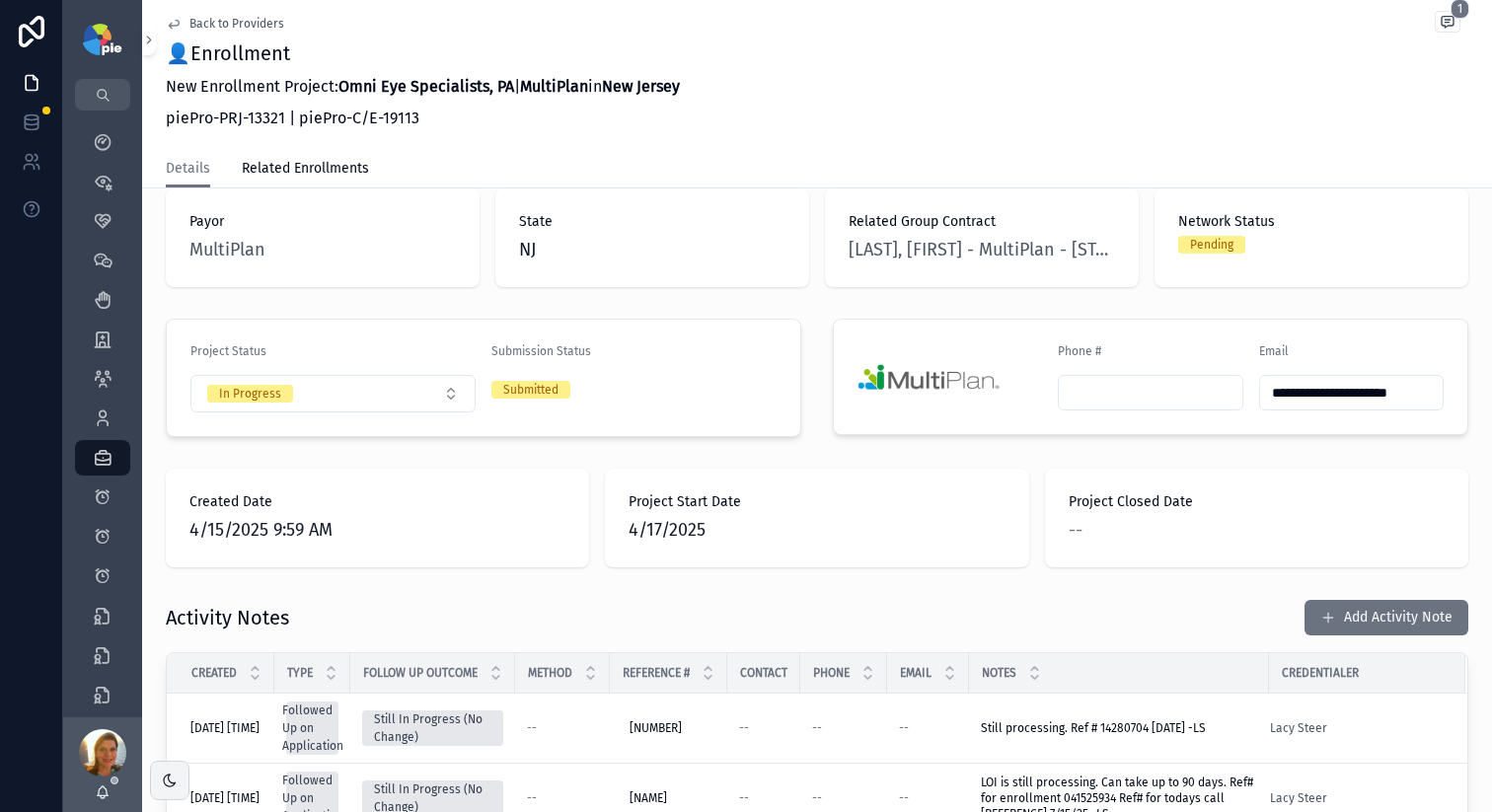 scroll, scrollTop: 293, scrollLeft: 0, axis: vertical 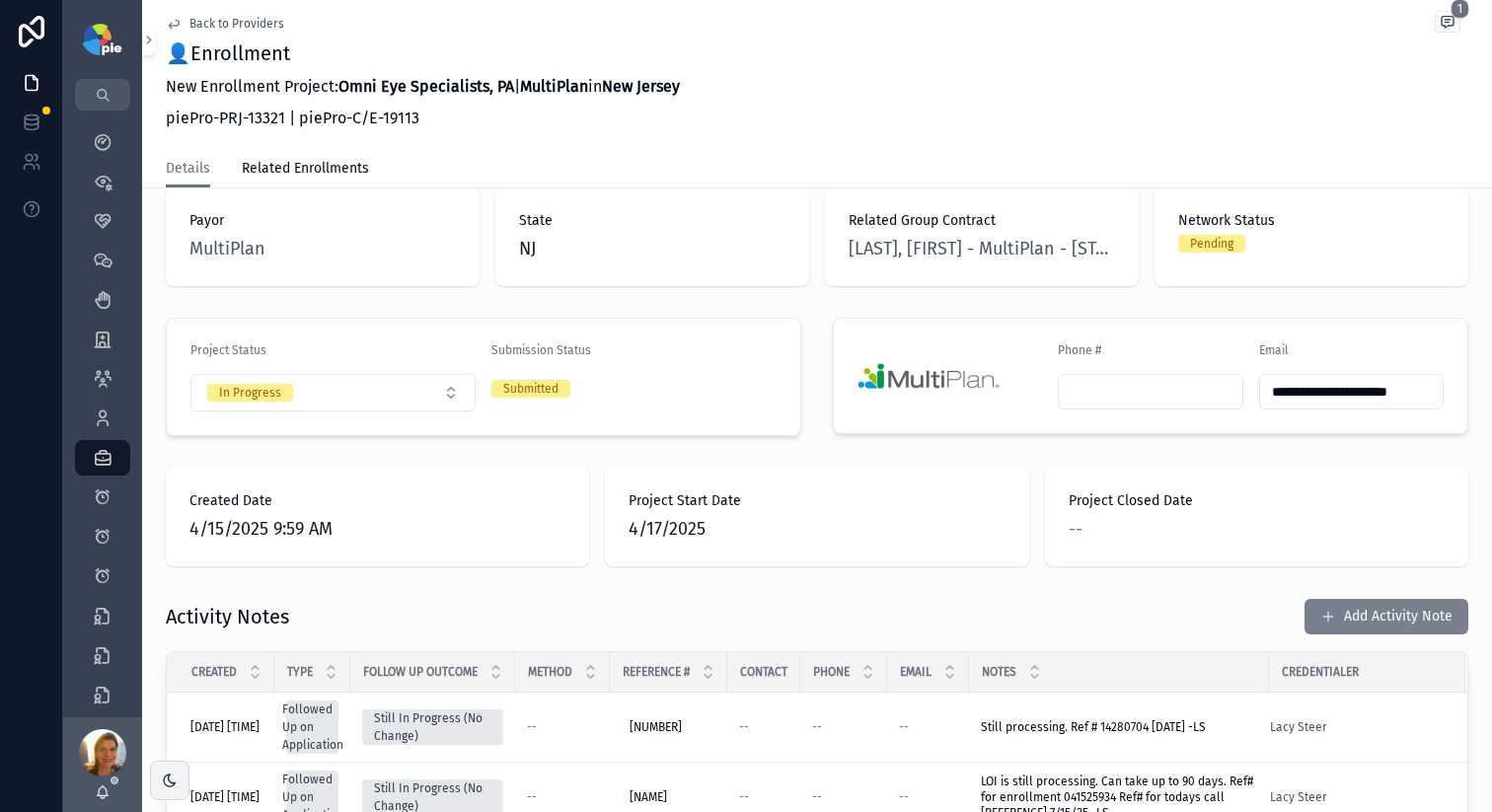 click at bounding box center (1328, 617) 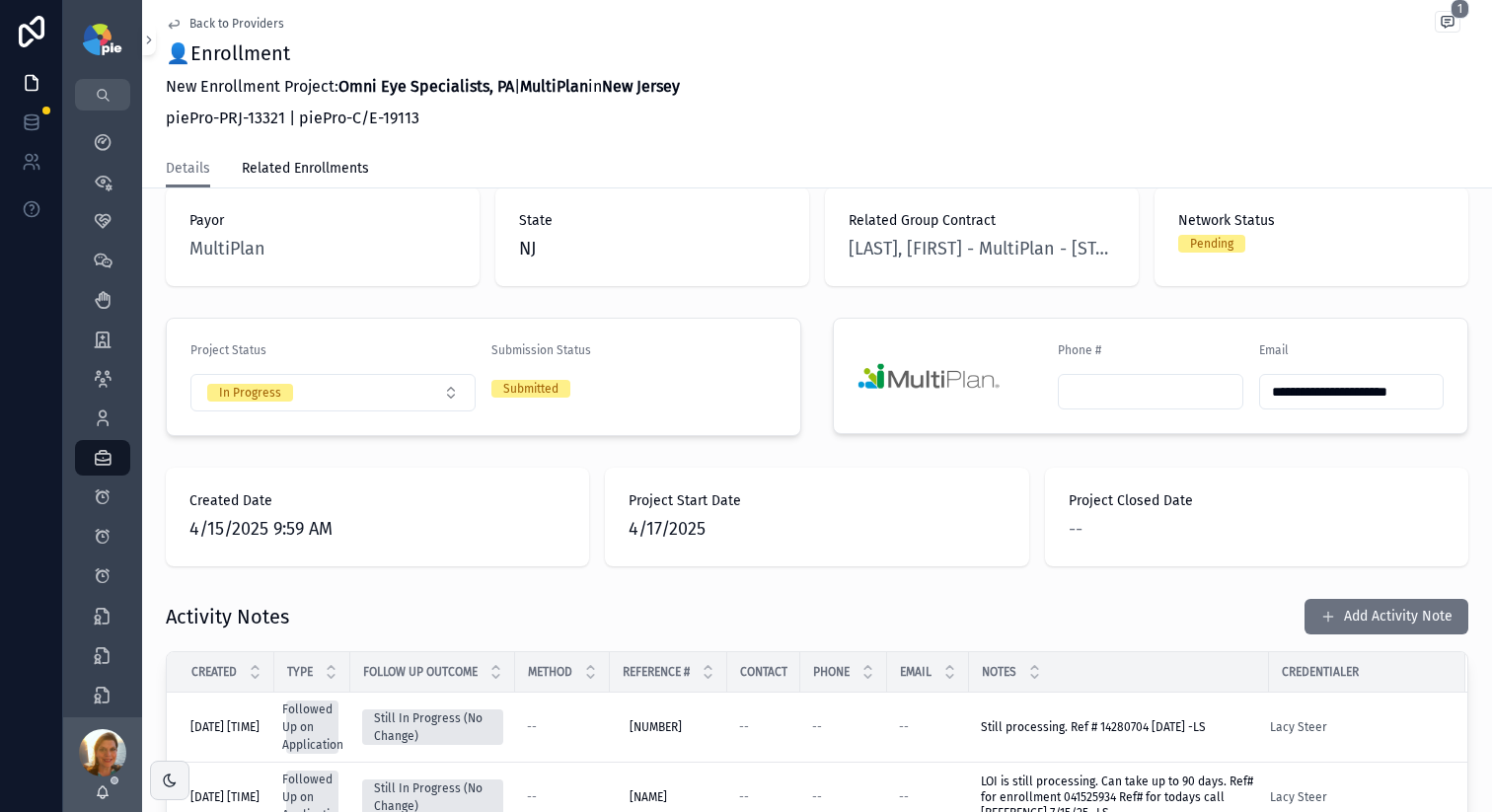 scroll, scrollTop: 0, scrollLeft: 0, axis: both 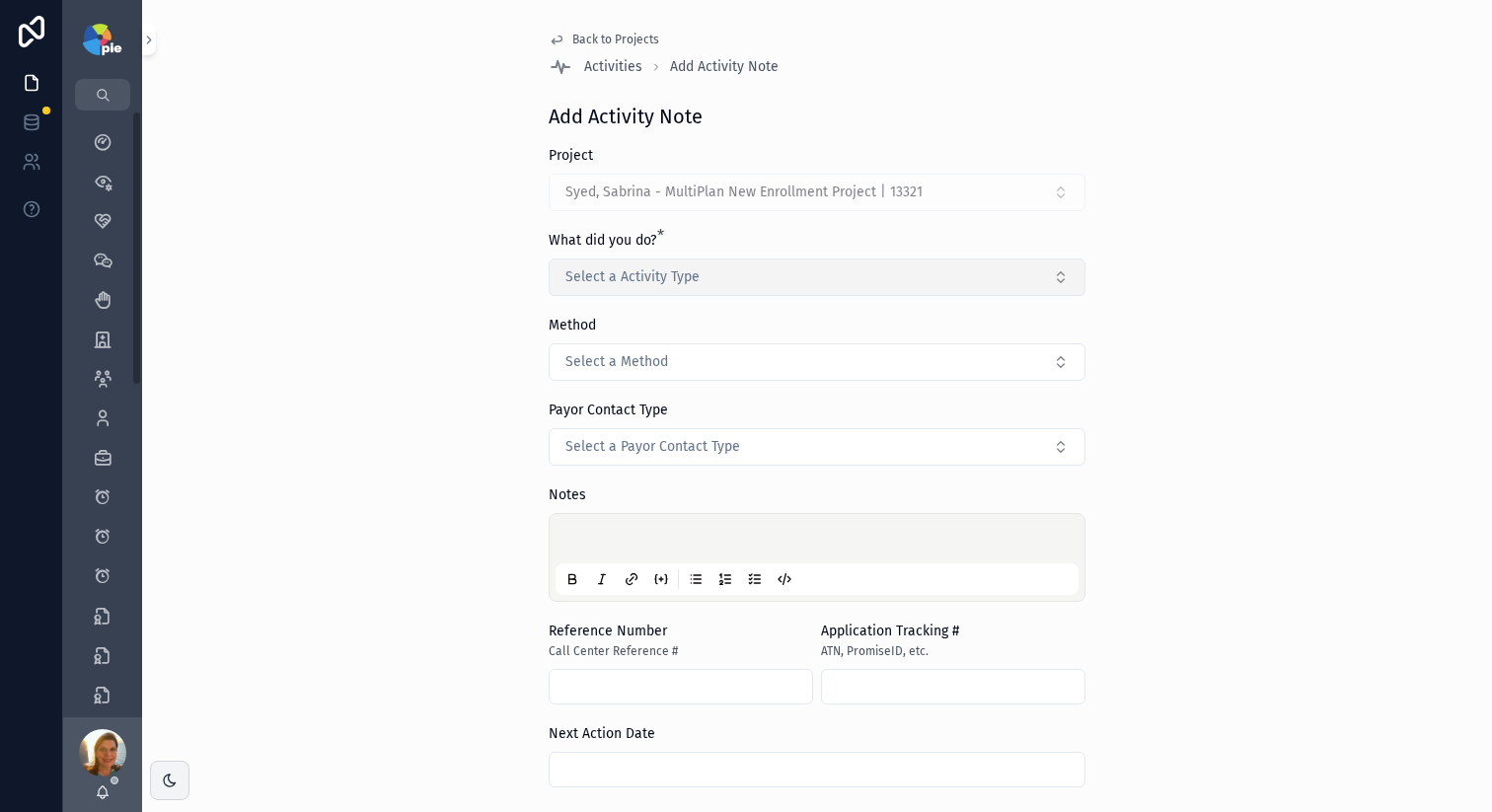 click on "Select a Activity Type" at bounding box center (633, 277) 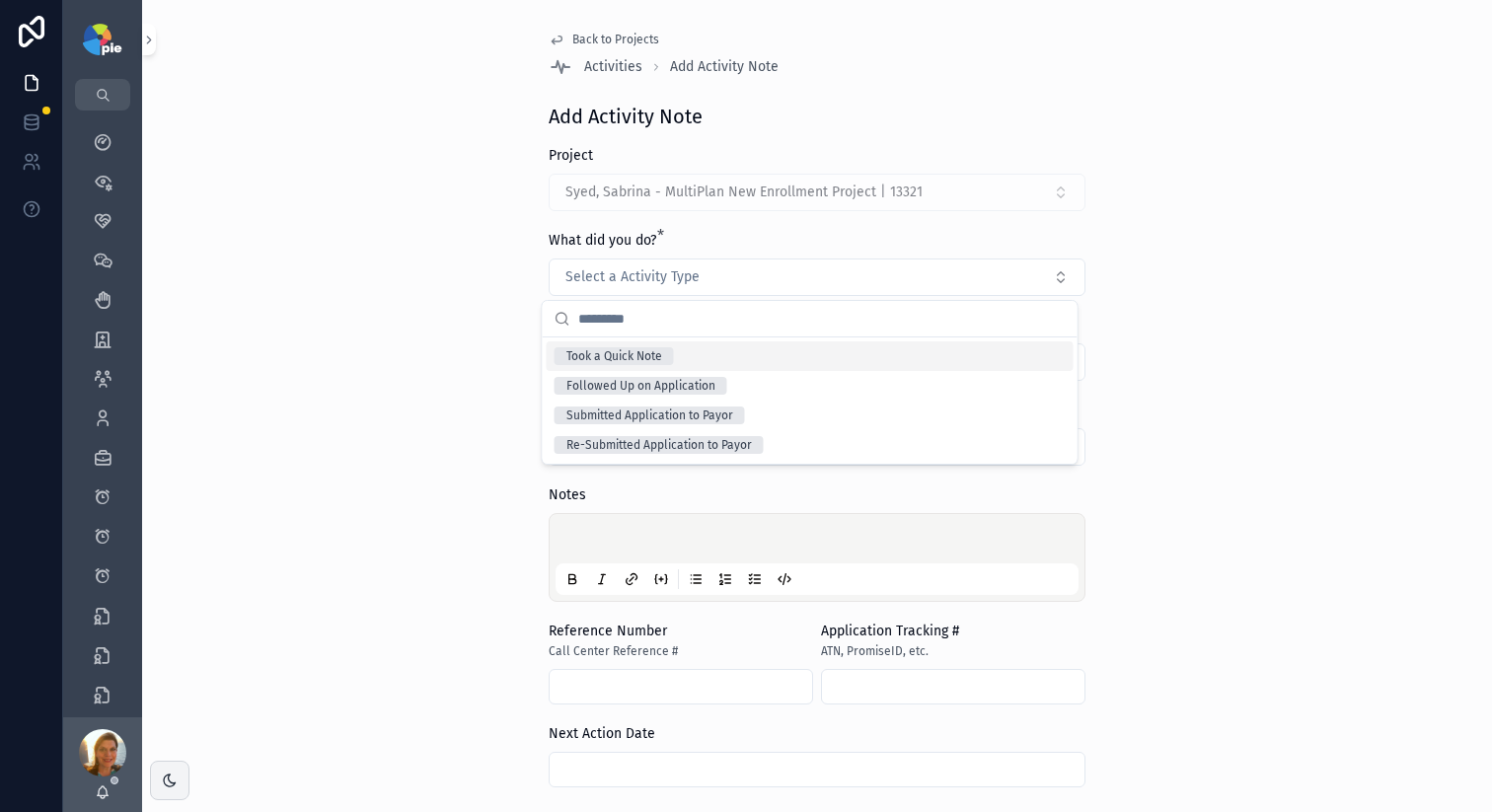 click on "Took a Quick Note" at bounding box center [810, 356] 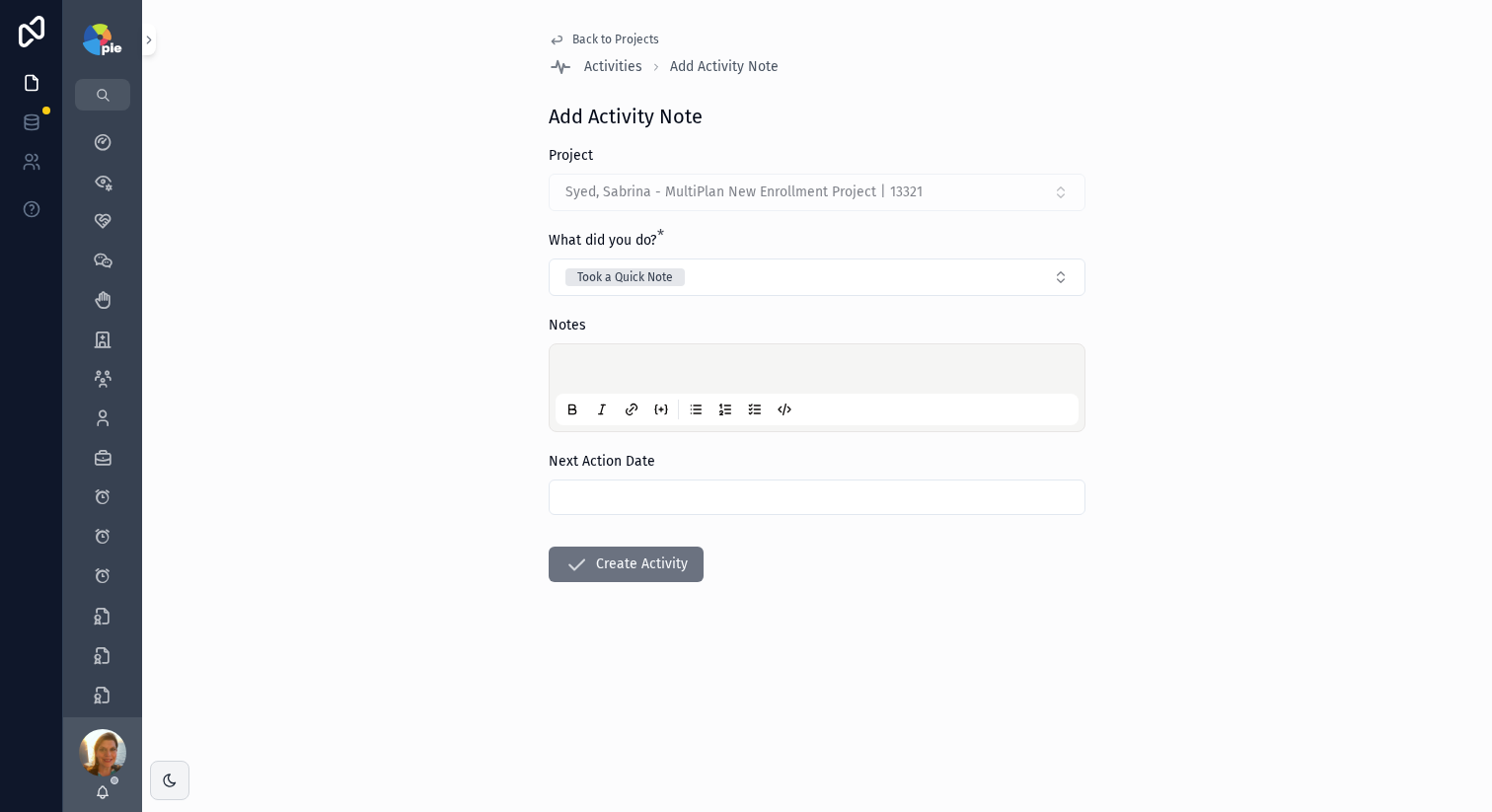 click at bounding box center (821, 372) 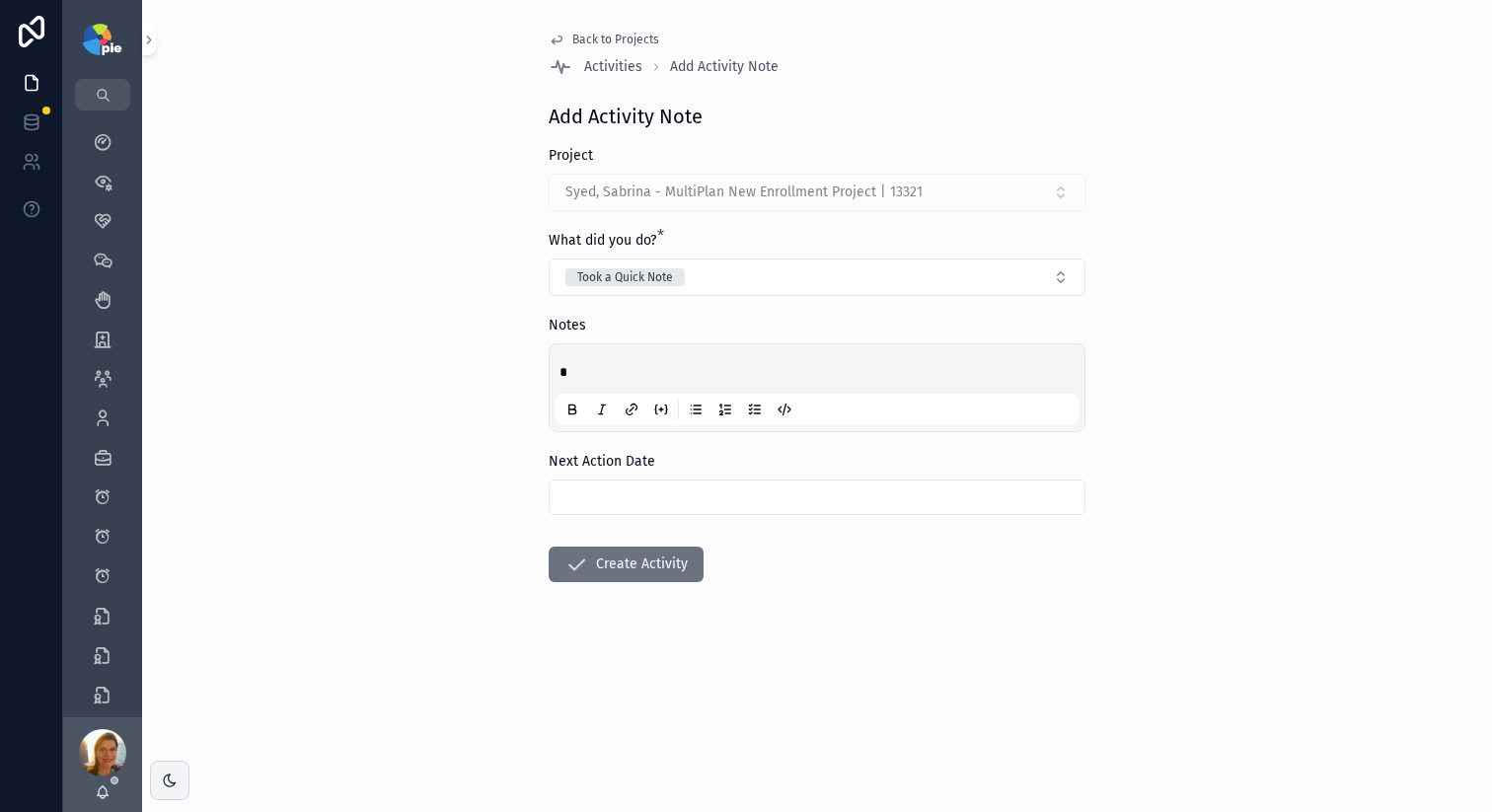 type 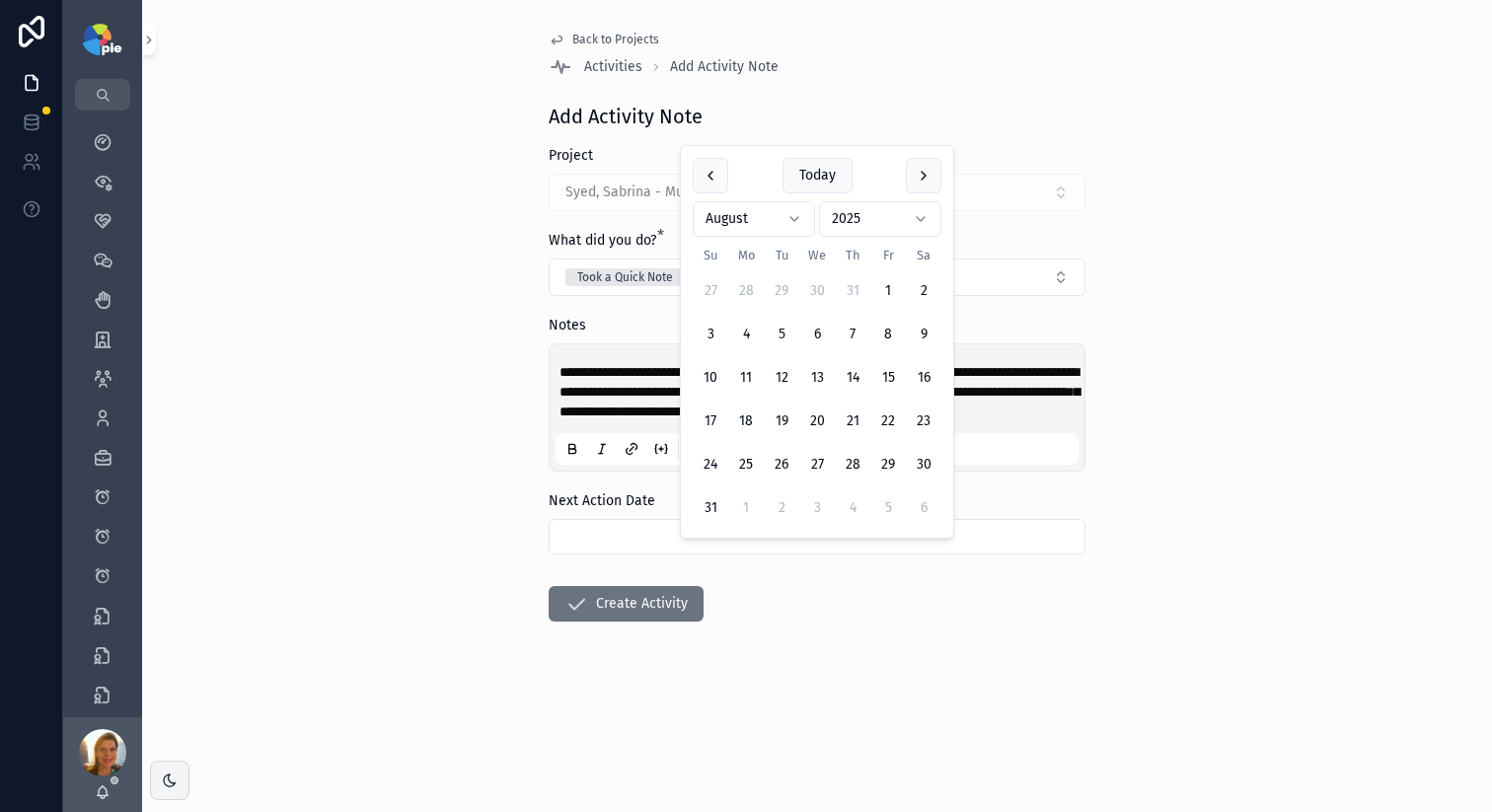 click at bounding box center (817, 537) 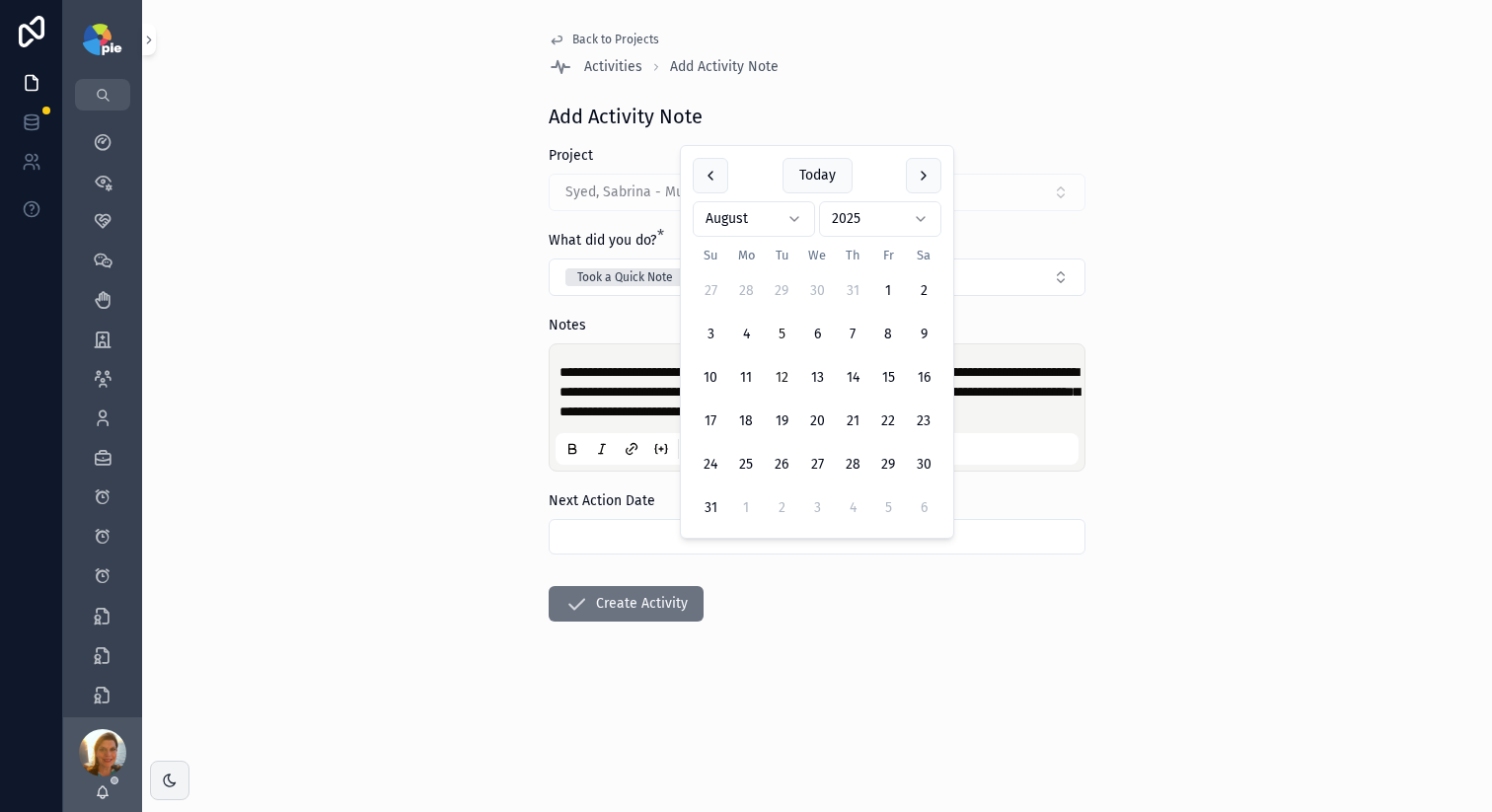 click on "12" at bounding box center [782, 378] 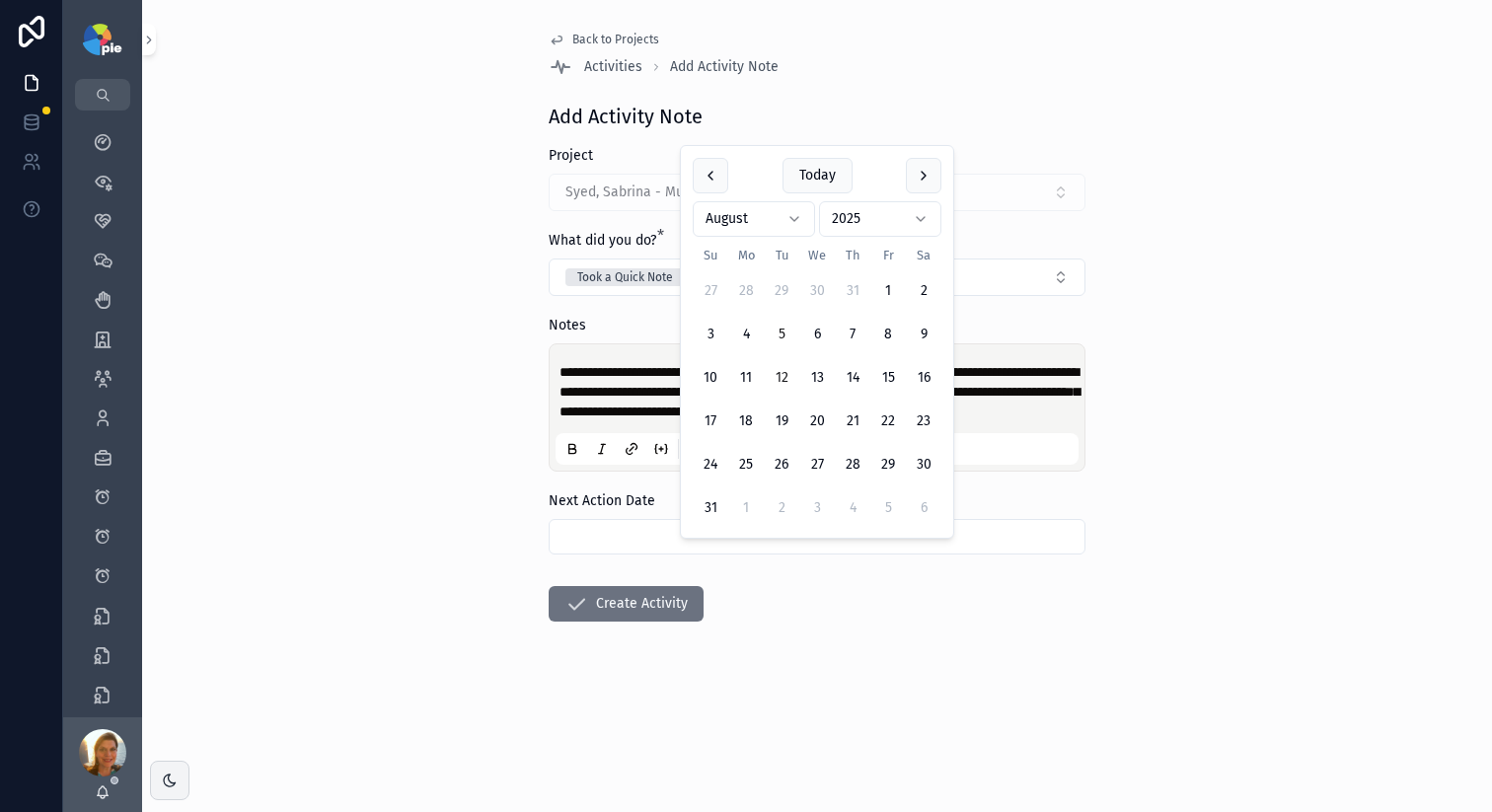type on "*********" 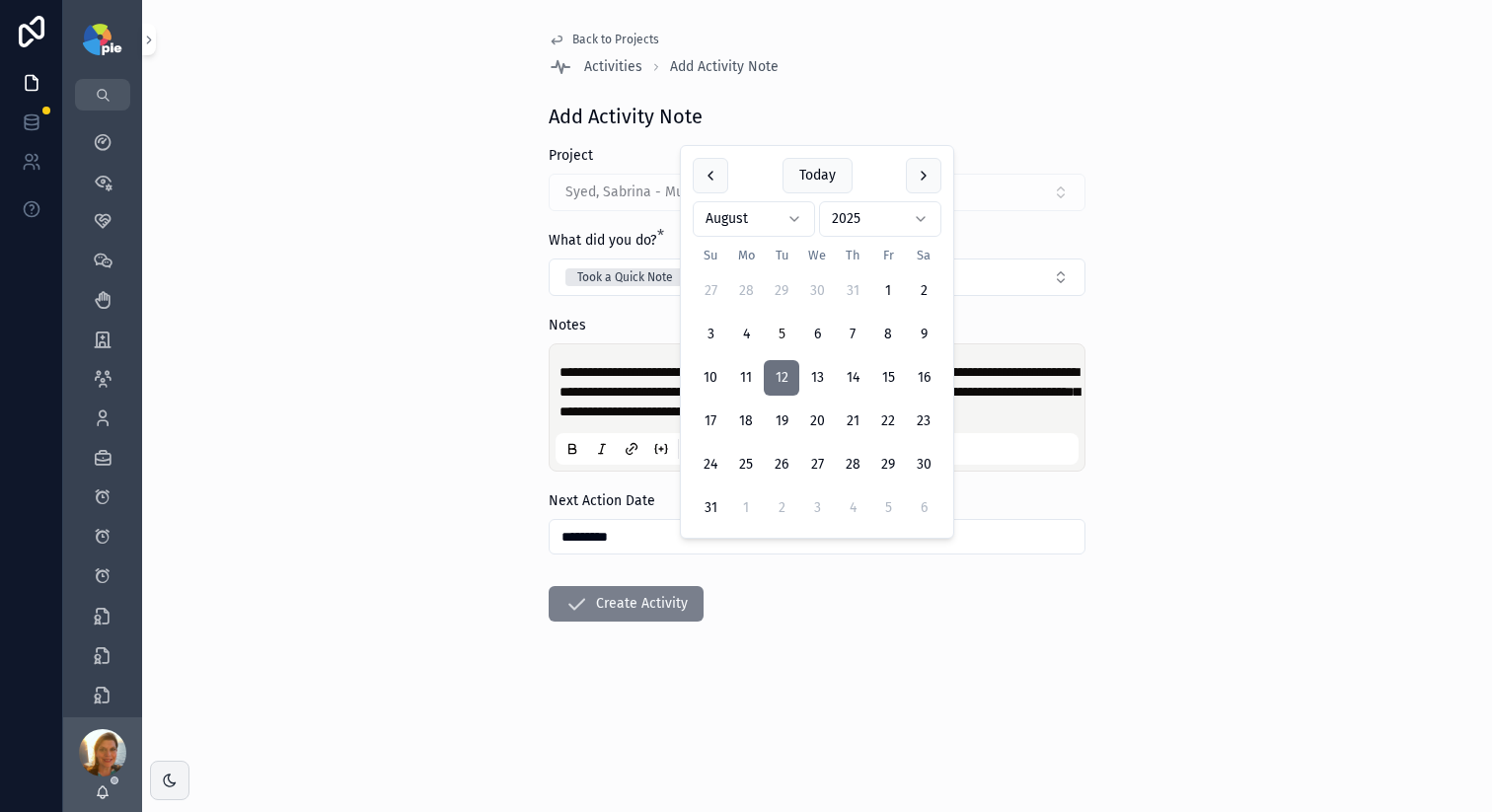 click on "Create Activity" at bounding box center (626, 604) 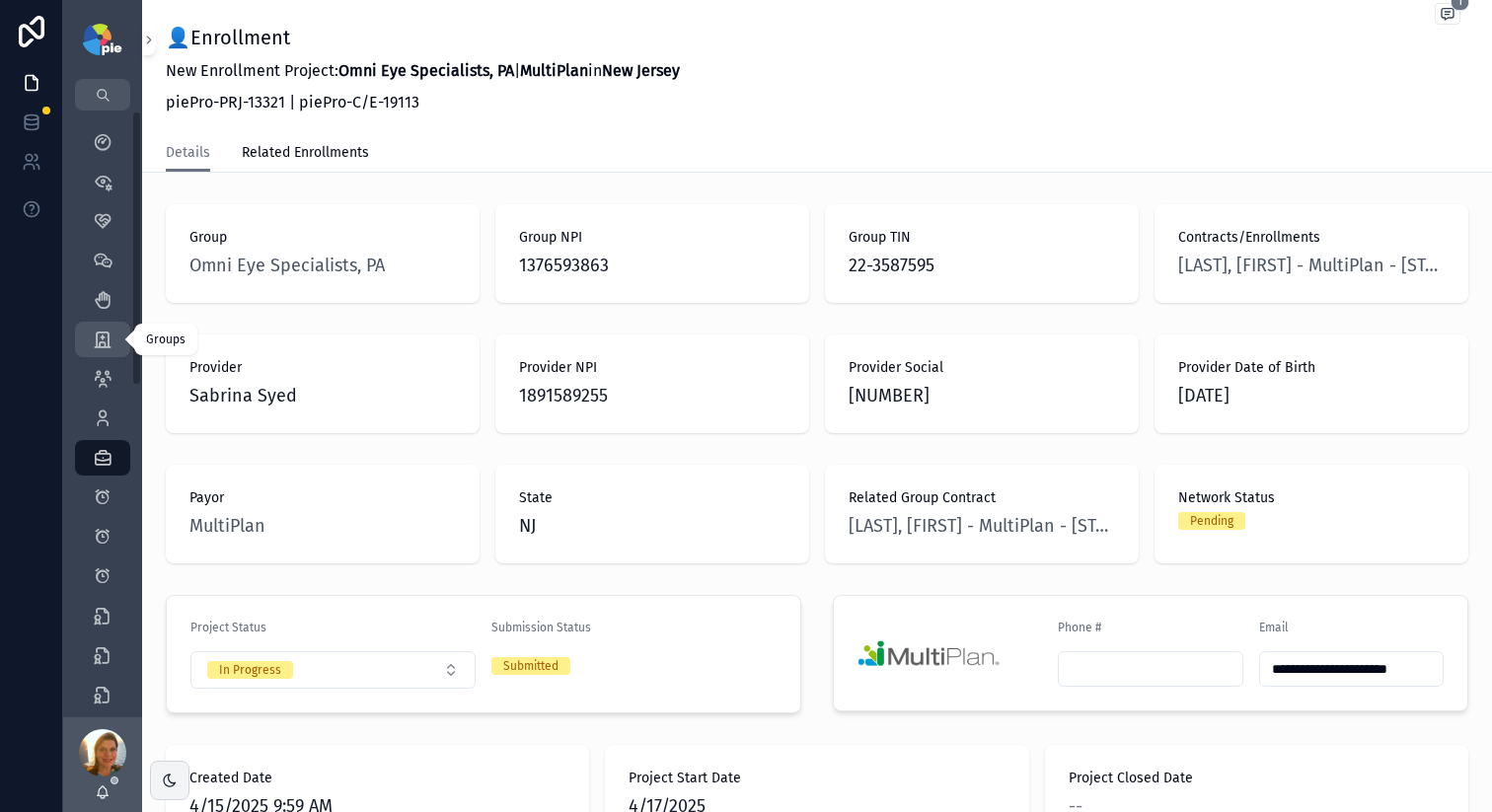 click at bounding box center (103, 339) 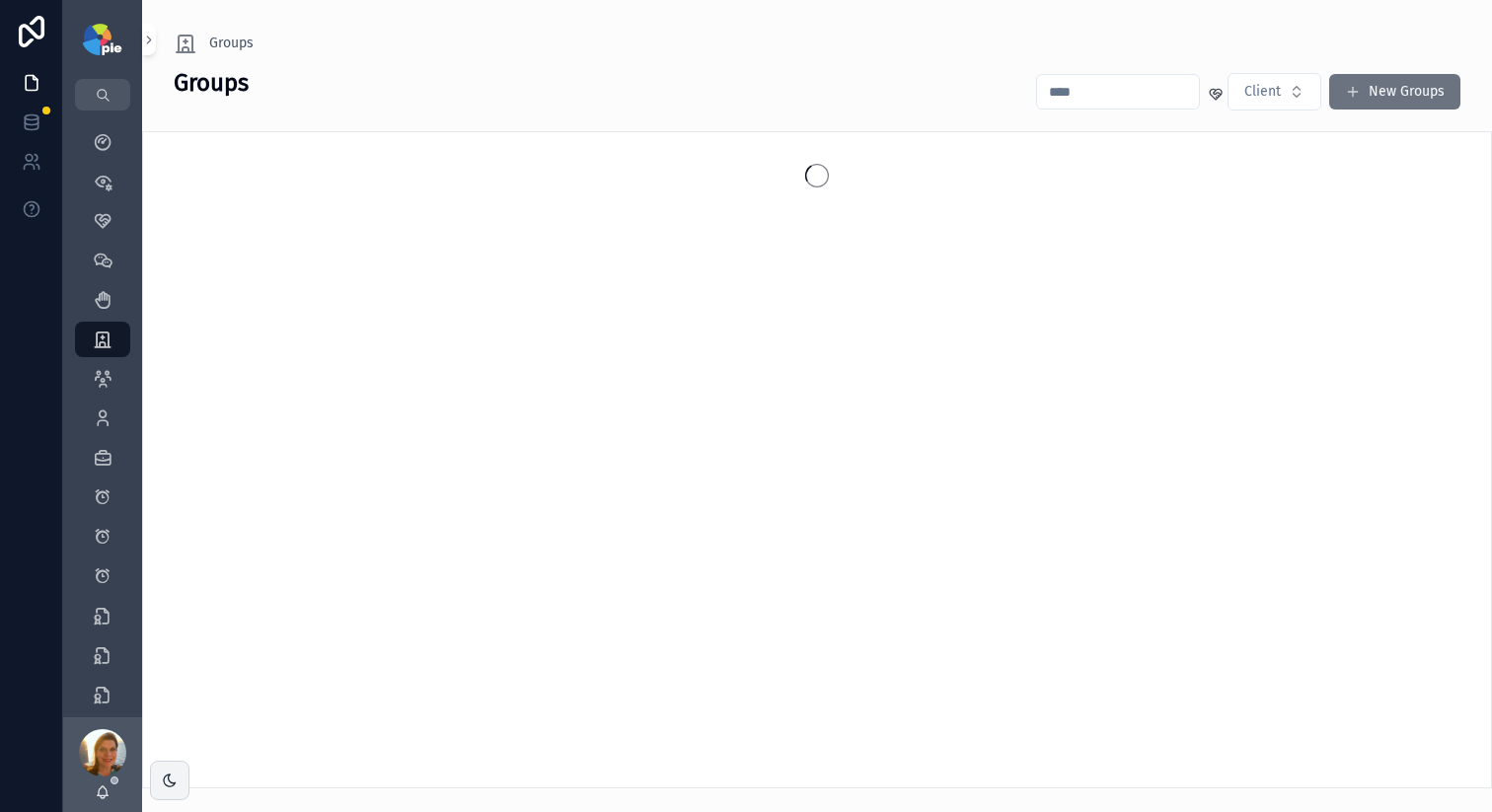 click at bounding box center (1118, 92) 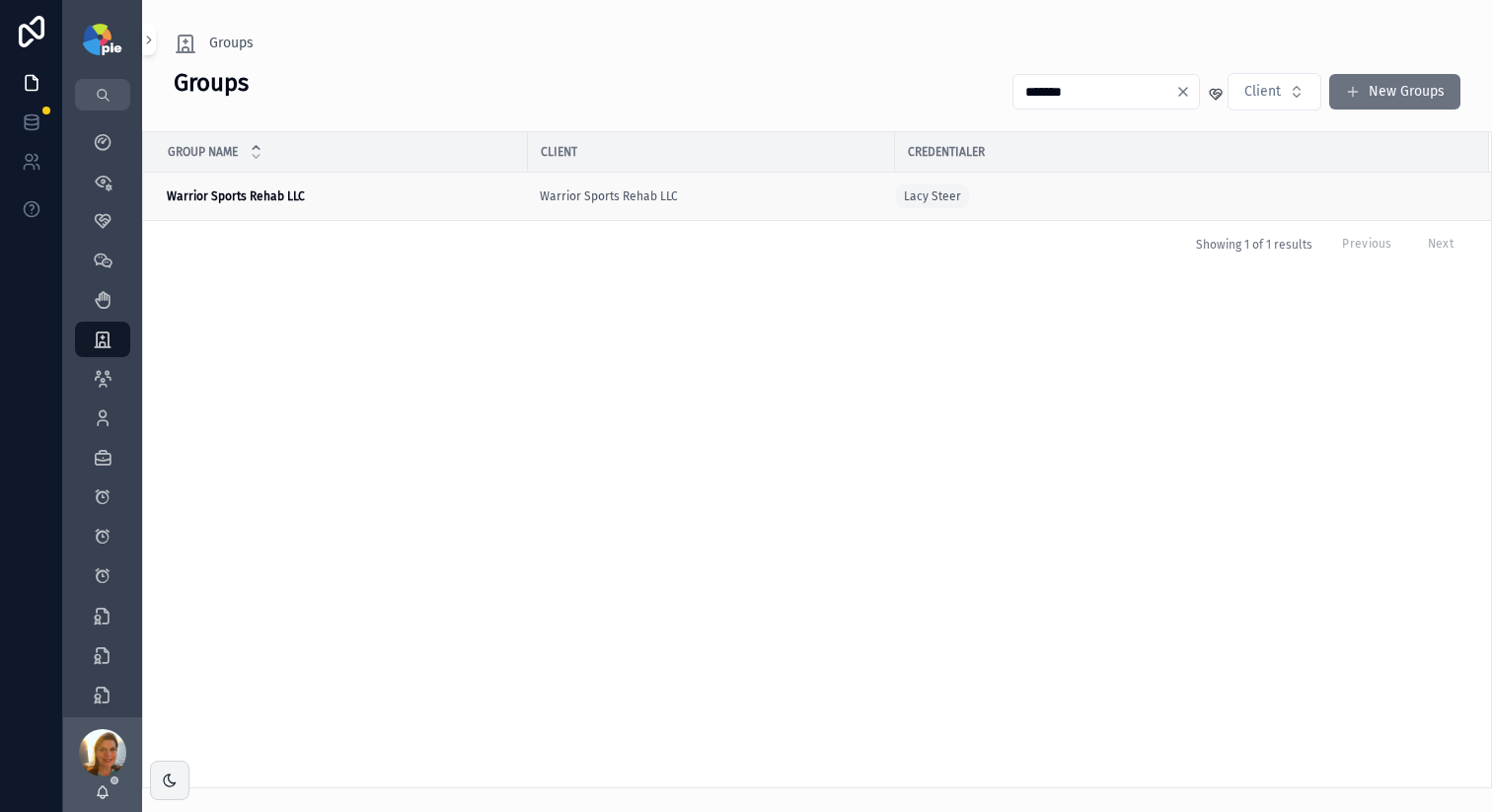 type on "*******" 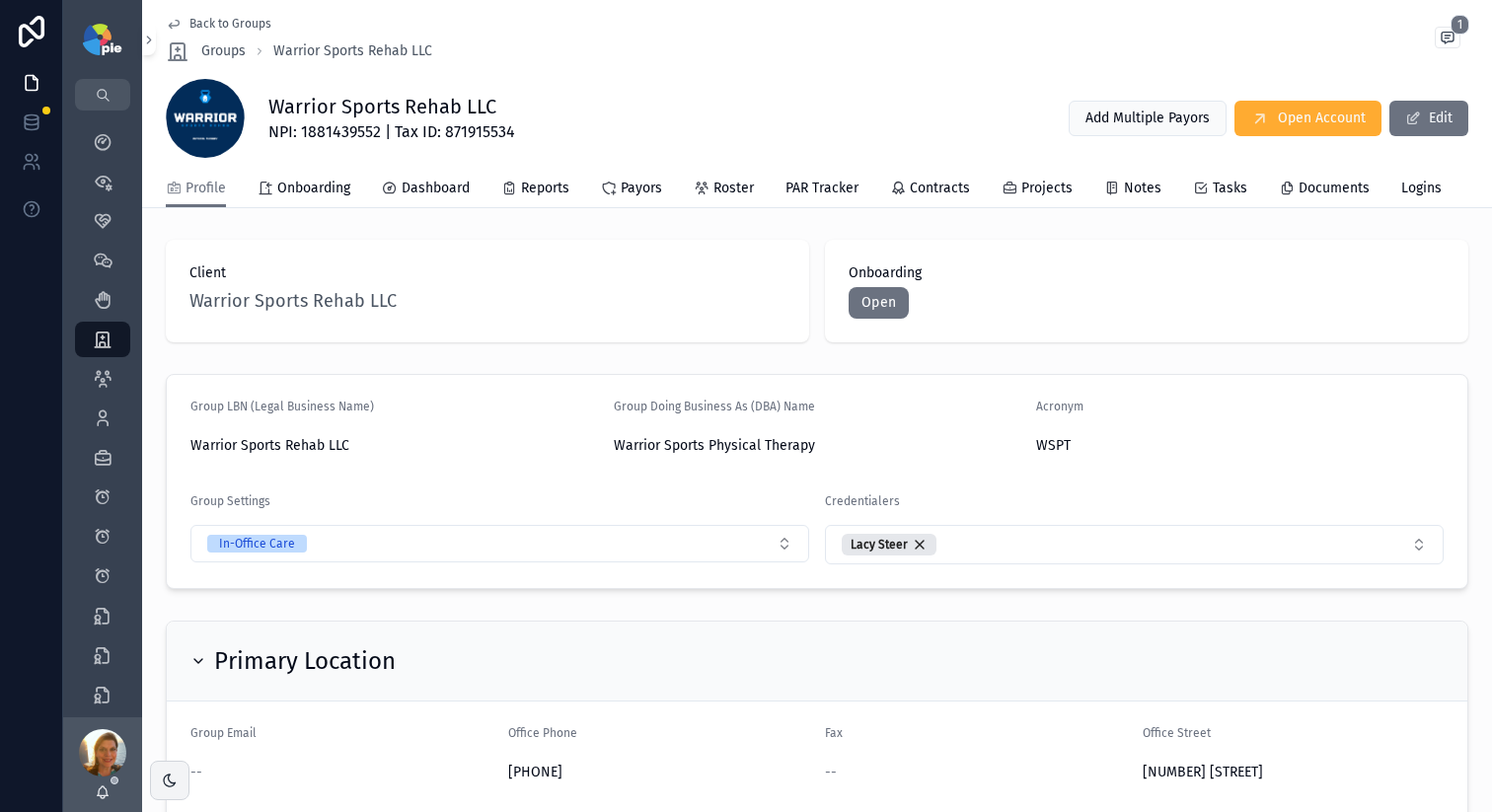 scroll, scrollTop: 4, scrollLeft: 0, axis: vertical 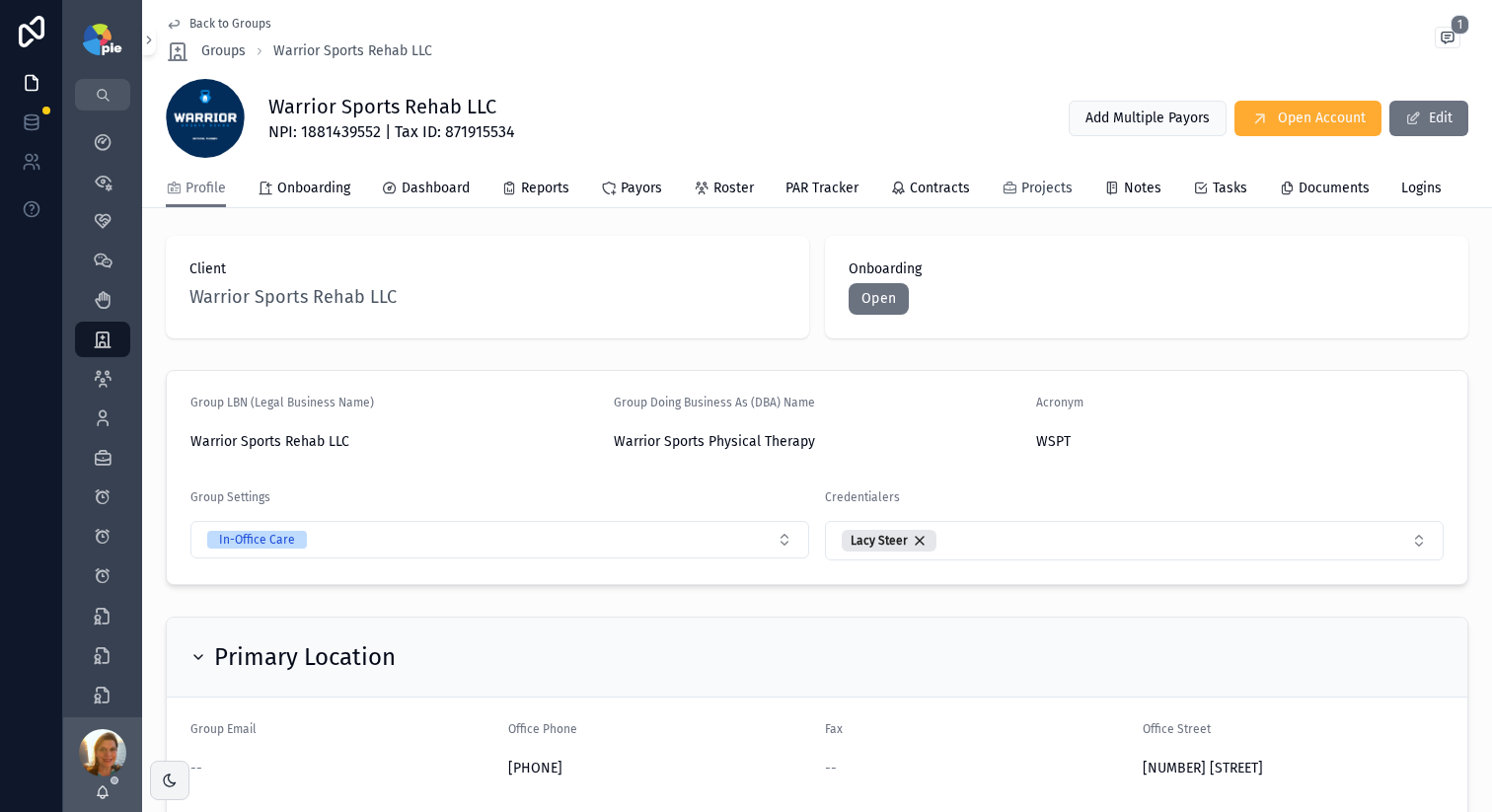 click on "Projects" at bounding box center (1047, 188) 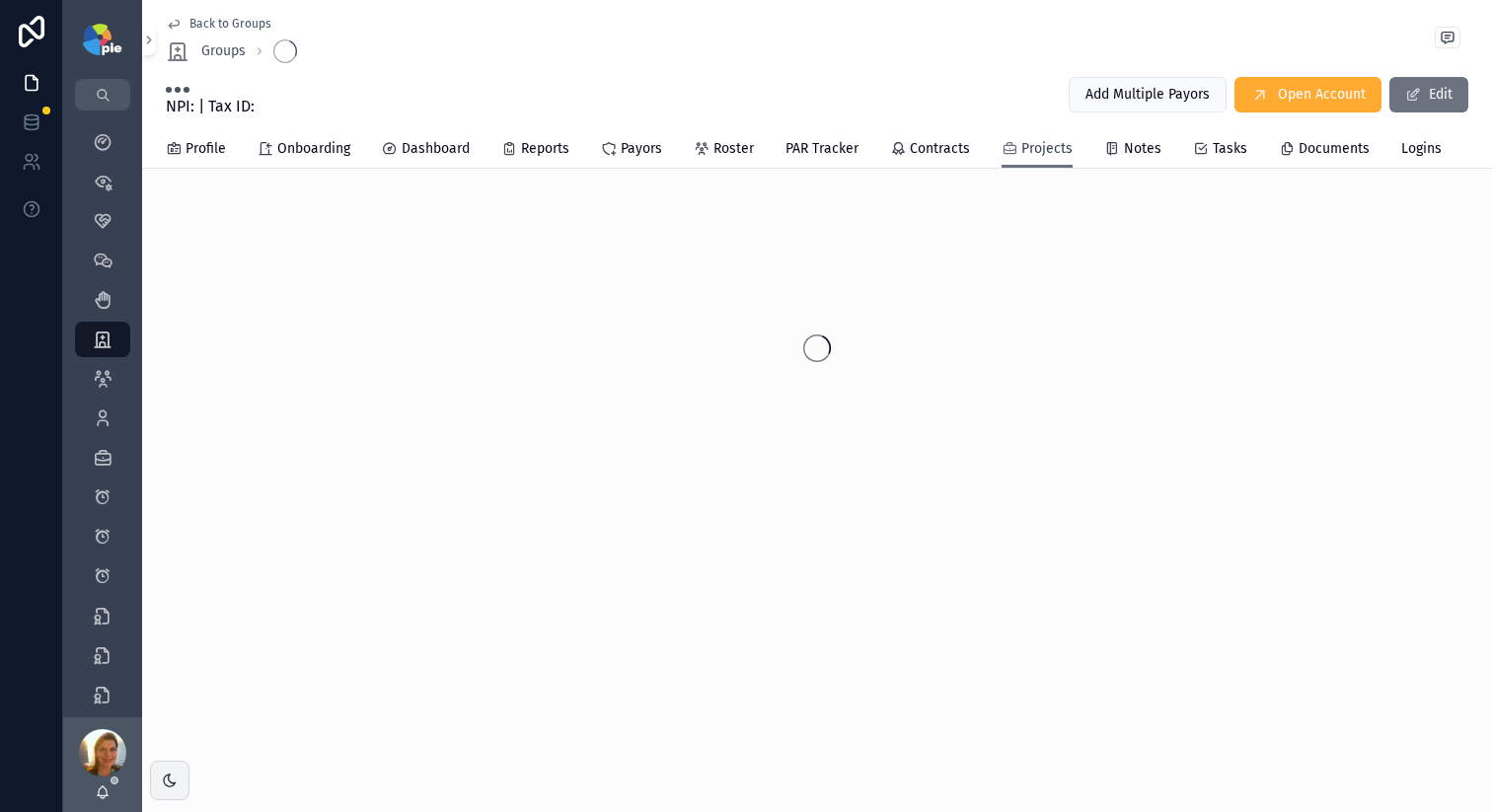 scroll, scrollTop: 0, scrollLeft: 0, axis: both 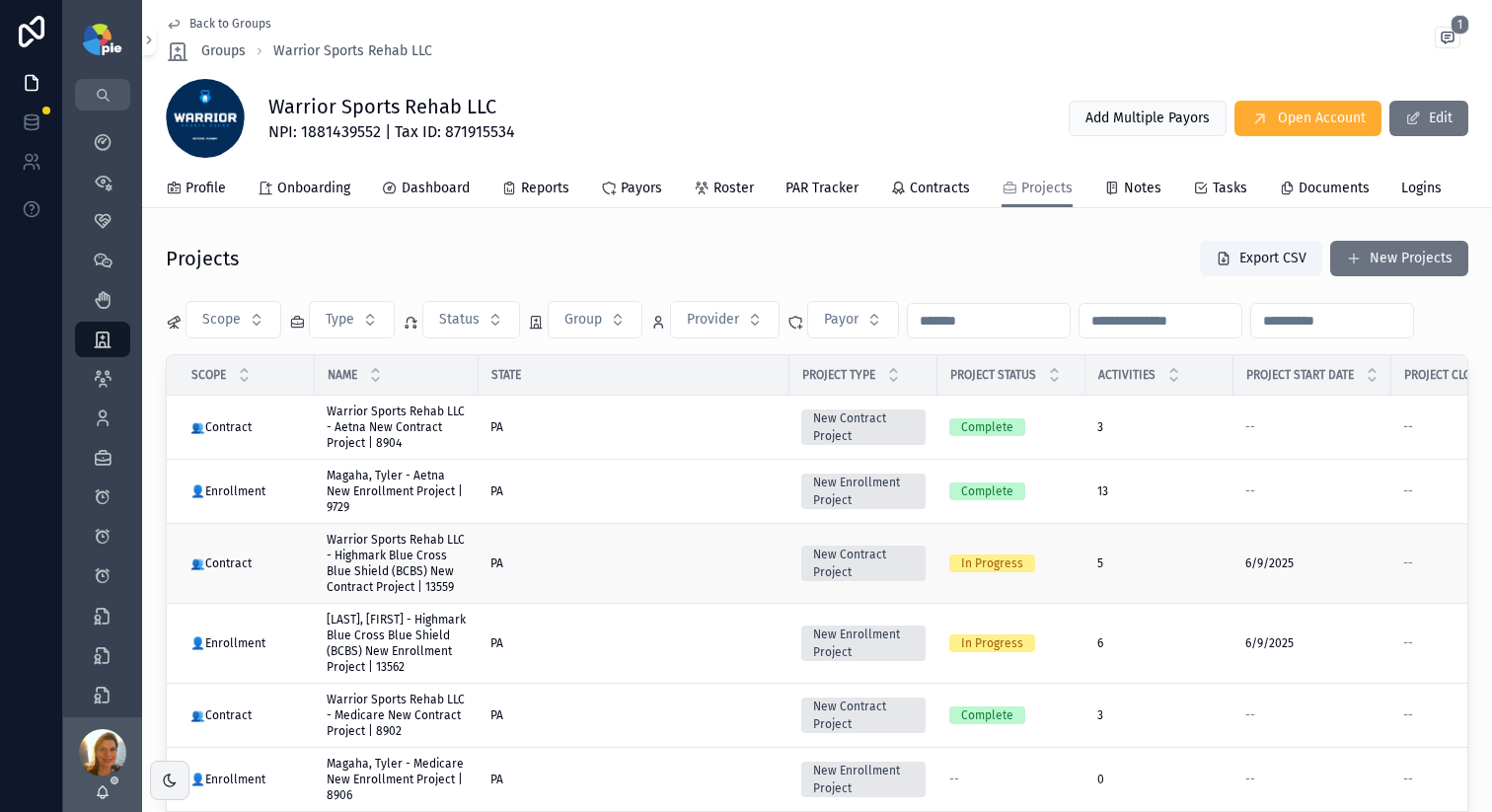 click on "PA" at bounding box center (634, 563) 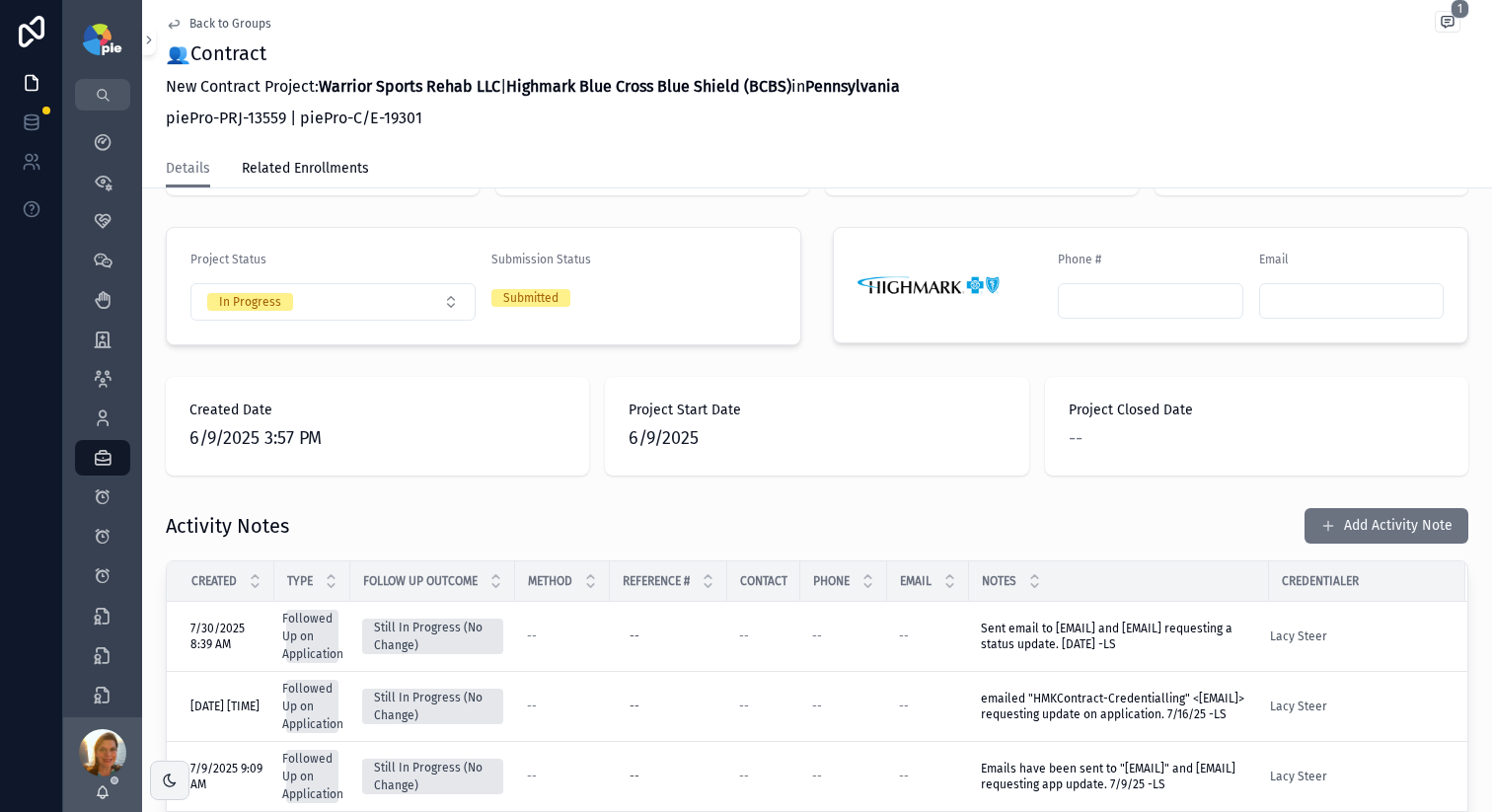 scroll, scrollTop: 257, scrollLeft: 0, axis: vertical 